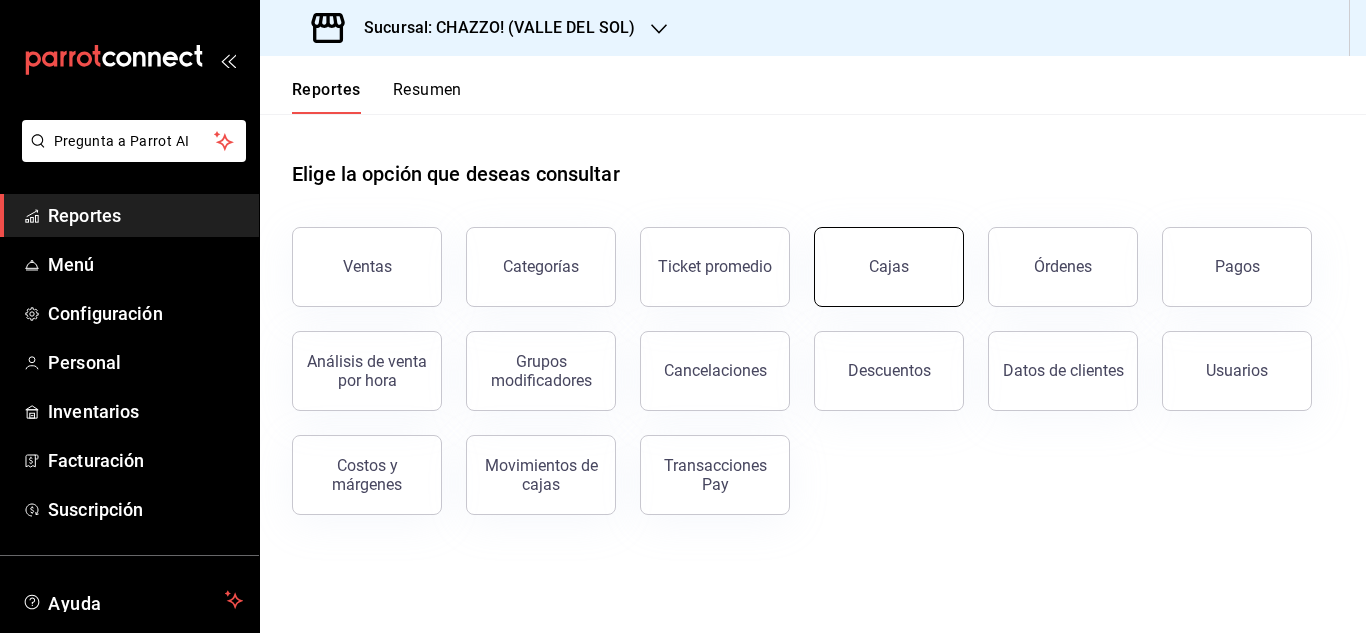 scroll, scrollTop: 0, scrollLeft: 0, axis: both 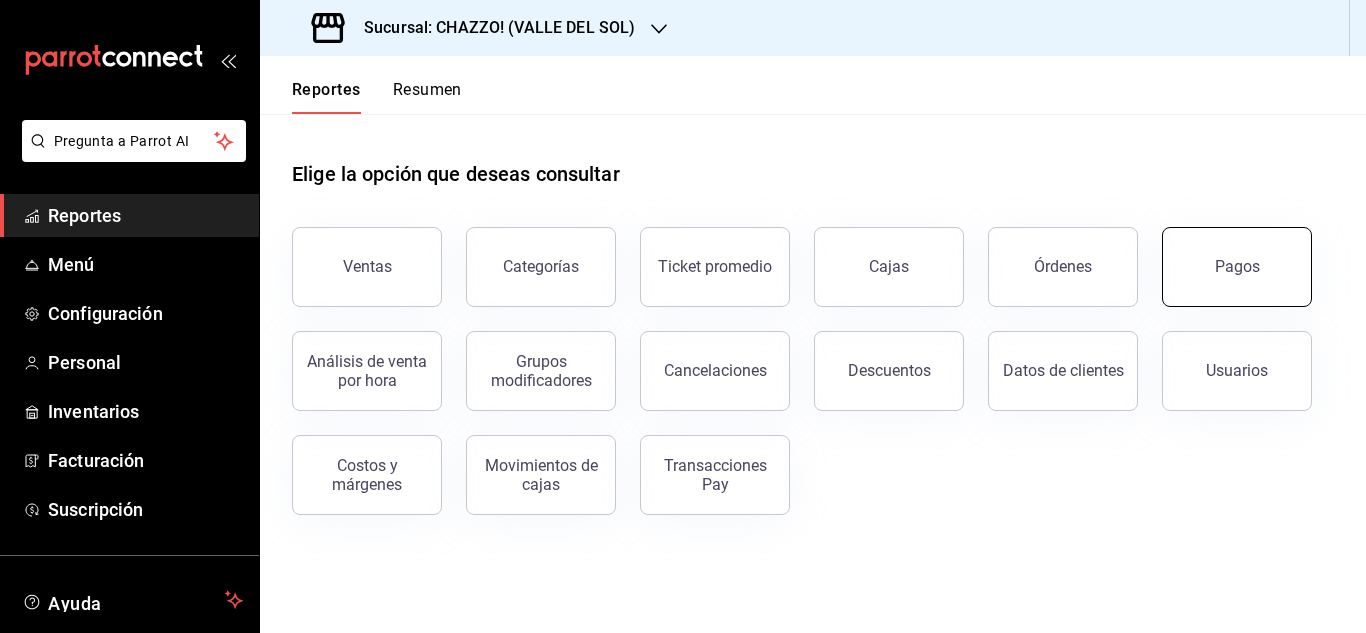 click on "Pagos" at bounding box center [1237, 267] 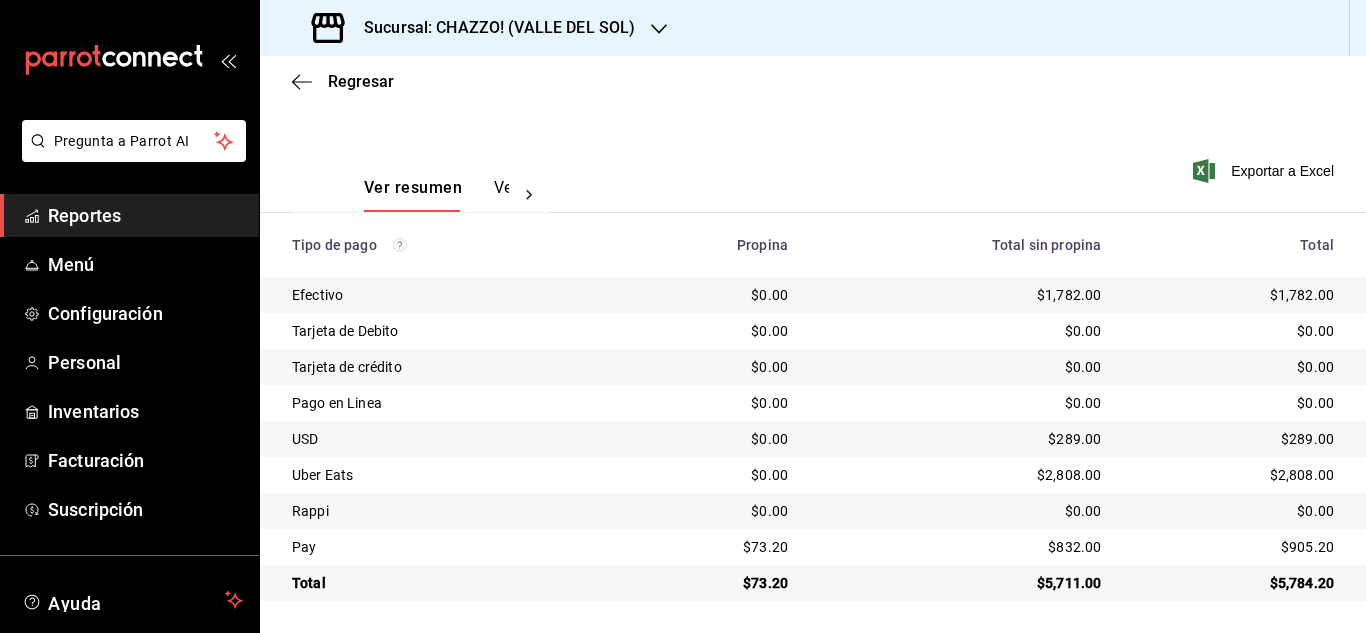 scroll, scrollTop: 0, scrollLeft: 0, axis: both 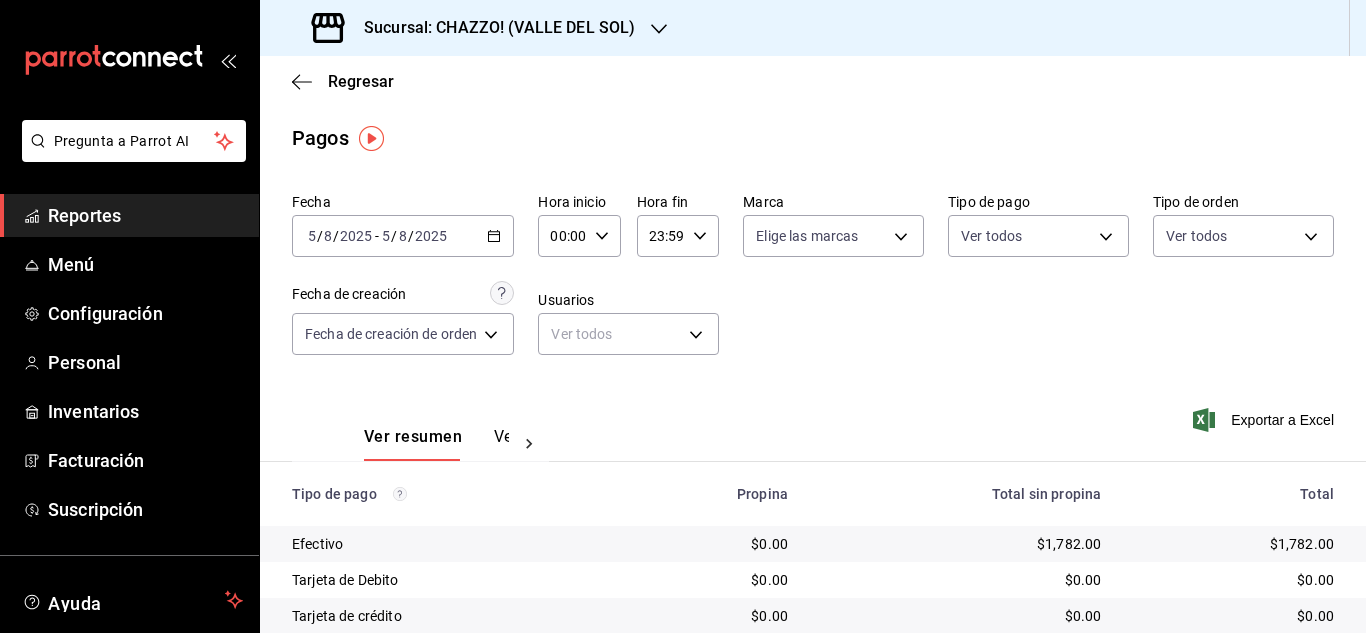 click on "2025-08-05 5 / 8 / 2025 - 2025-08-05 5 / 8 / 2025" at bounding box center (403, 236) 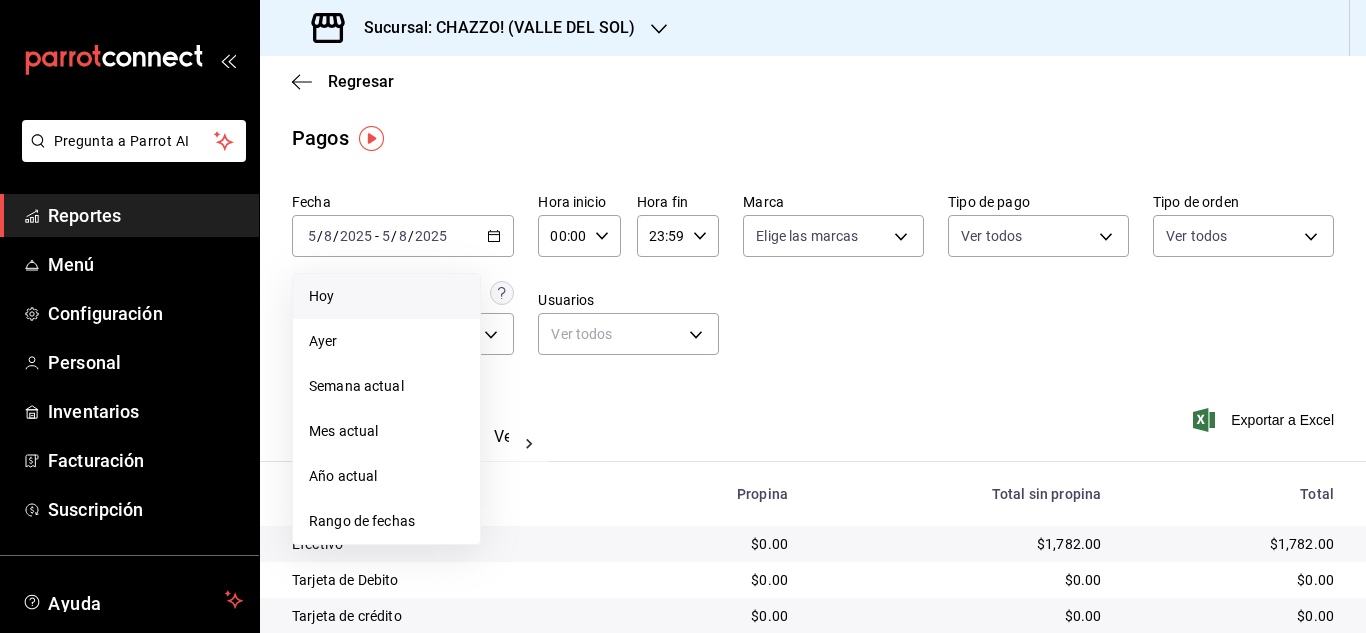 click on "Hoy" at bounding box center (386, 296) 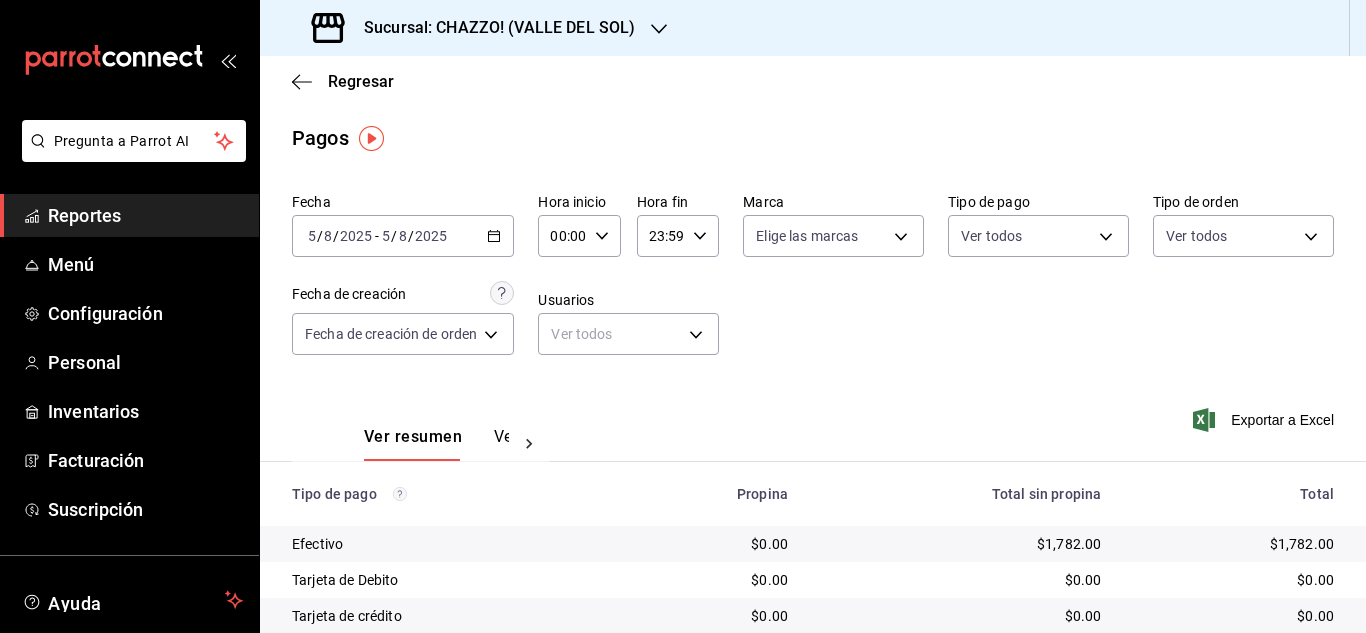 click on "2025-08-05 5 / 8 / 2025 - 2025-08-05 5 / 8 / 2025" at bounding box center [403, 236] 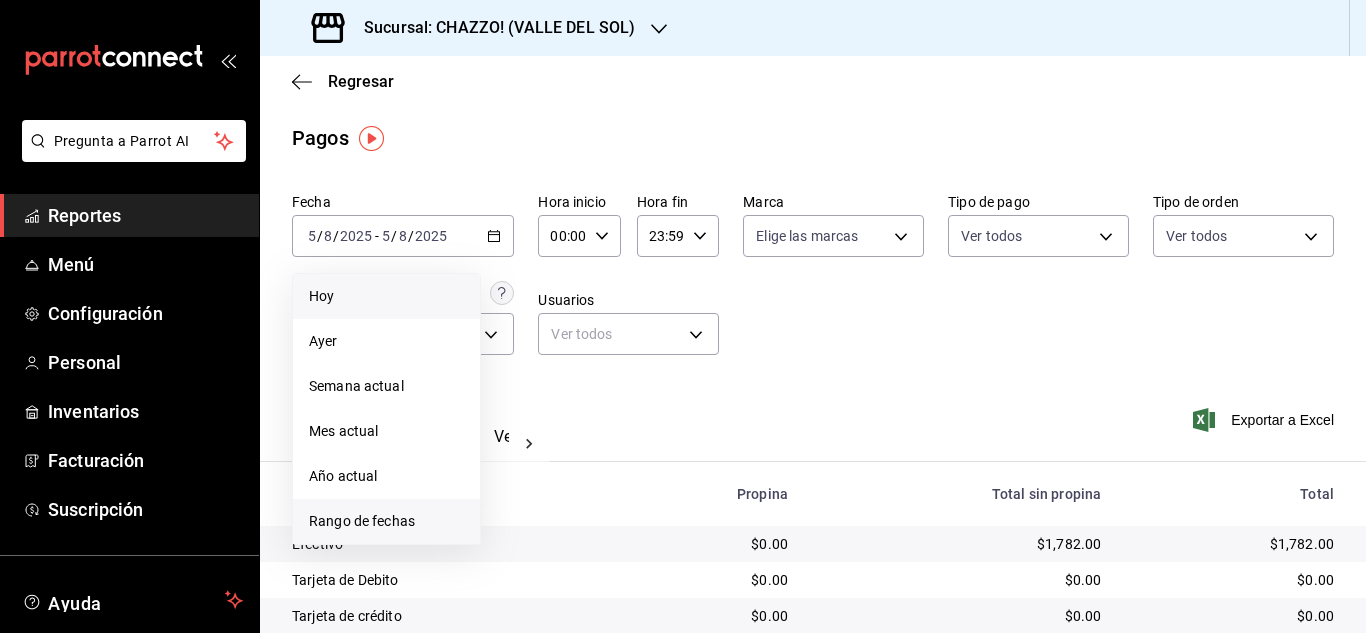 click on "Rango de fechas" at bounding box center (386, 521) 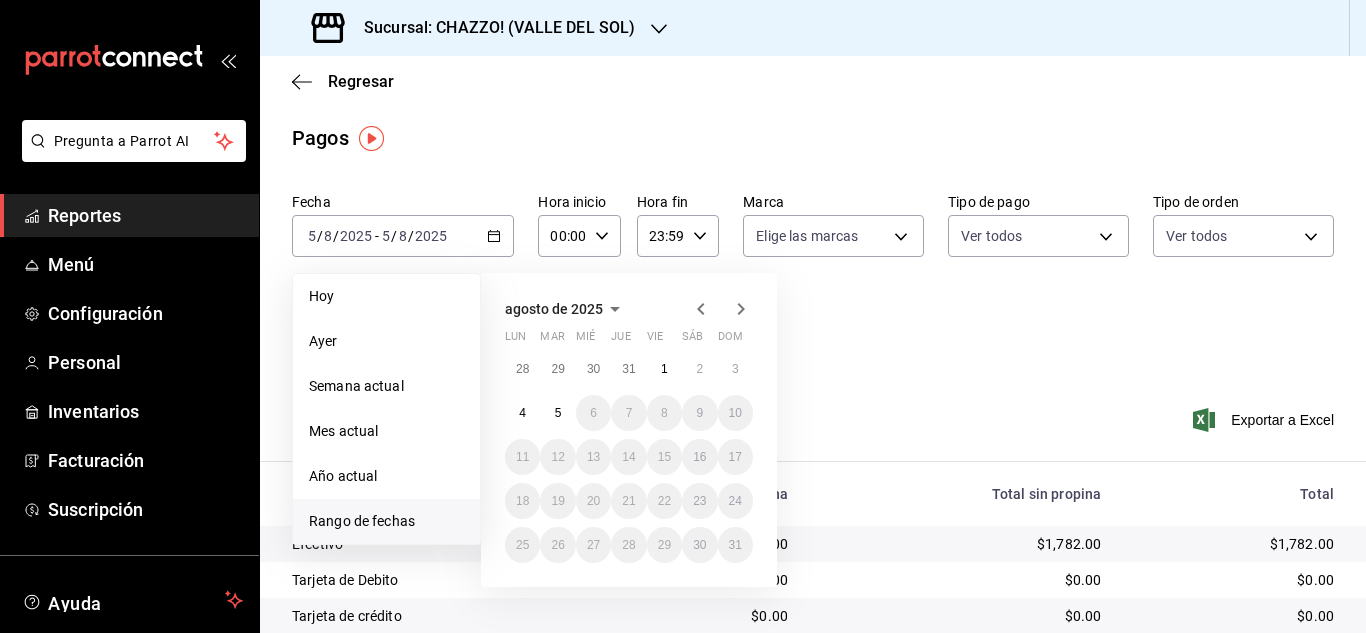 click 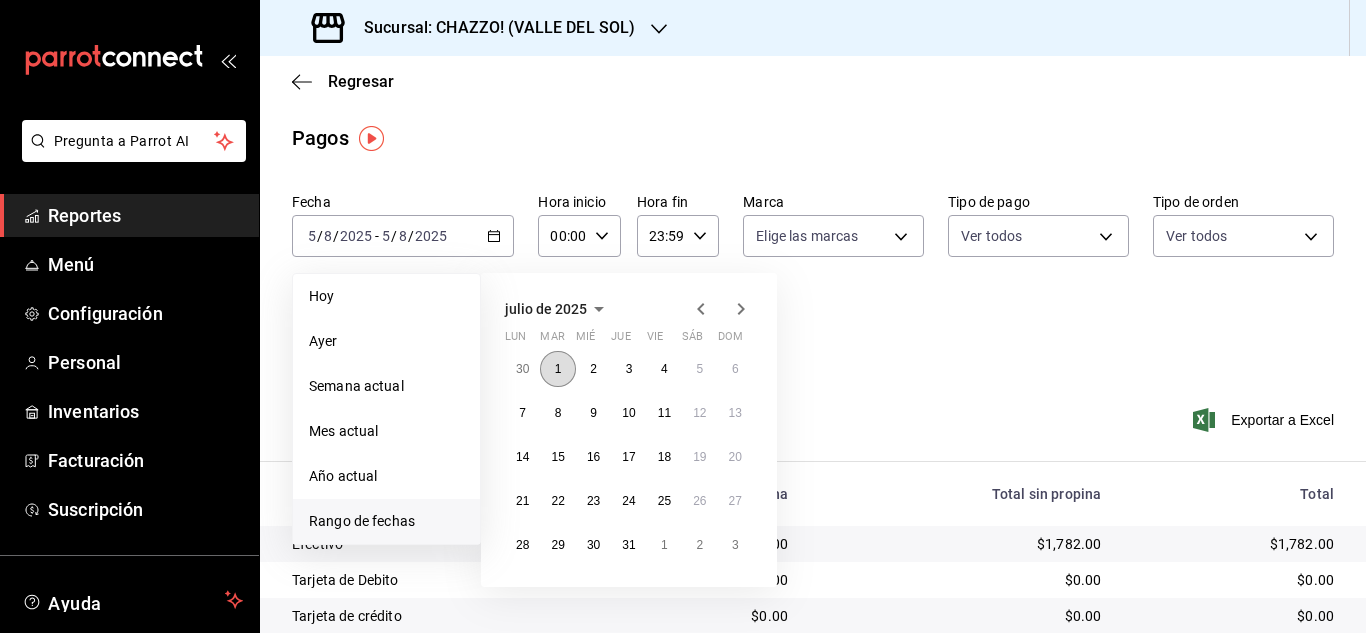 click on "1" at bounding box center [557, 369] 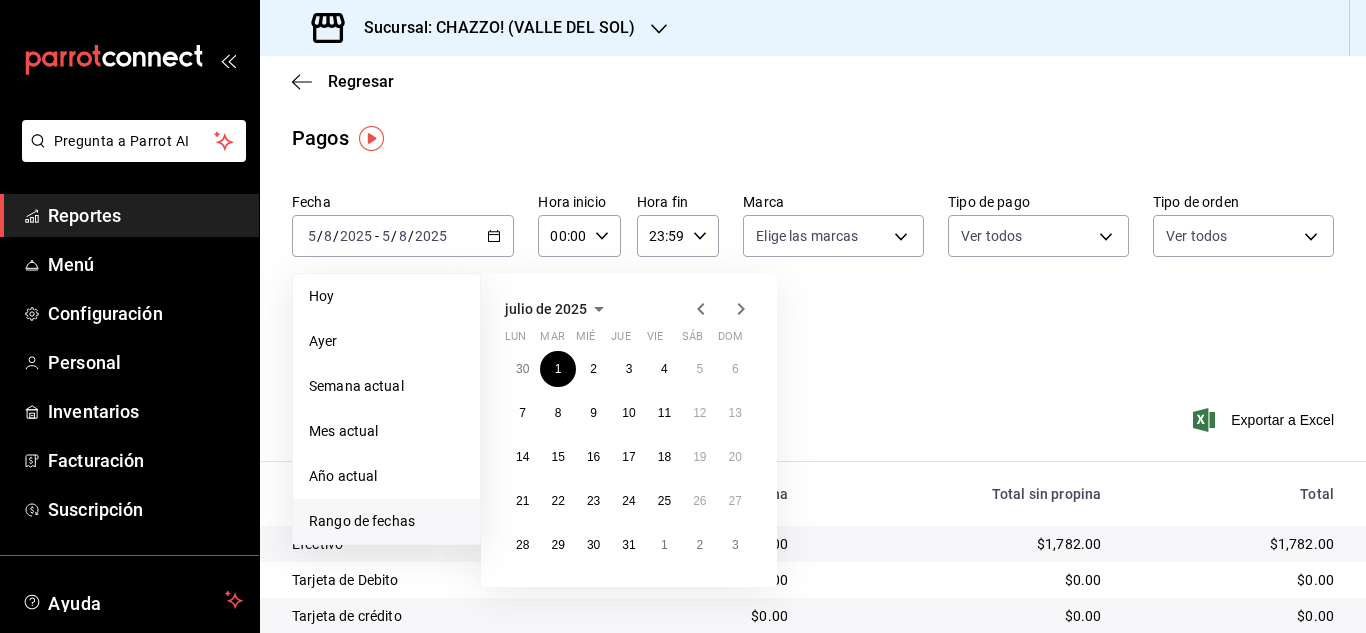 click on "julio de 2025 lun mar mié jue vie sáb dom 30 1 2 3 4 5 6 7 8 9 10 11 12 13 14 15 16 17 18 19 20 21 22 23 24 25 26 27 28 29 30 31 1 2 3" at bounding box center [656, 422] 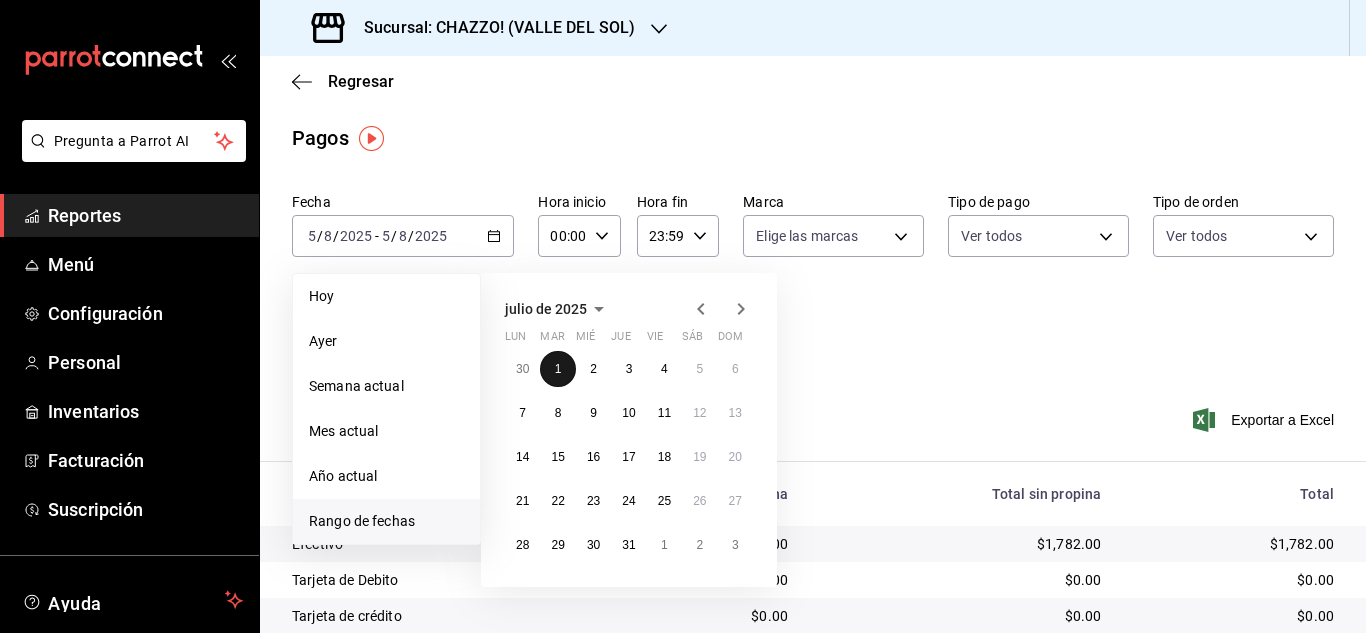 click on "1" at bounding box center [558, 369] 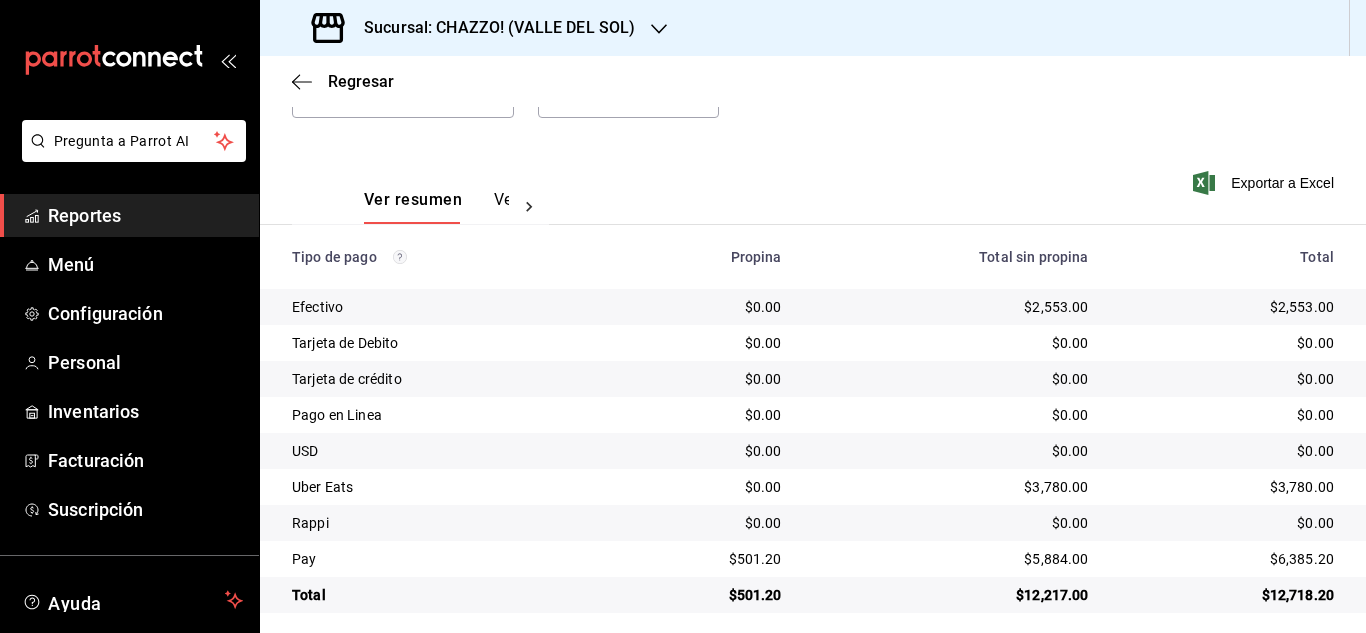 scroll, scrollTop: 250, scrollLeft: 0, axis: vertical 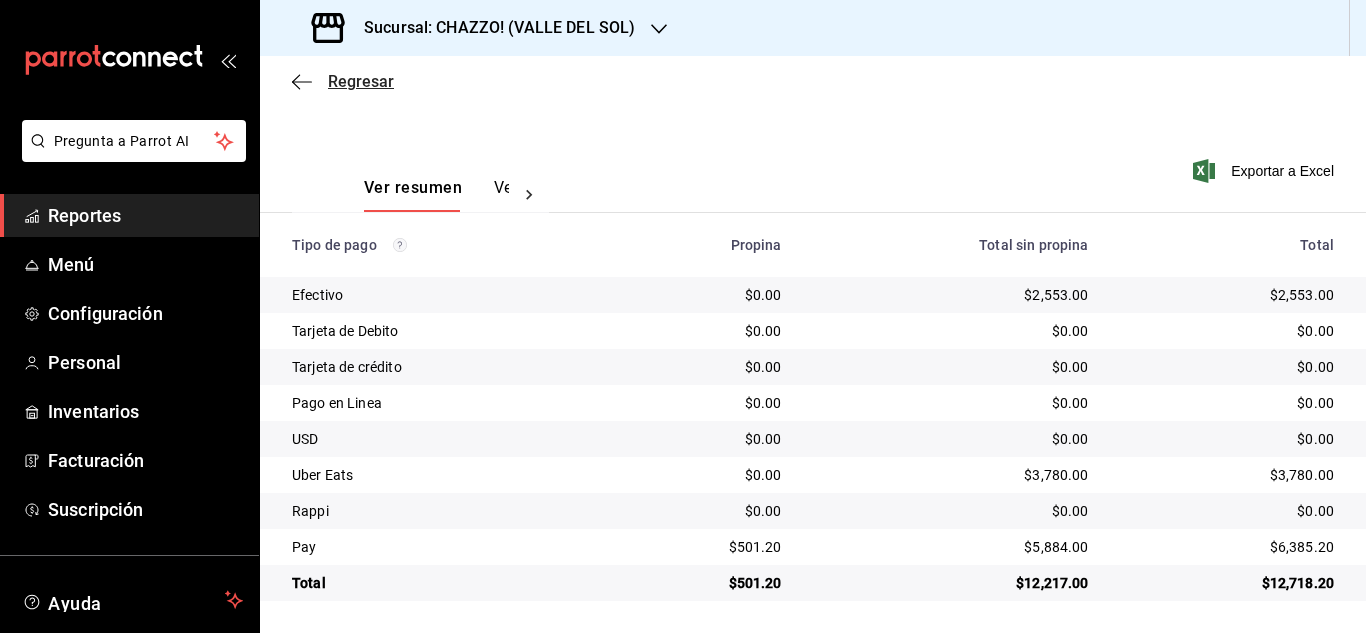 click 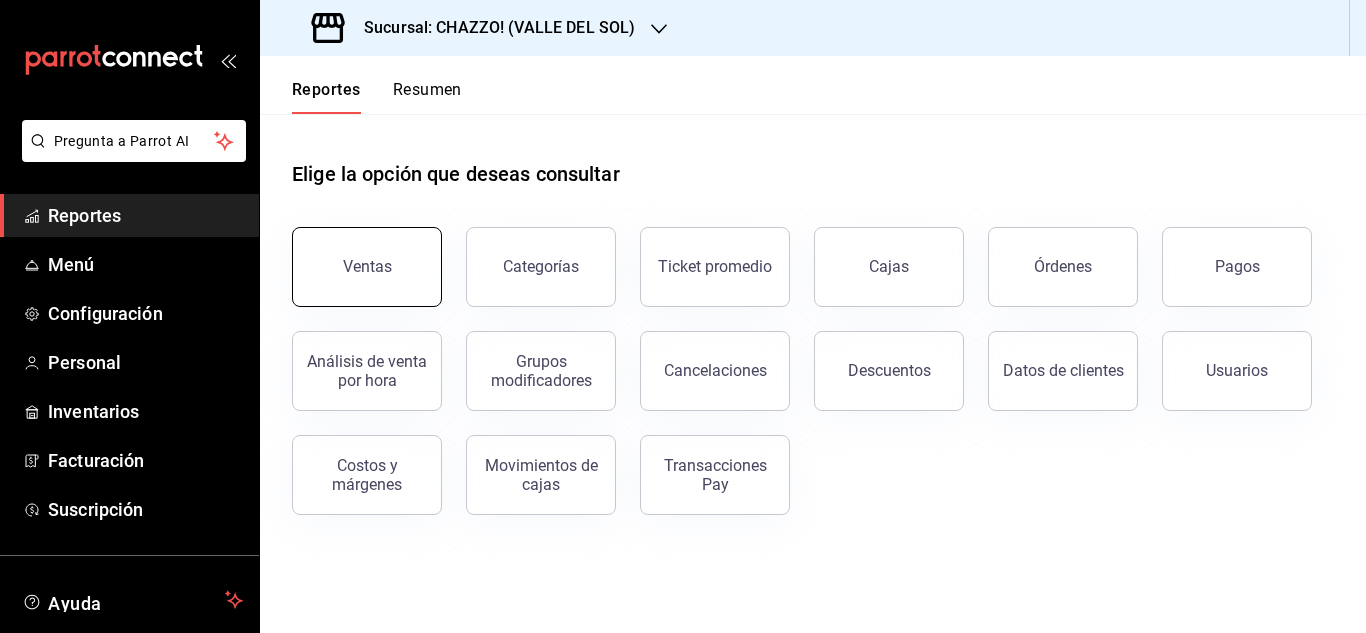click on "Ventas" at bounding box center (367, 267) 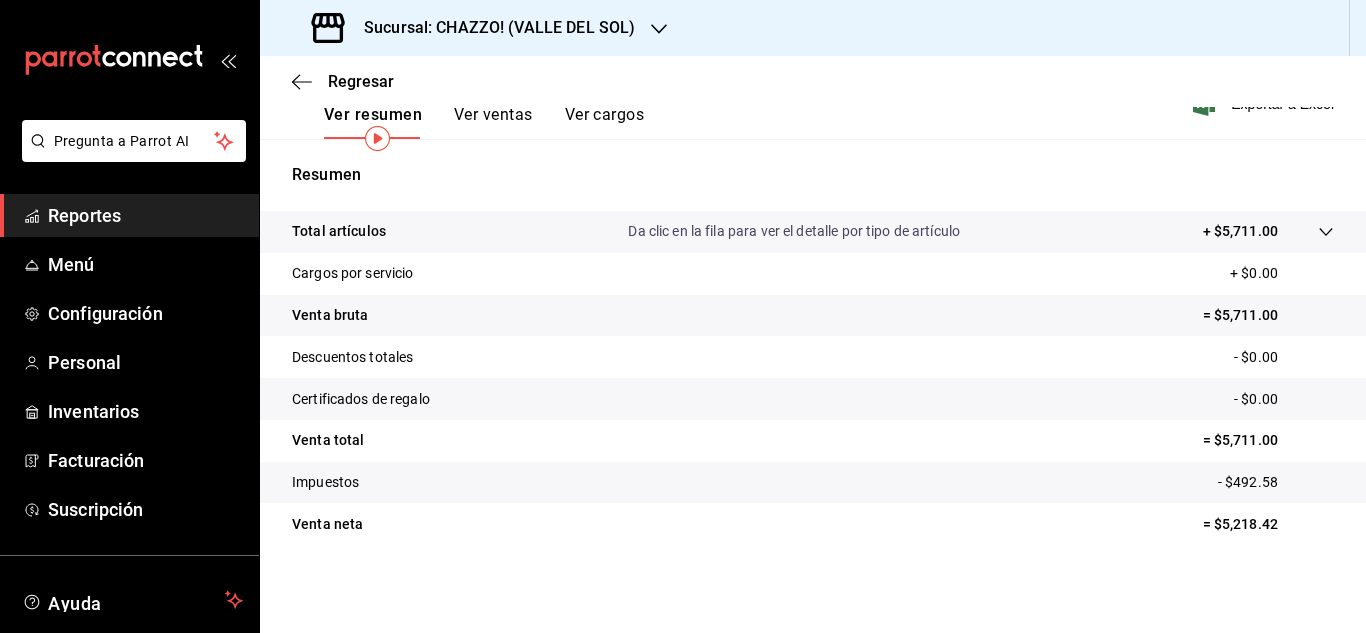 scroll, scrollTop: 0, scrollLeft: 0, axis: both 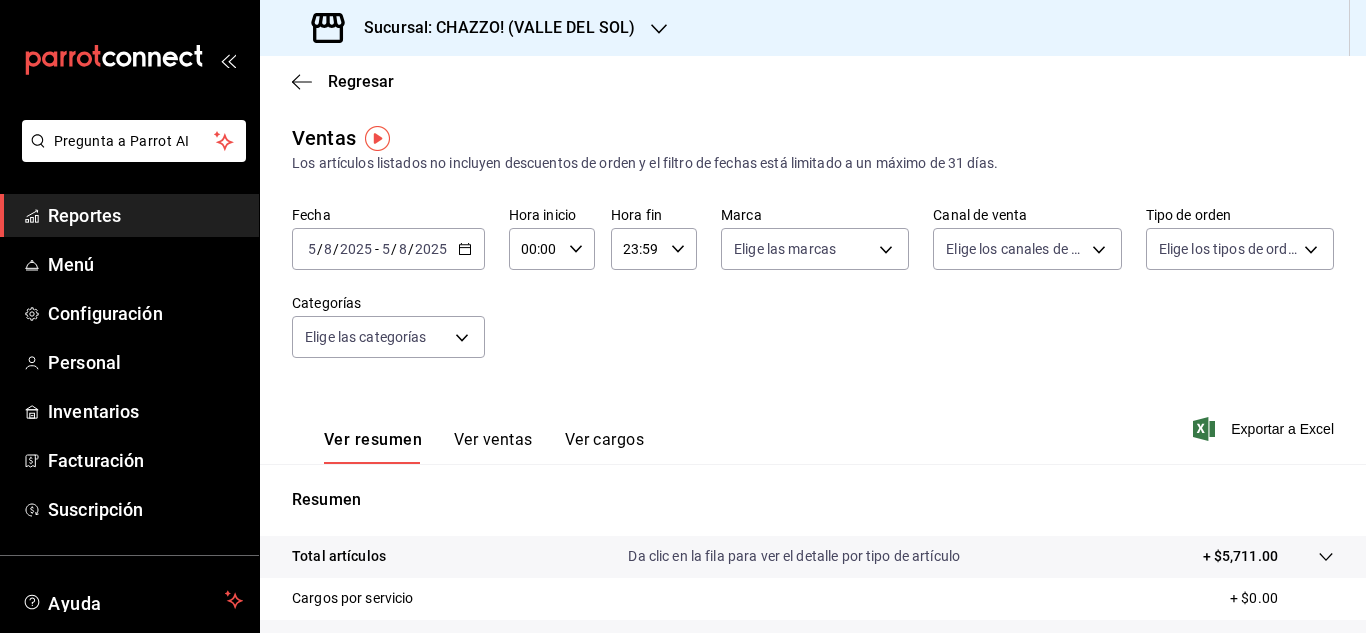 click 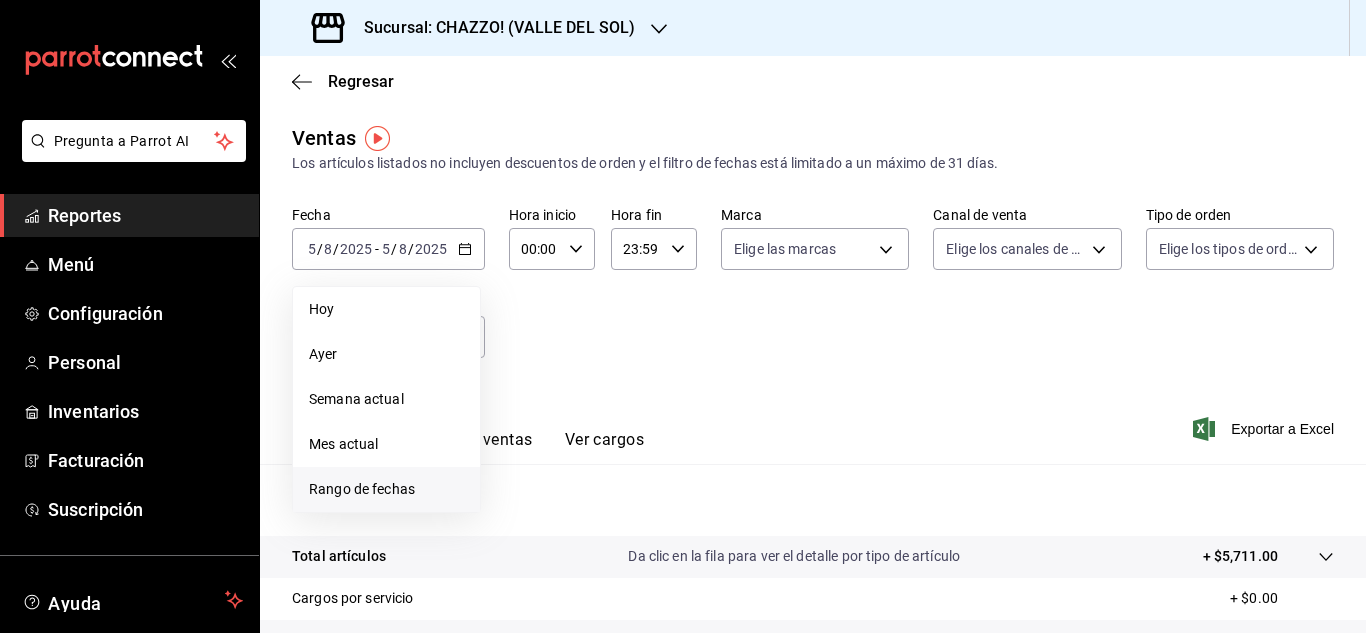 click on "Rango de fechas" at bounding box center [386, 489] 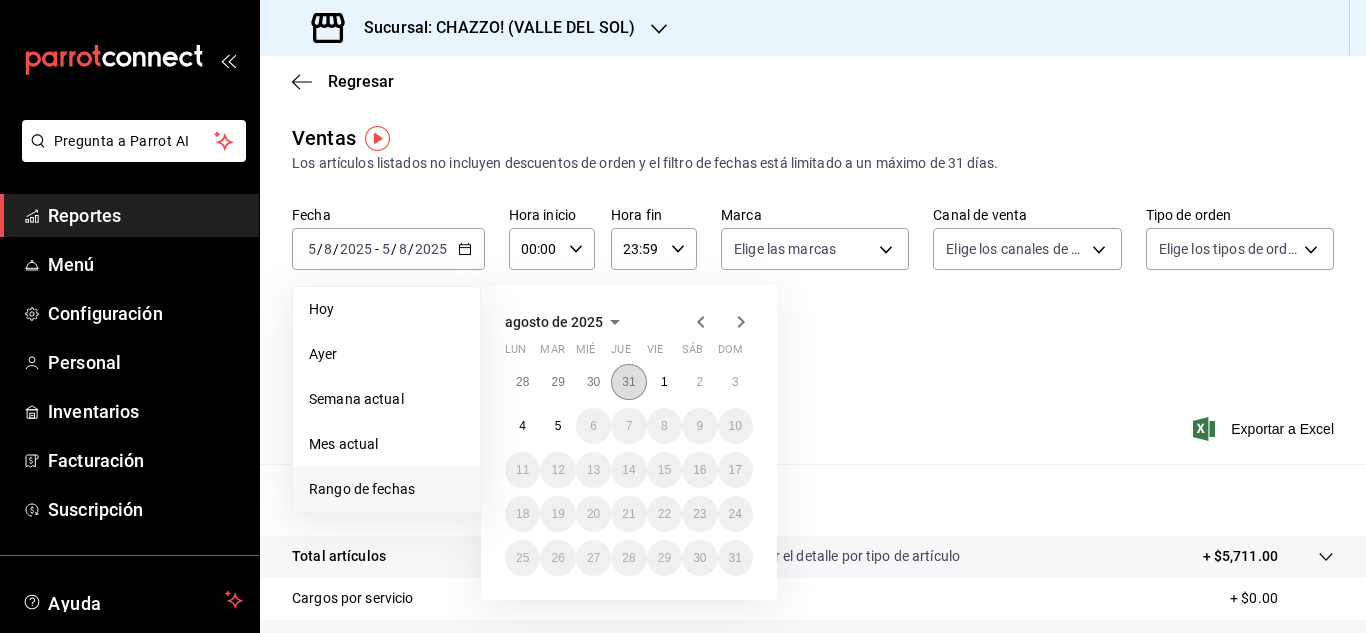 click on "31" at bounding box center (628, 382) 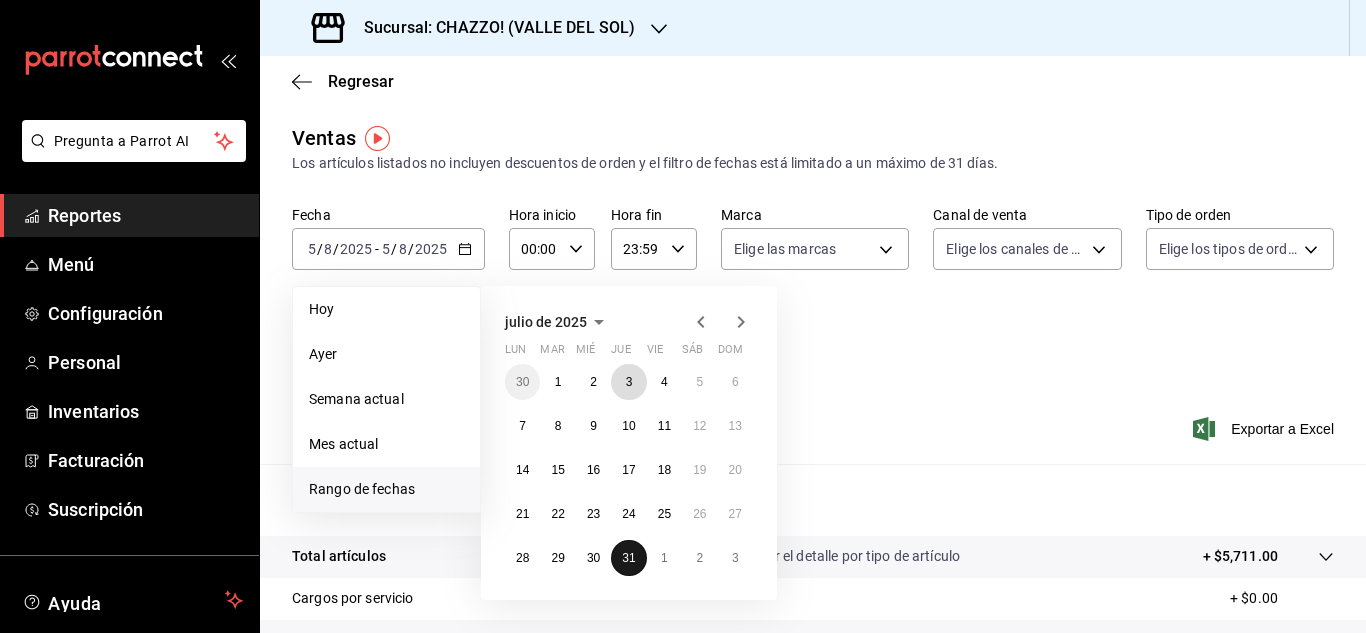 click on "3" at bounding box center [628, 382] 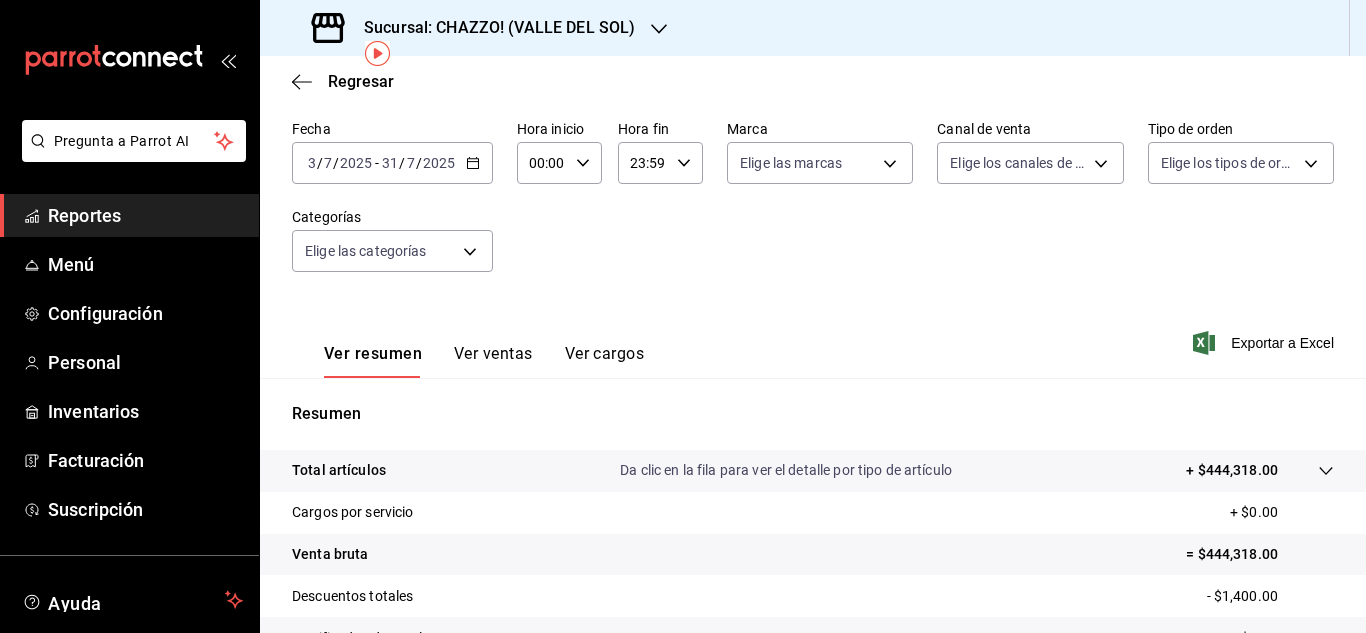 scroll, scrollTop: 85, scrollLeft: 0, axis: vertical 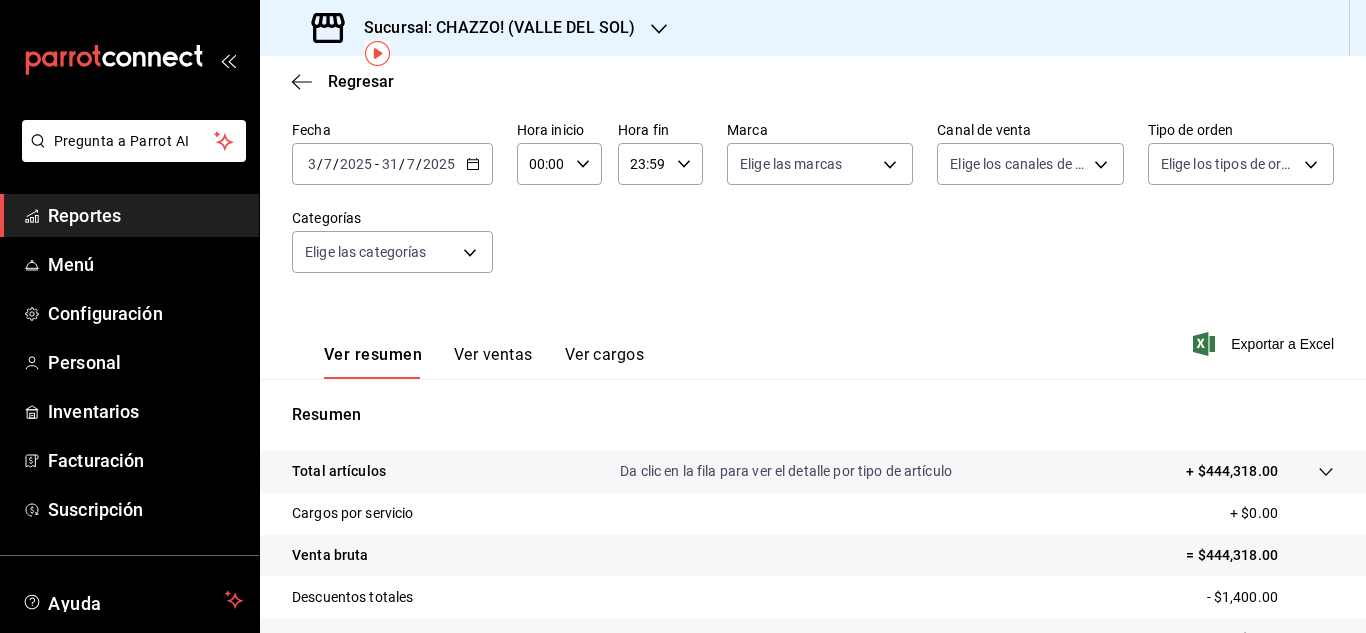 click 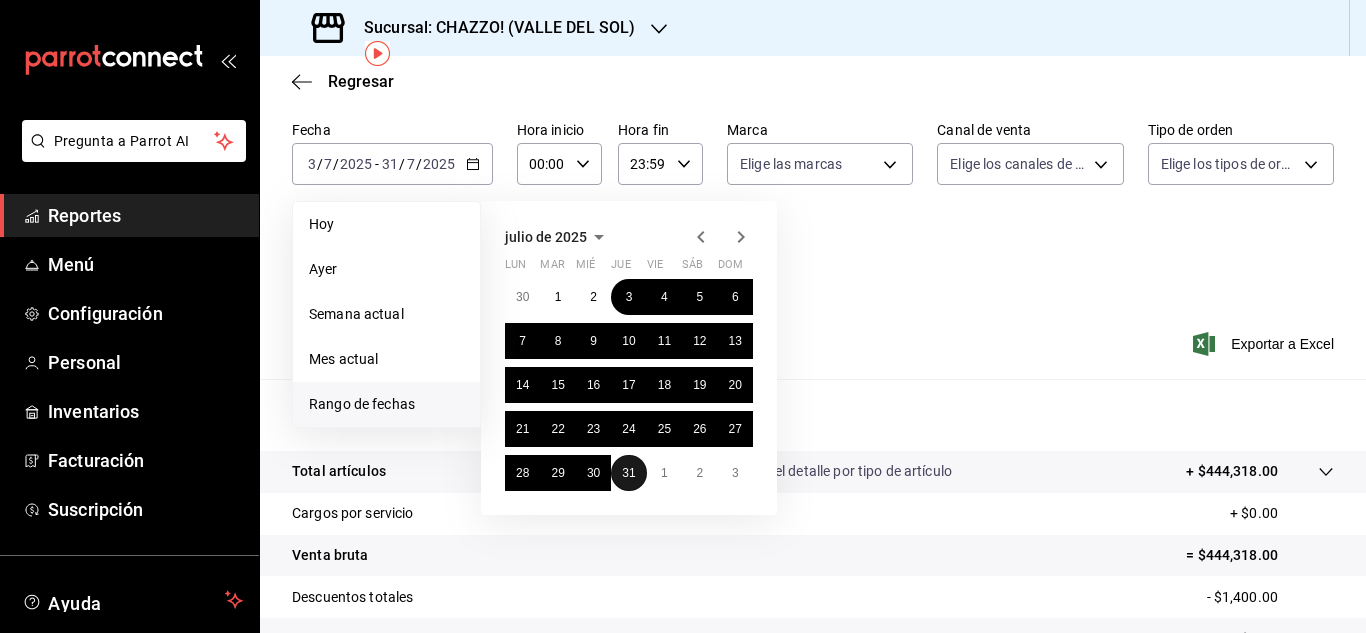 click on "31" at bounding box center [628, 473] 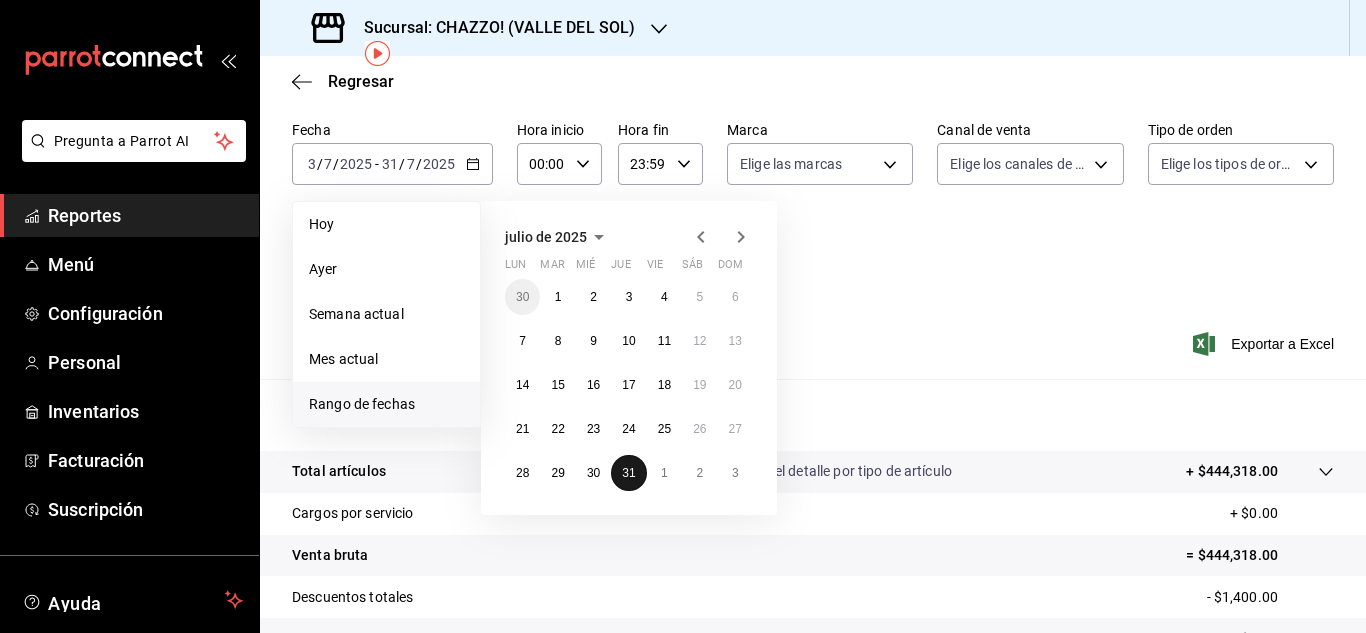click on "31" at bounding box center (628, 473) 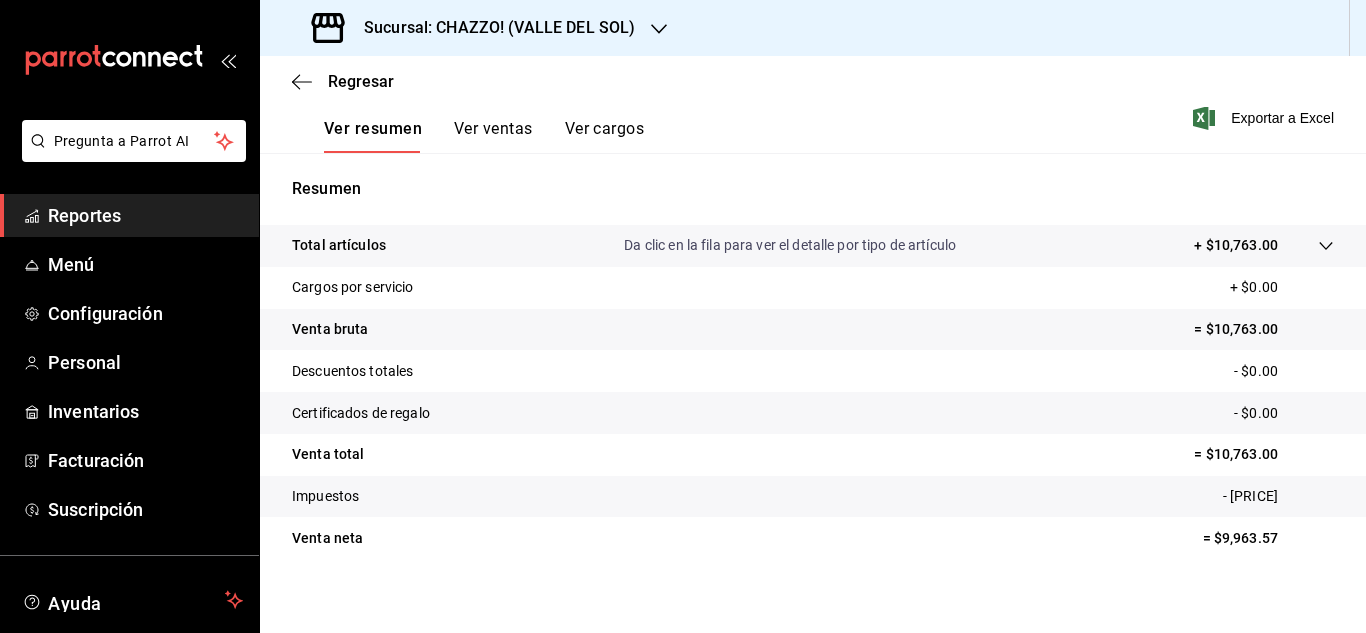 scroll, scrollTop: 312, scrollLeft: 0, axis: vertical 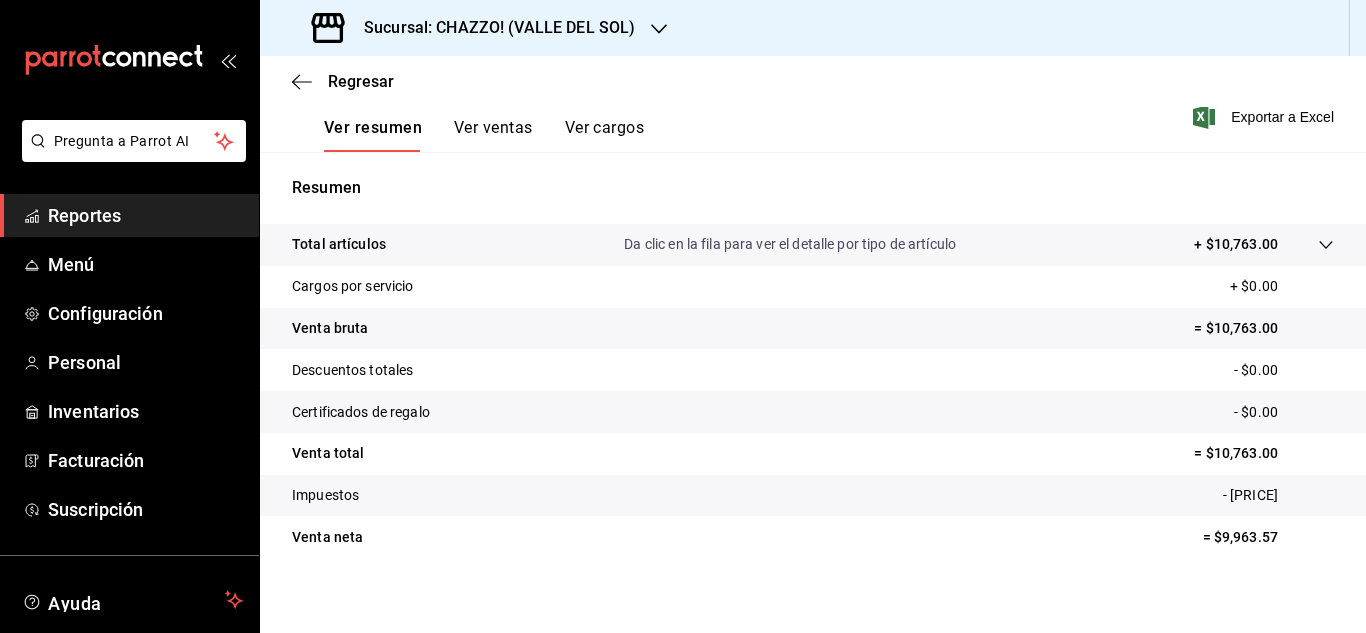 click on "Total artículos Da clic en la fila para ver el detalle por tipo de artículo + $10,763.00 Cargos por servicio + $0.00 Venta bruta = $10,763.00 Descuentos totales - $0.00 Certificados de regalo - $0.00 Venta total = $10,763.00 Impuestos - $799.43 Venta neta = $9,963.57" at bounding box center [813, 403] 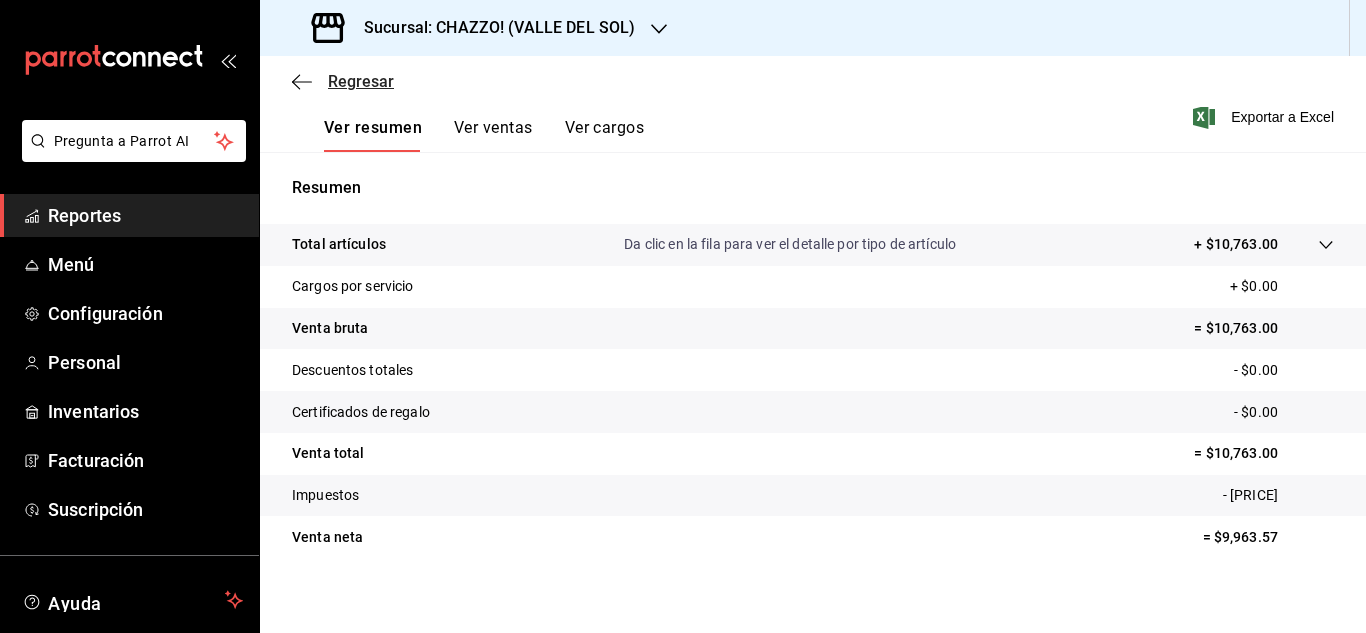click 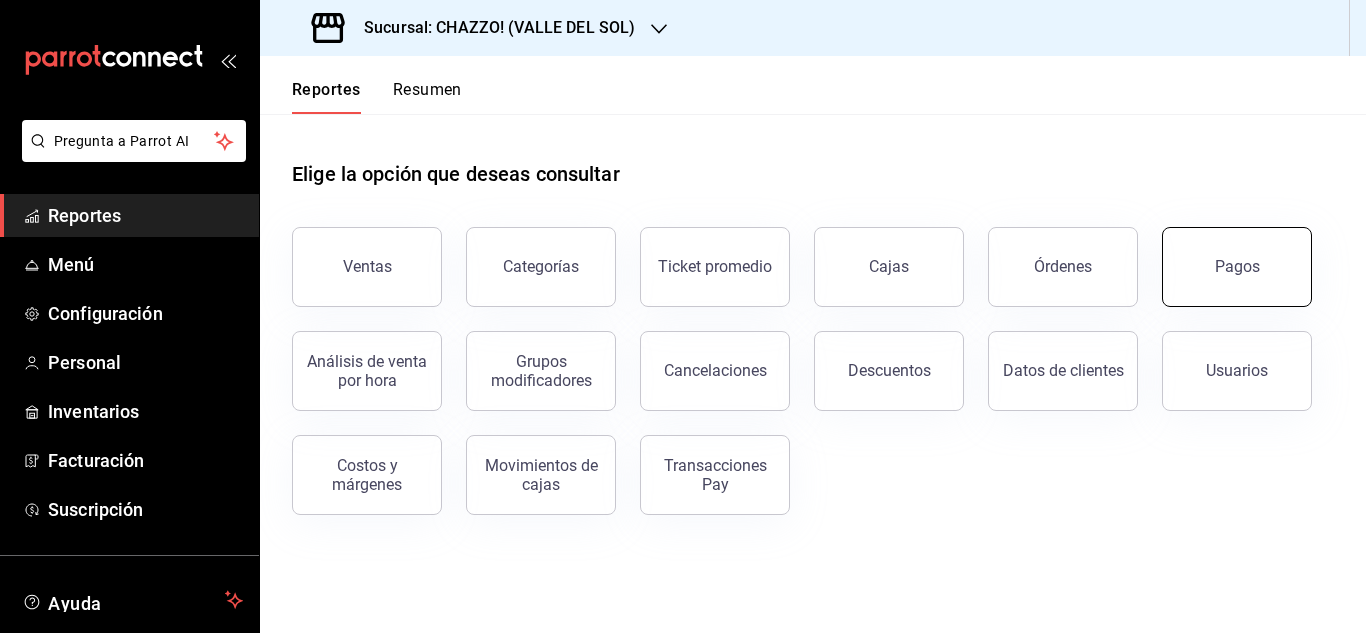 click on "Pagos" at bounding box center [1237, 266] 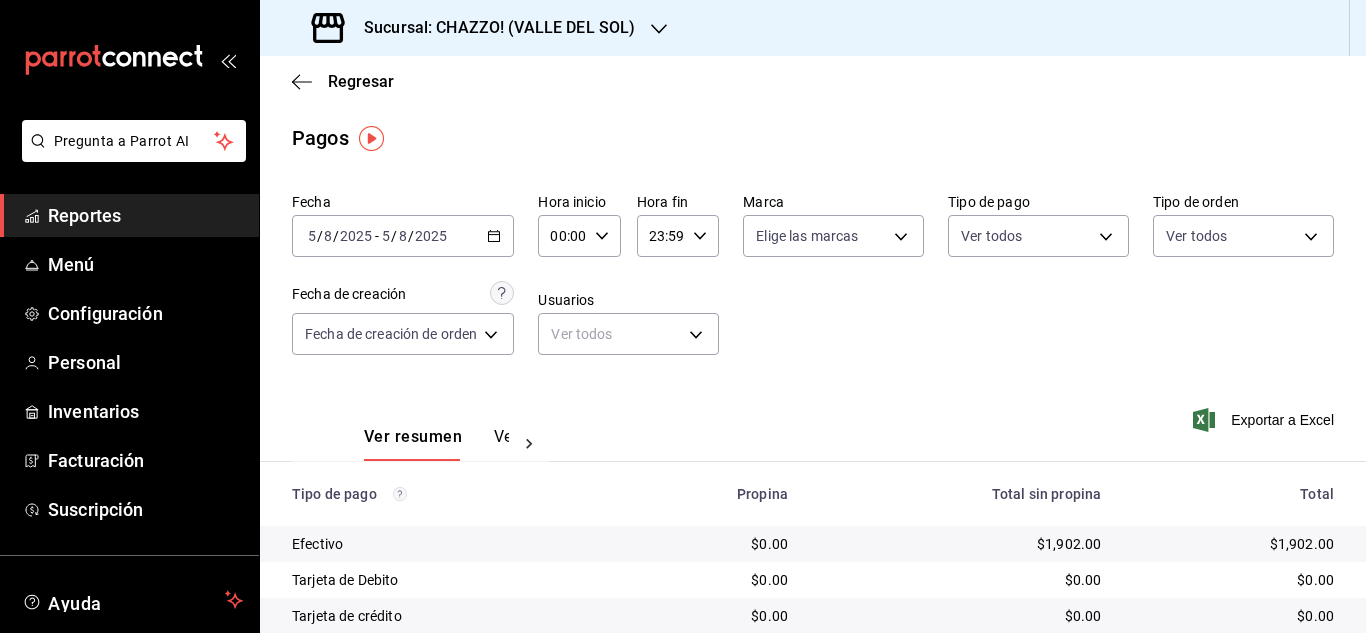 click 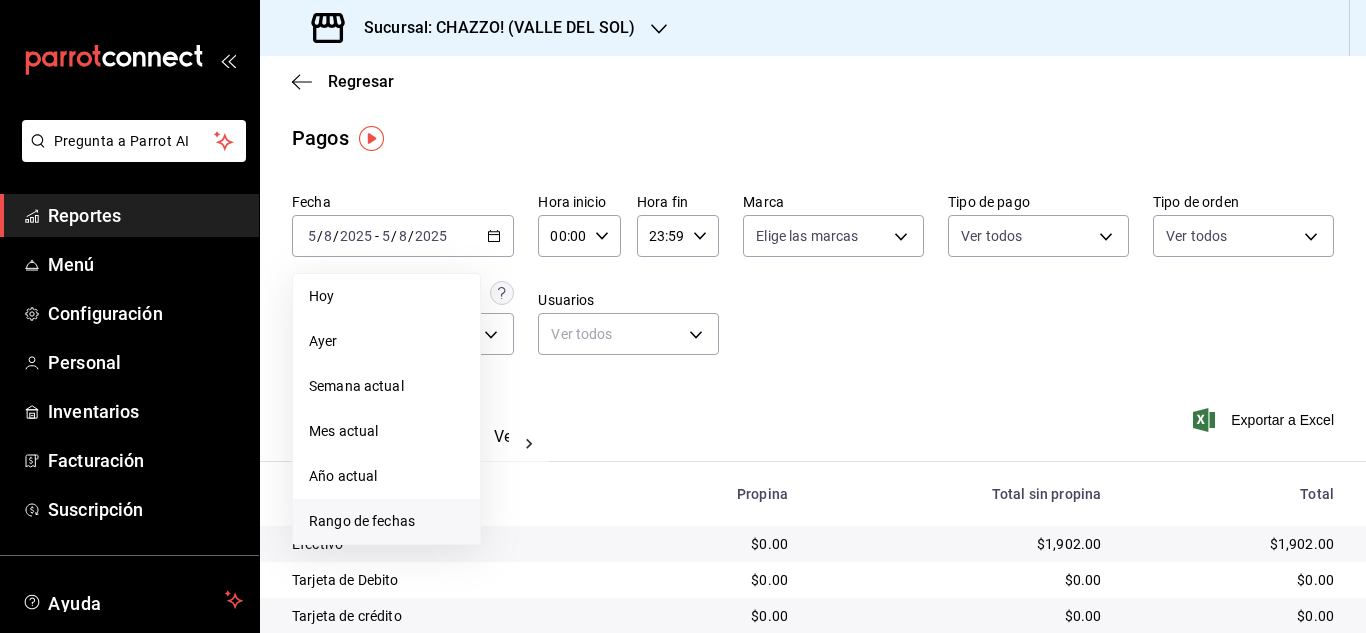 click on "Rango de fechas" at bounding box center (386, 521) 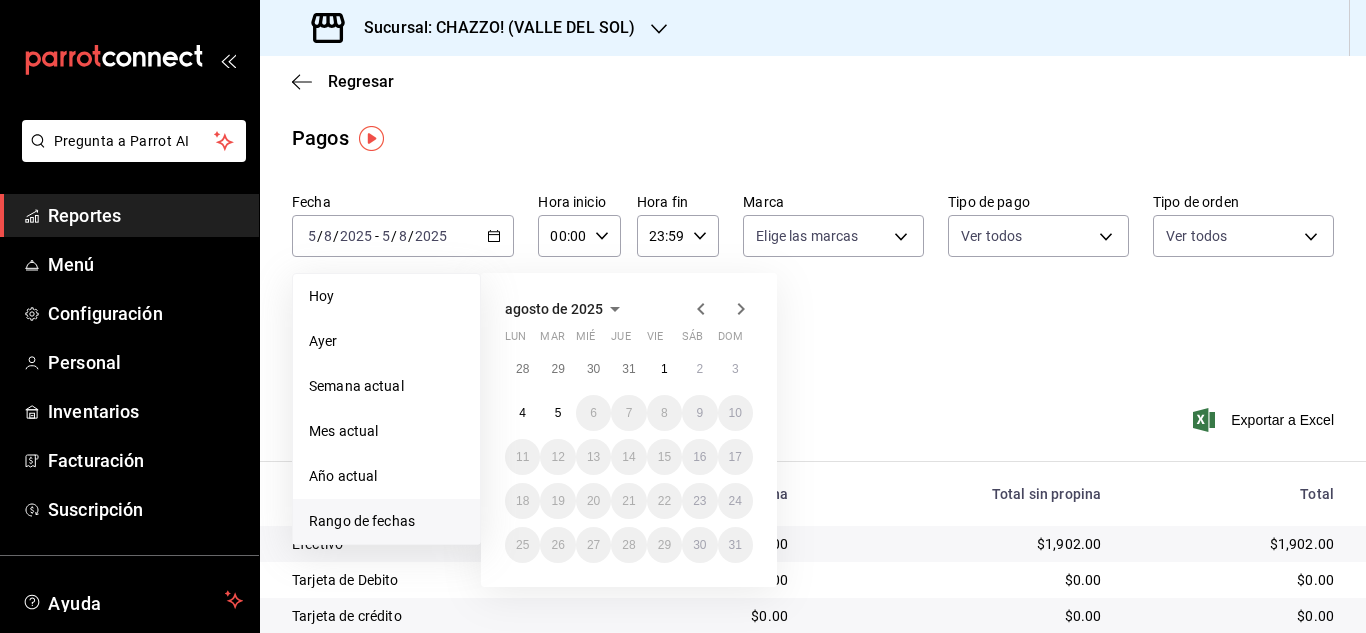 click 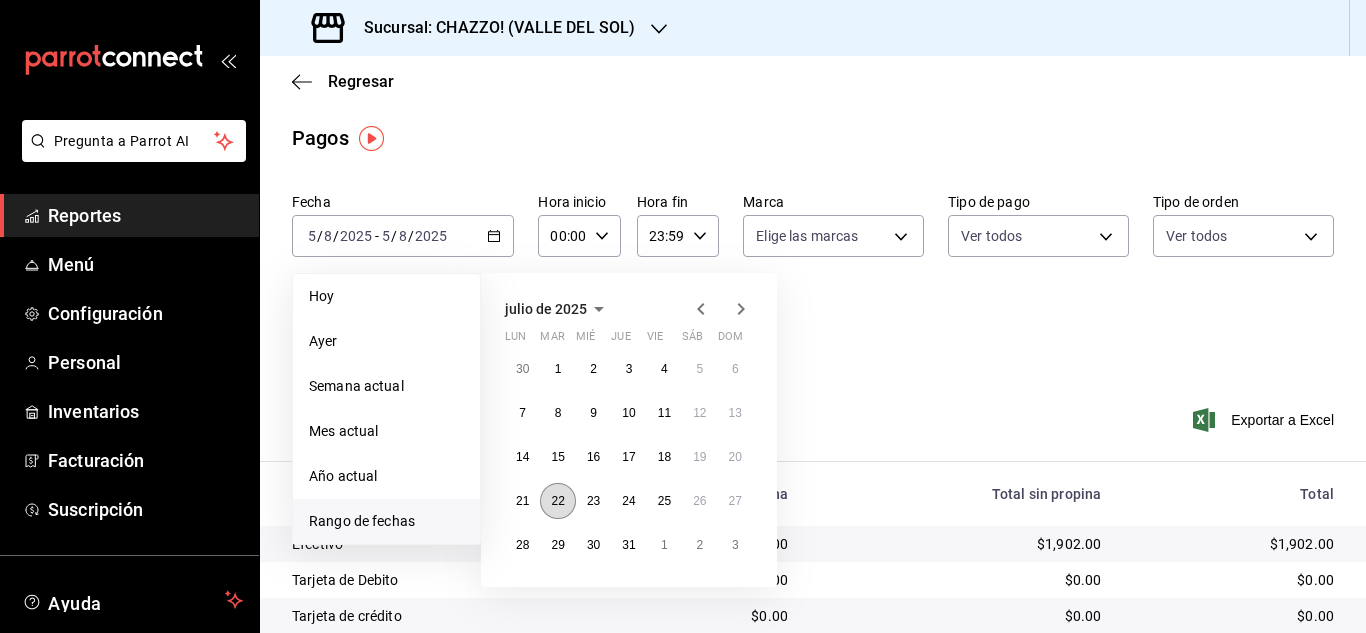 click on "22" at bounding box center (557, 501) 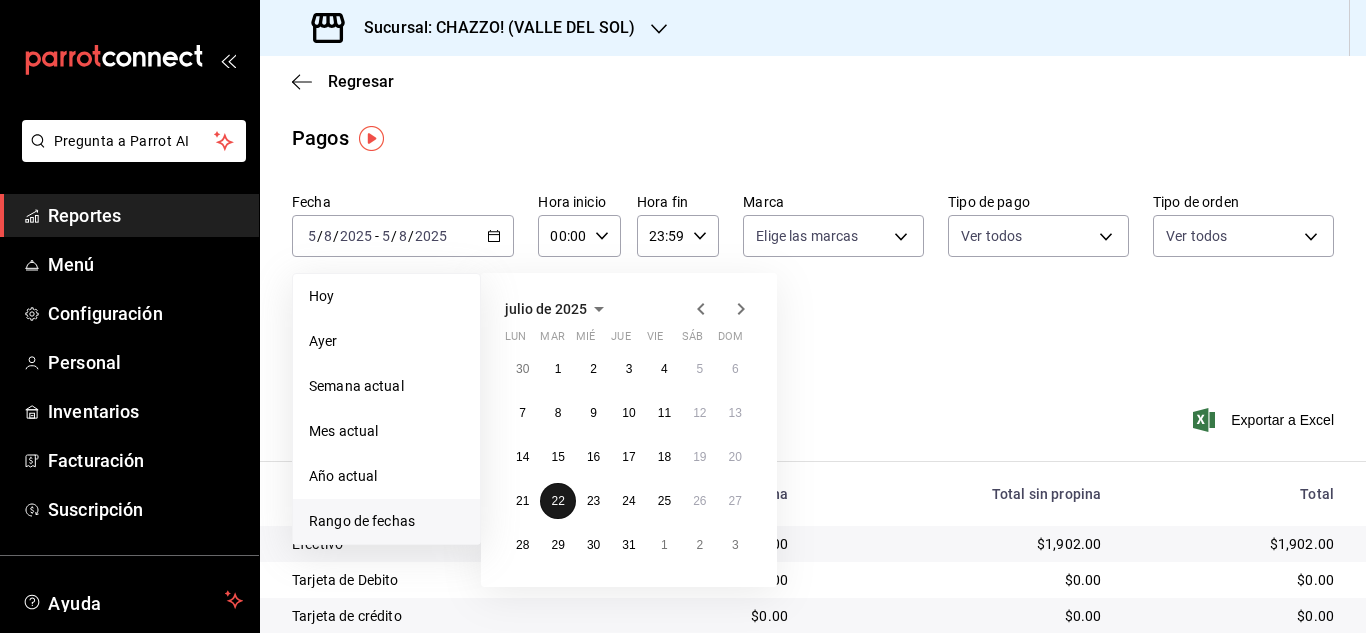 click on "22" at bounding box center [557, 501] 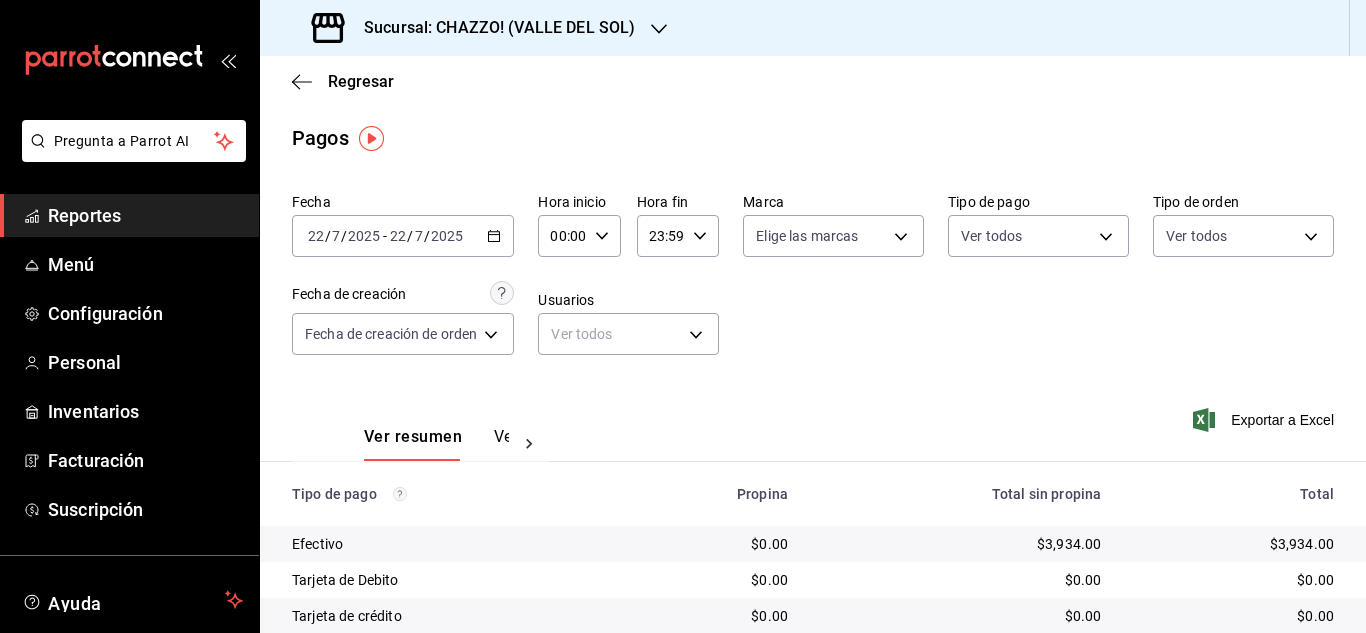 scroll, scrollTop: 250, scrollLeft: 0, axis: vertical 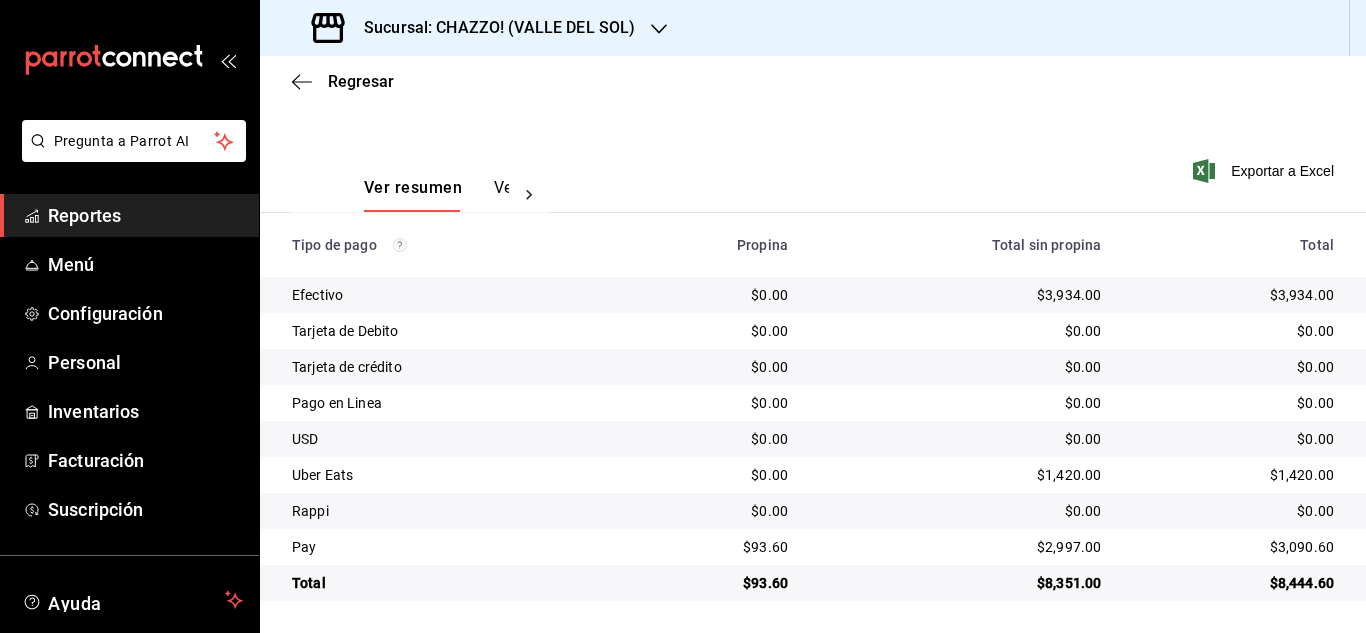 click on "Regresar" at bounding box center [813, 81] 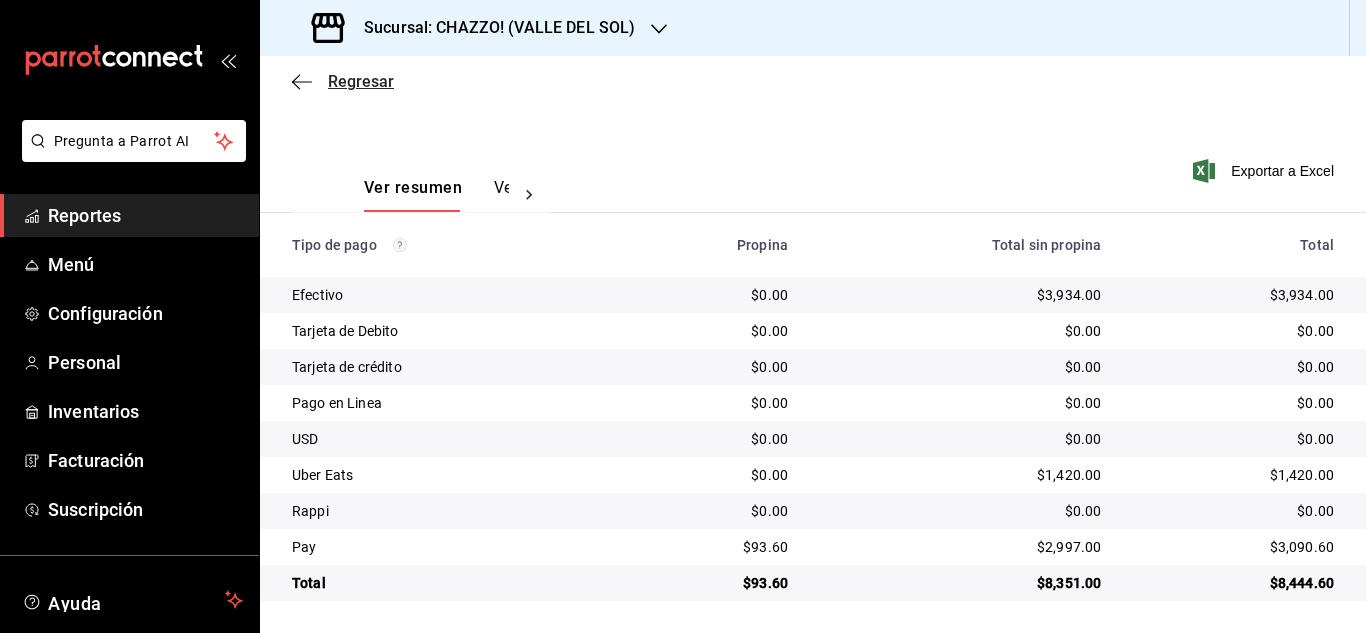 click 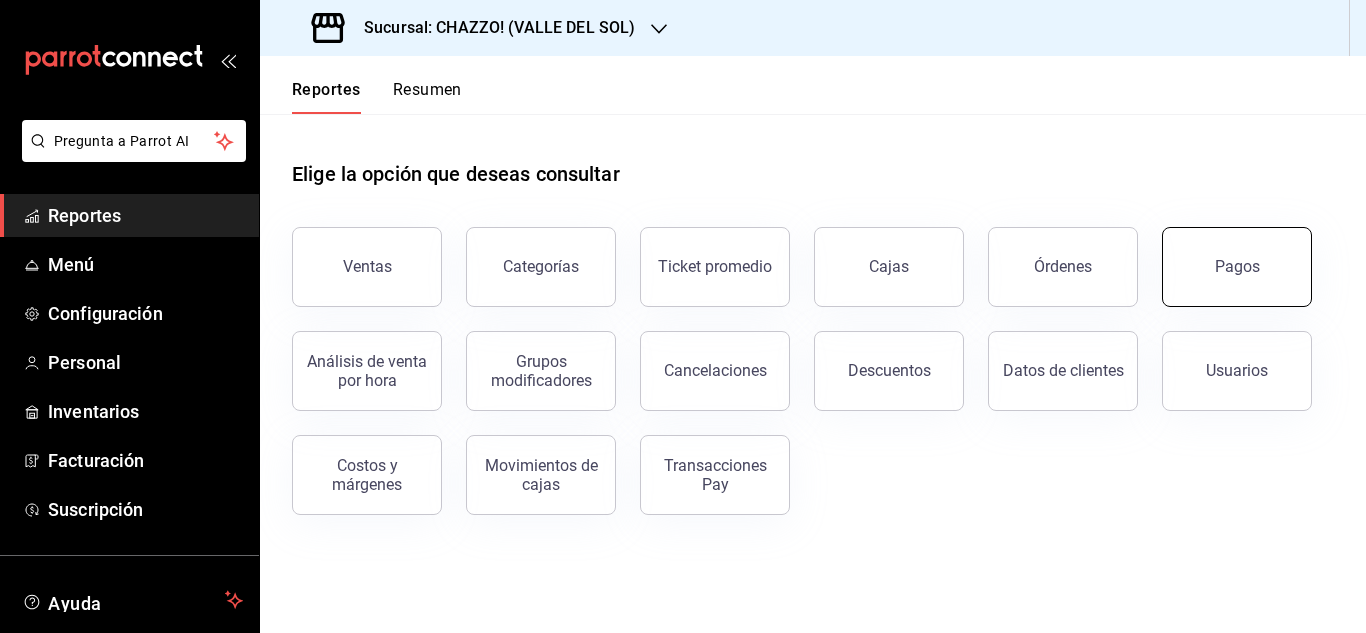 click on "Pagos" at bounding box center [1237, 267] 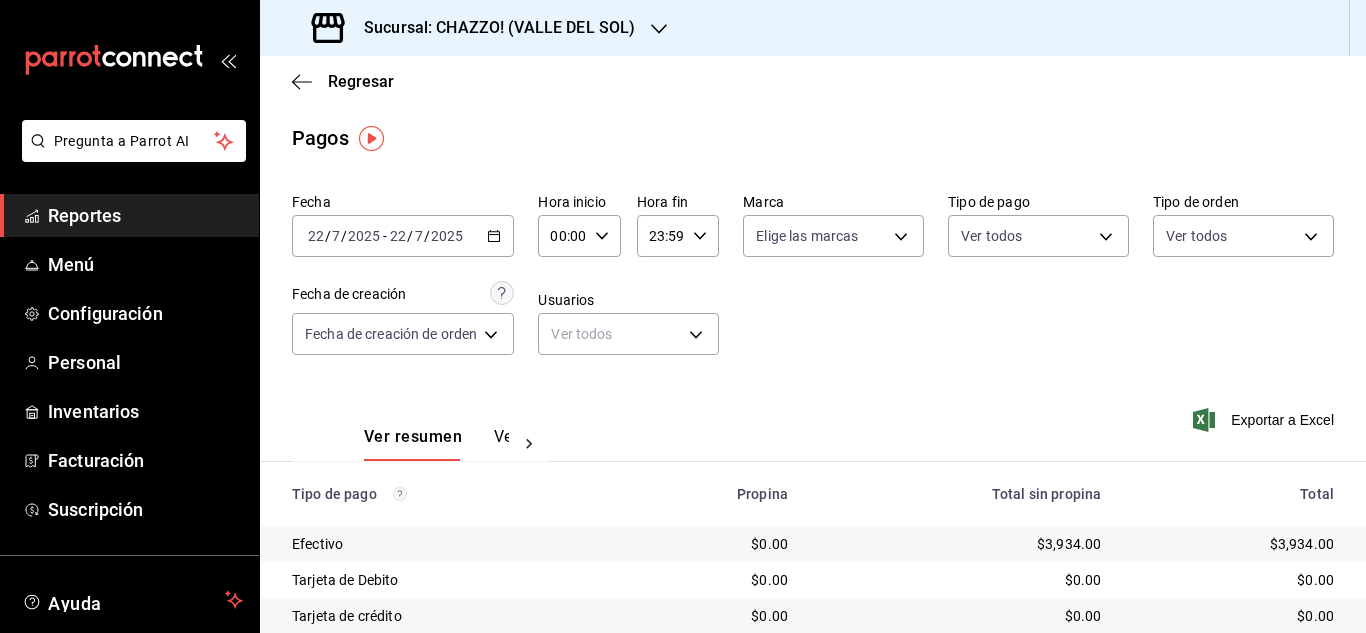 click on "2025-07-22 22 / 7 / 2025 - 2025-07-22 22 / 7 / 2025" at bounding box center [403, 236] 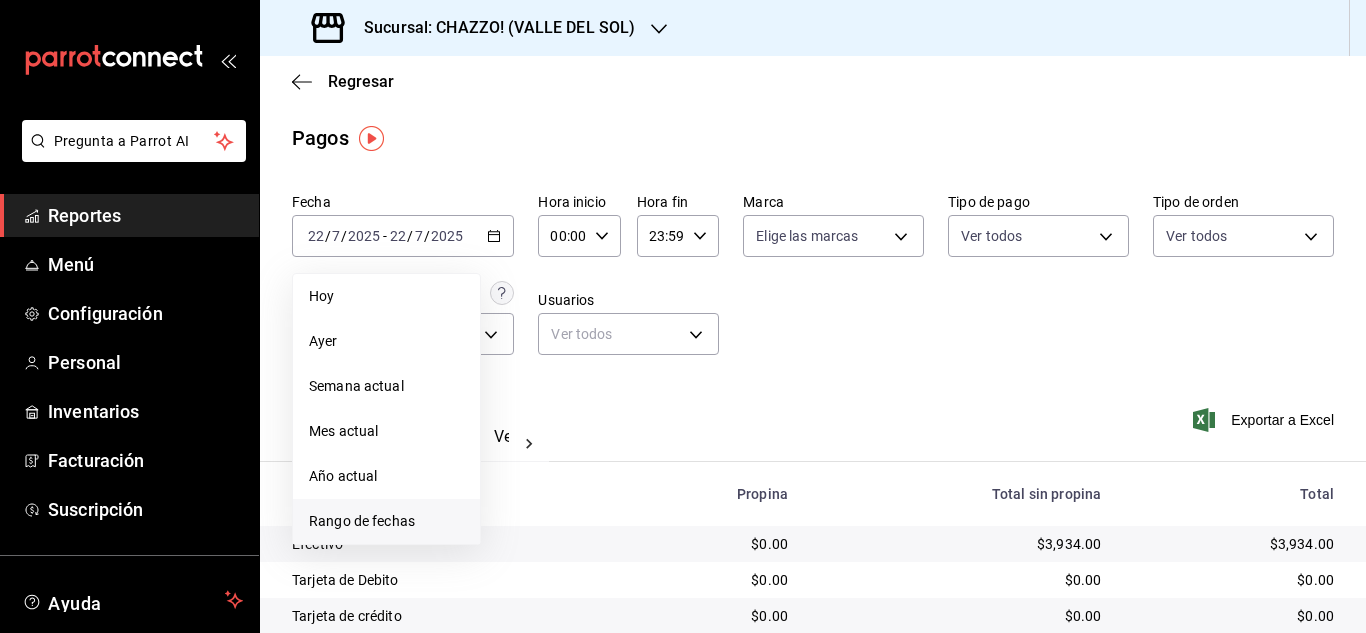 click on "Rango de fechas" at bounding box center [386, 521] 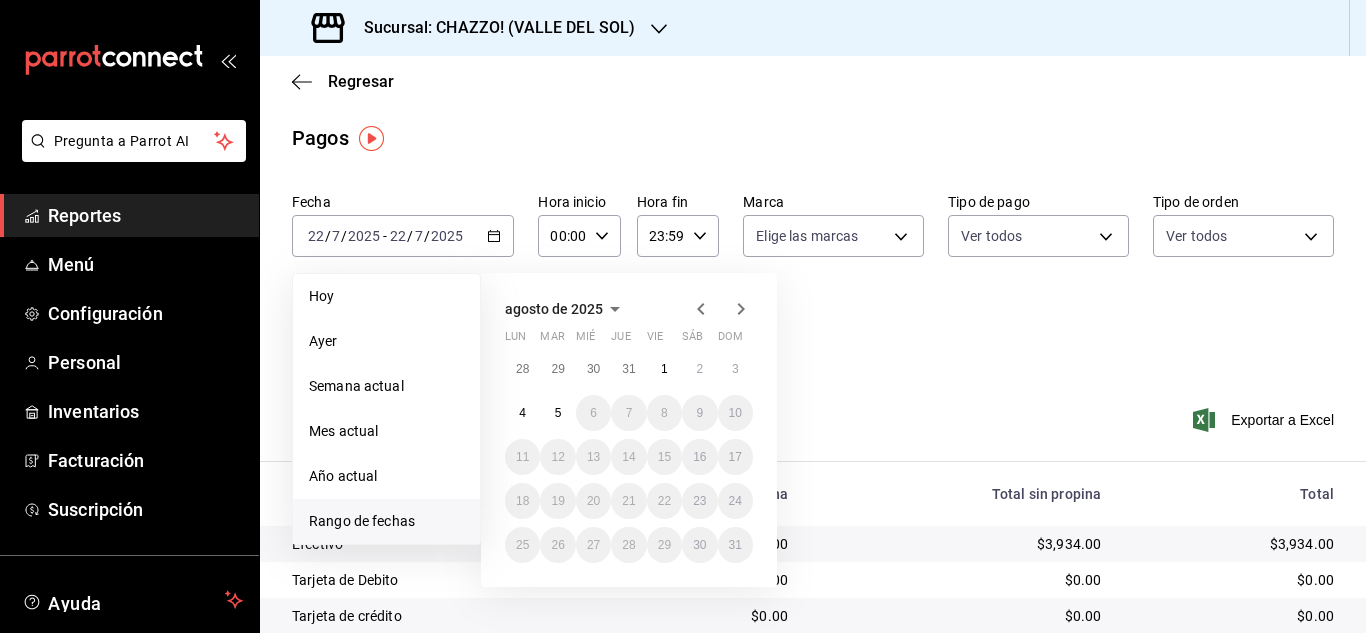 click 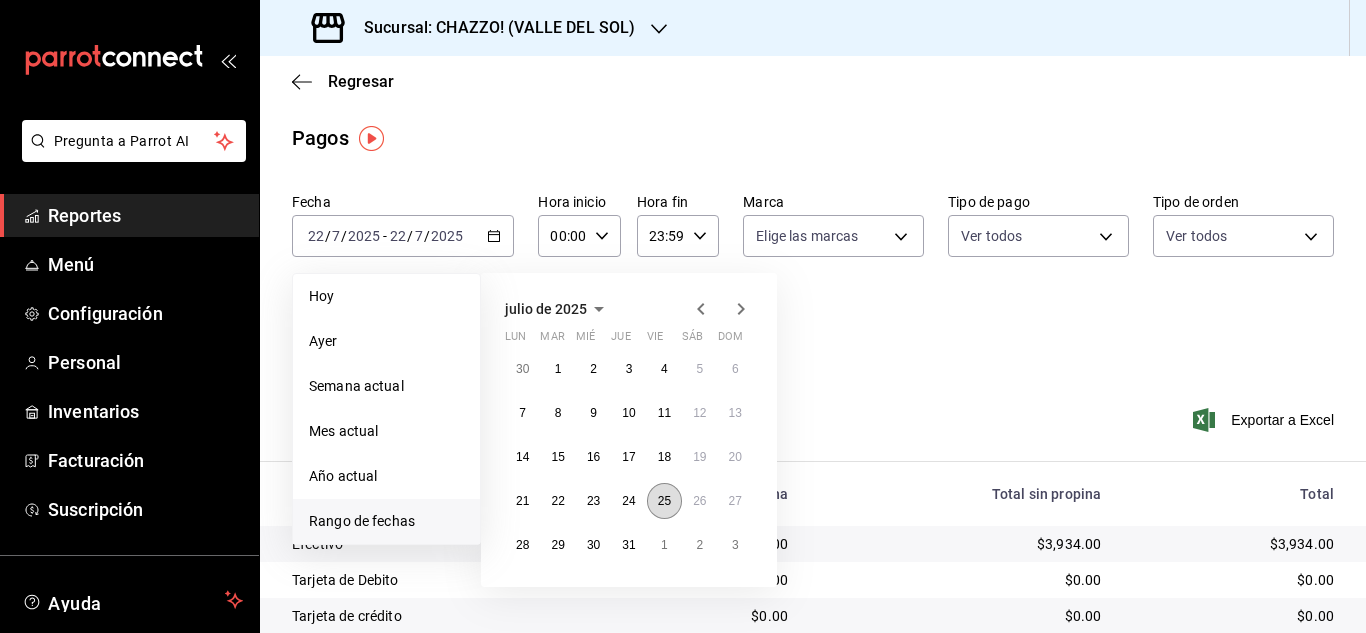 click on "25" at bounding box center [664, 501] 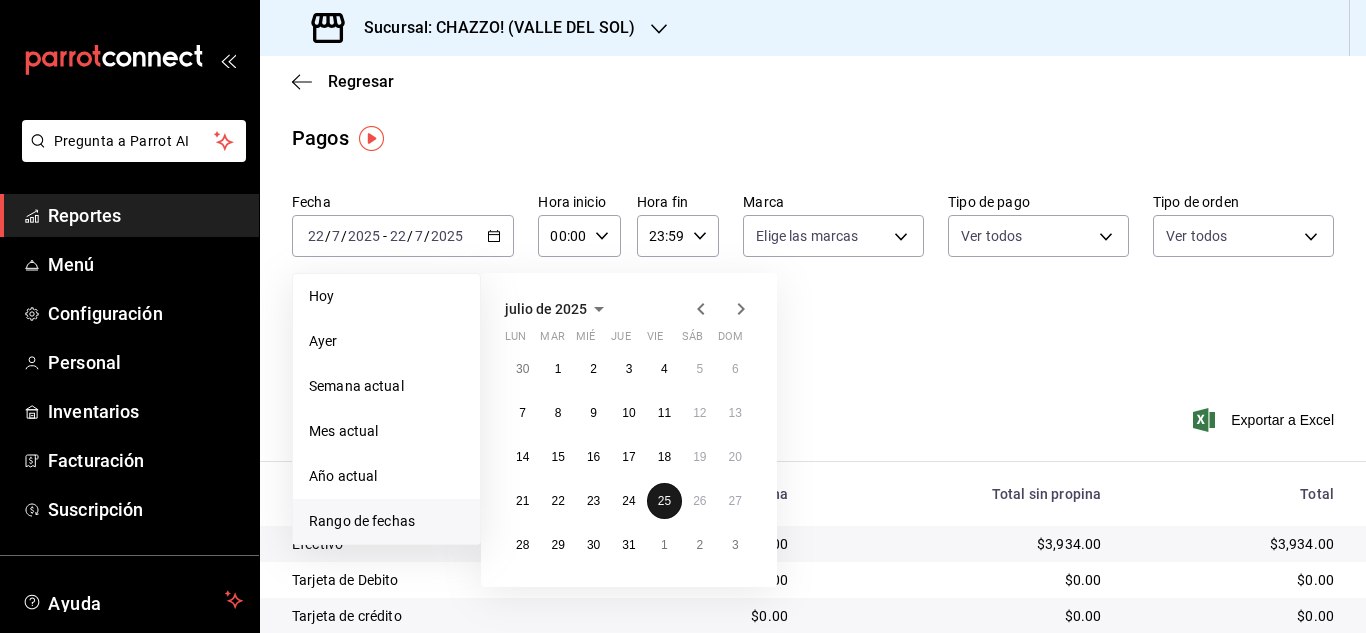 click on "25" at bounding box center [664, 501] 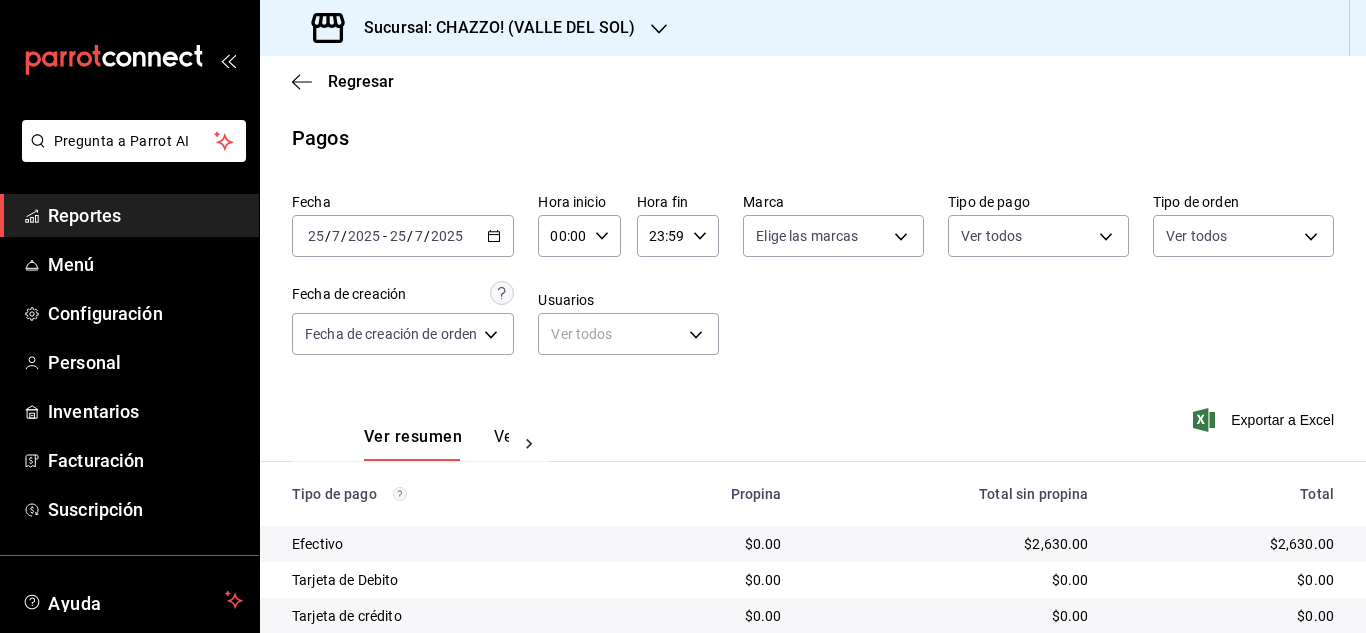 scroll, scrollTop: 250, scrollLeft: 0, axis: vertical 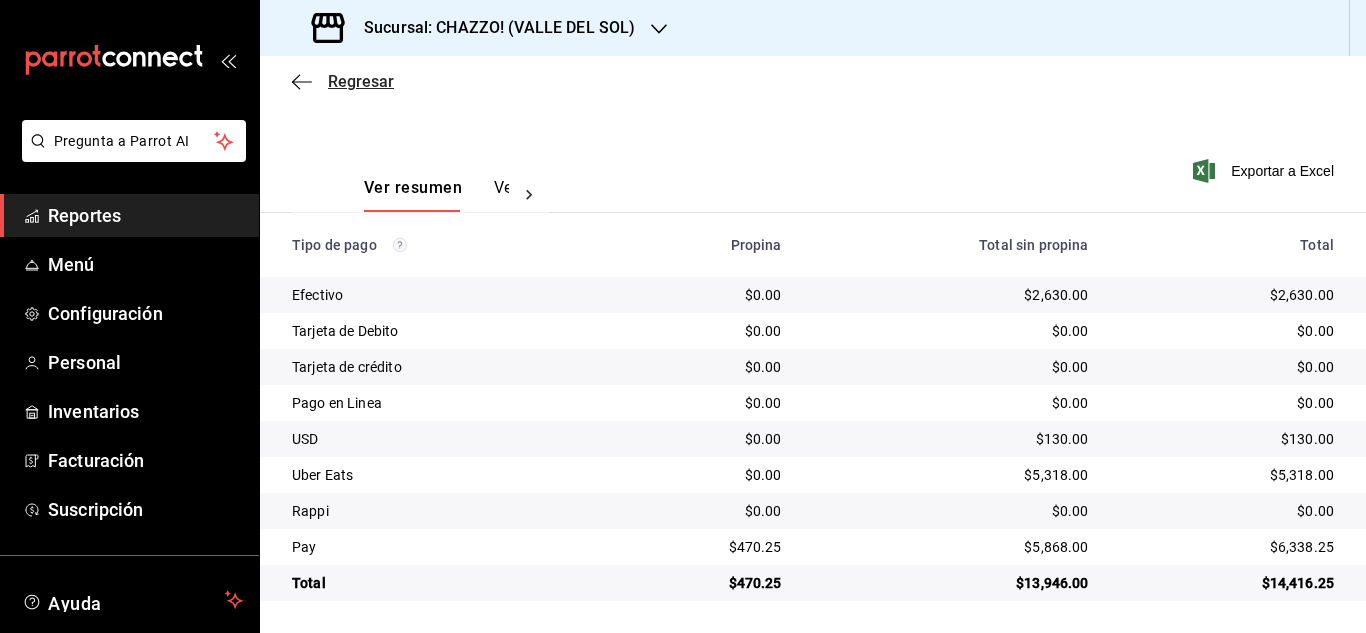 click 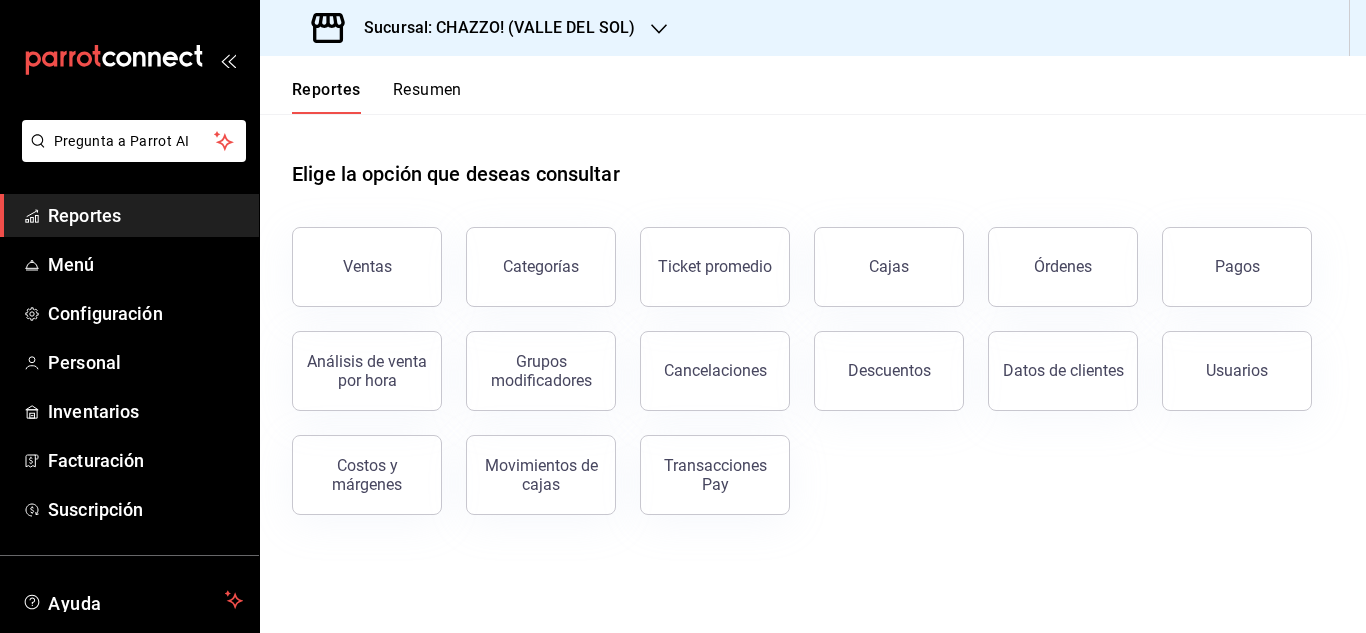 click on "Pagos" at bounding box center [1225, 255] 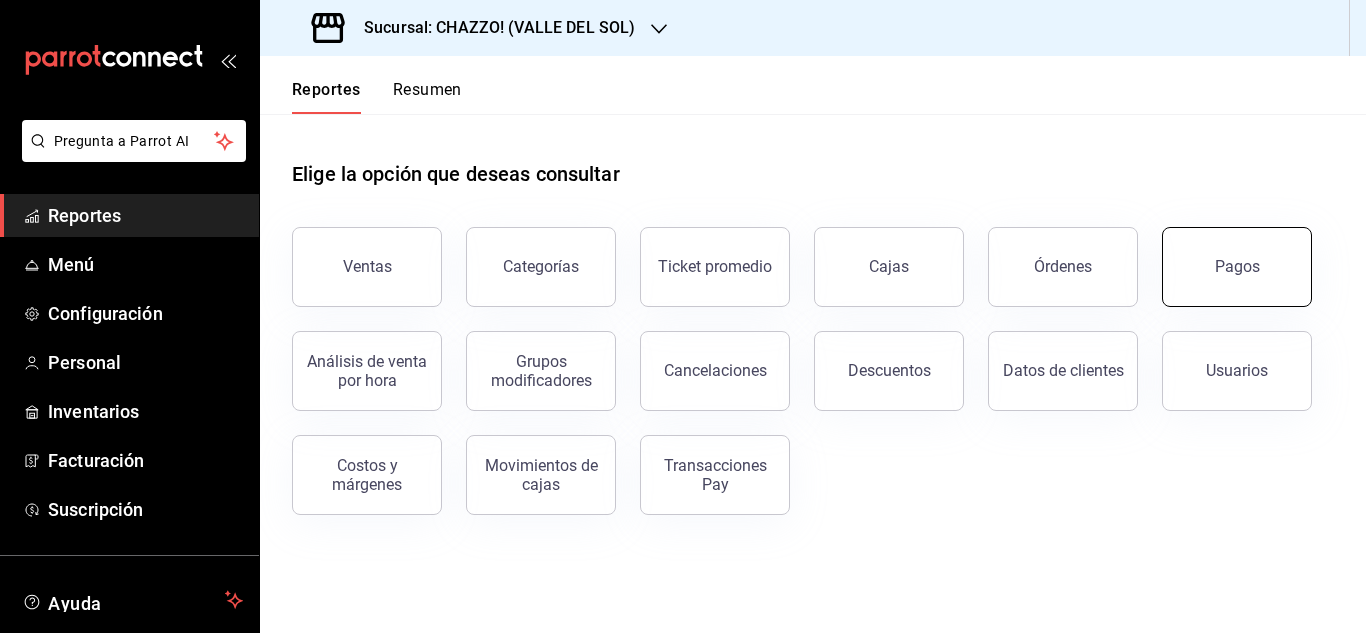 click on "Pagos" at bounding box center [1237, 267] 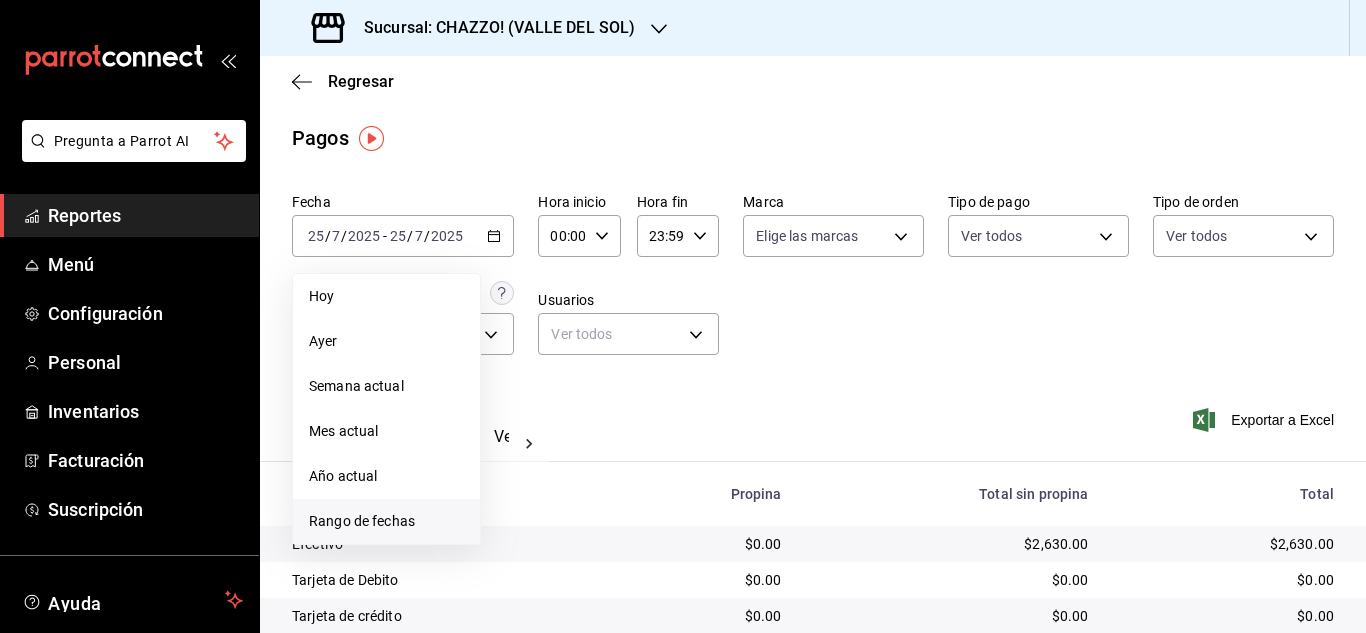 click on "Rango de fechas" at bounding box center (386, 521) 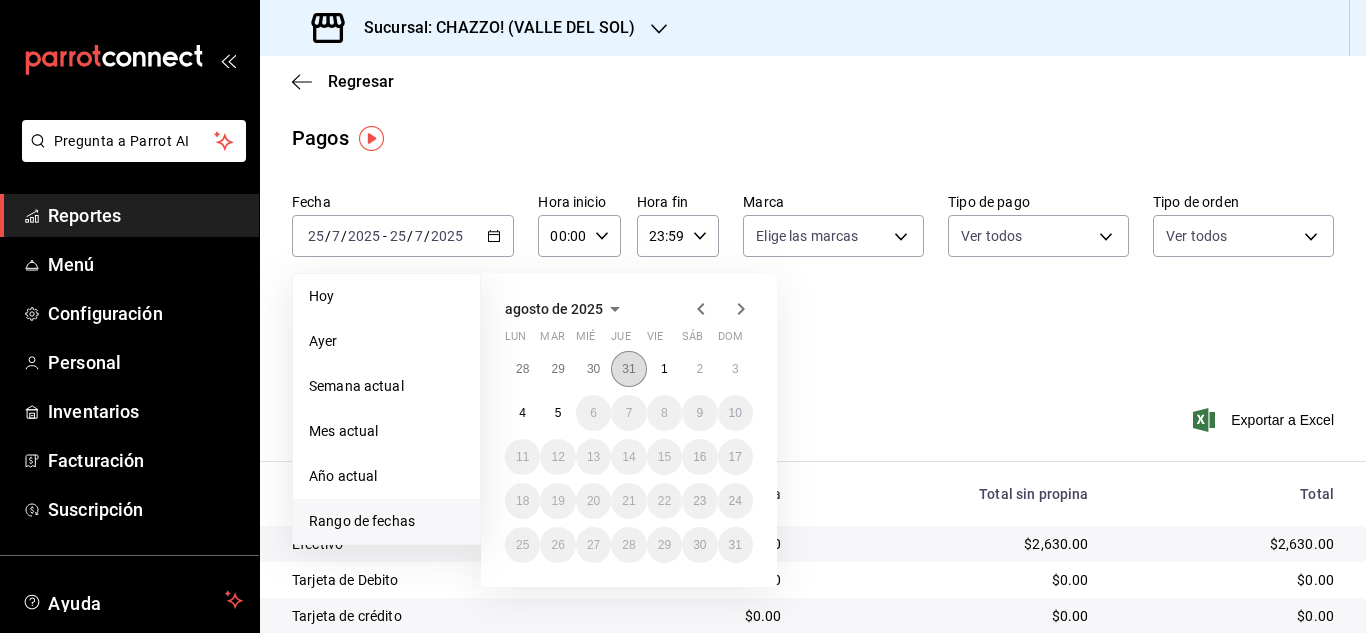 click on "31" at bounding box center [628, 369] 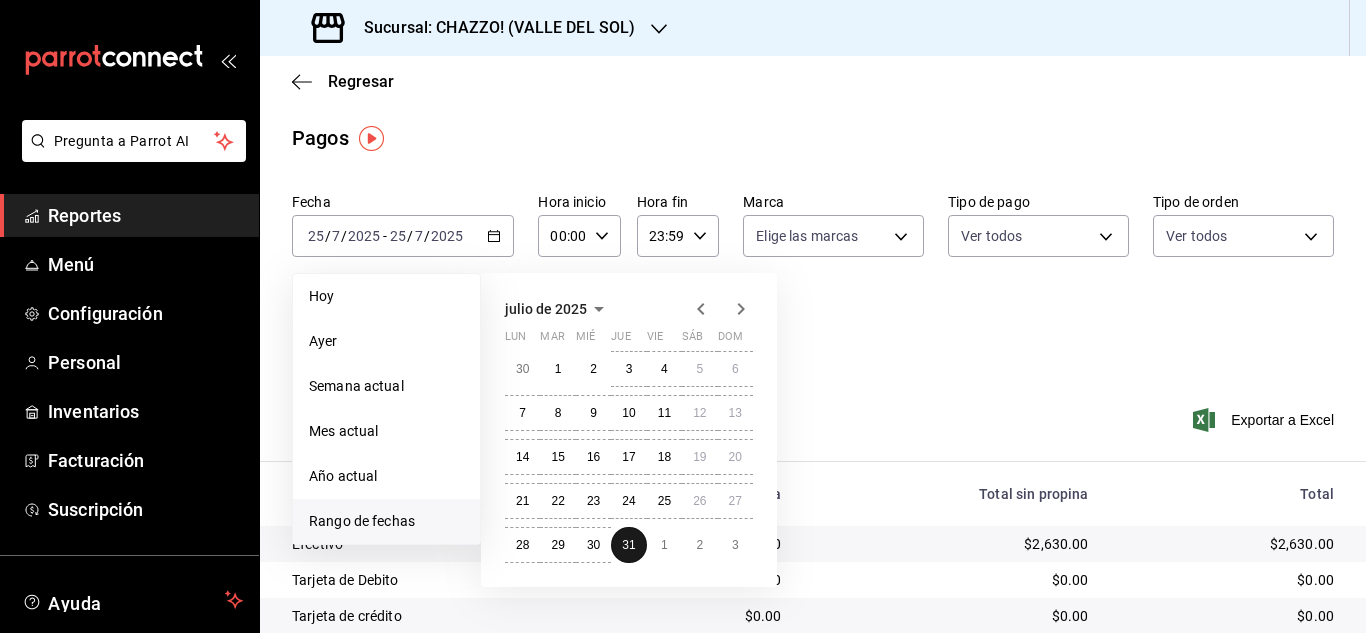 click on "3" at bounding box center [629, 369] 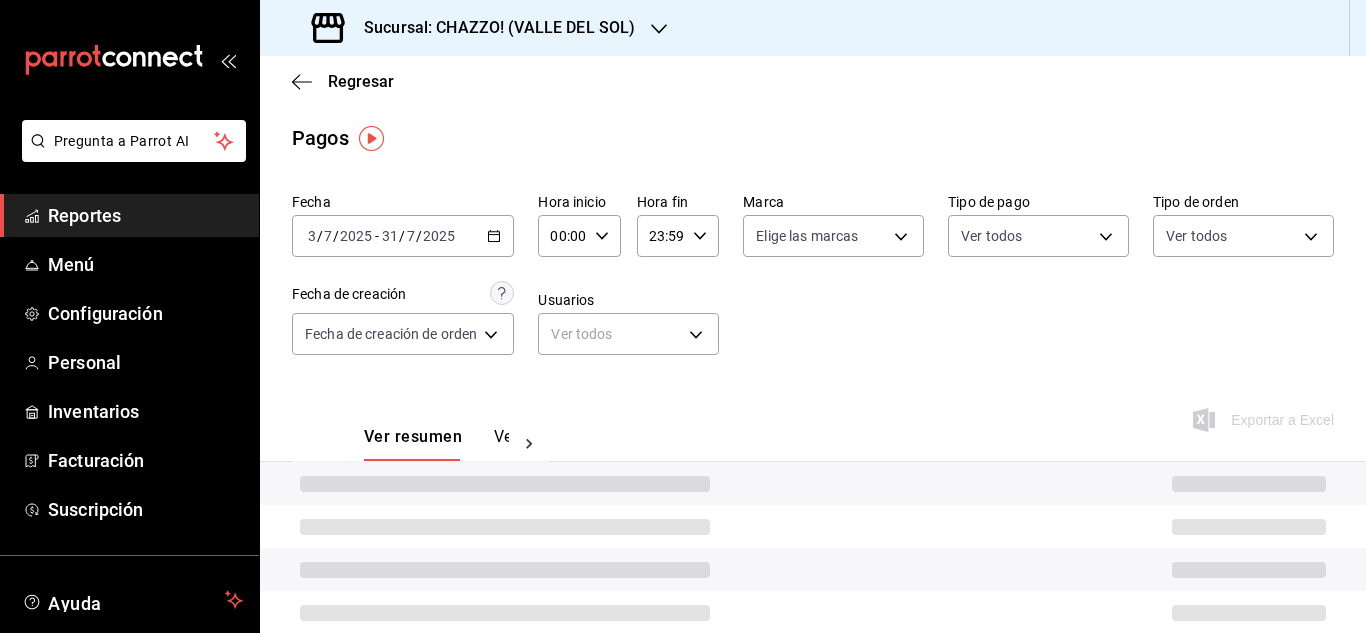 click on "2025-07-03 3 / 7 / 2025 - 2025-07-31 31 / 7 / 2025" at bounding box center (403, 236) 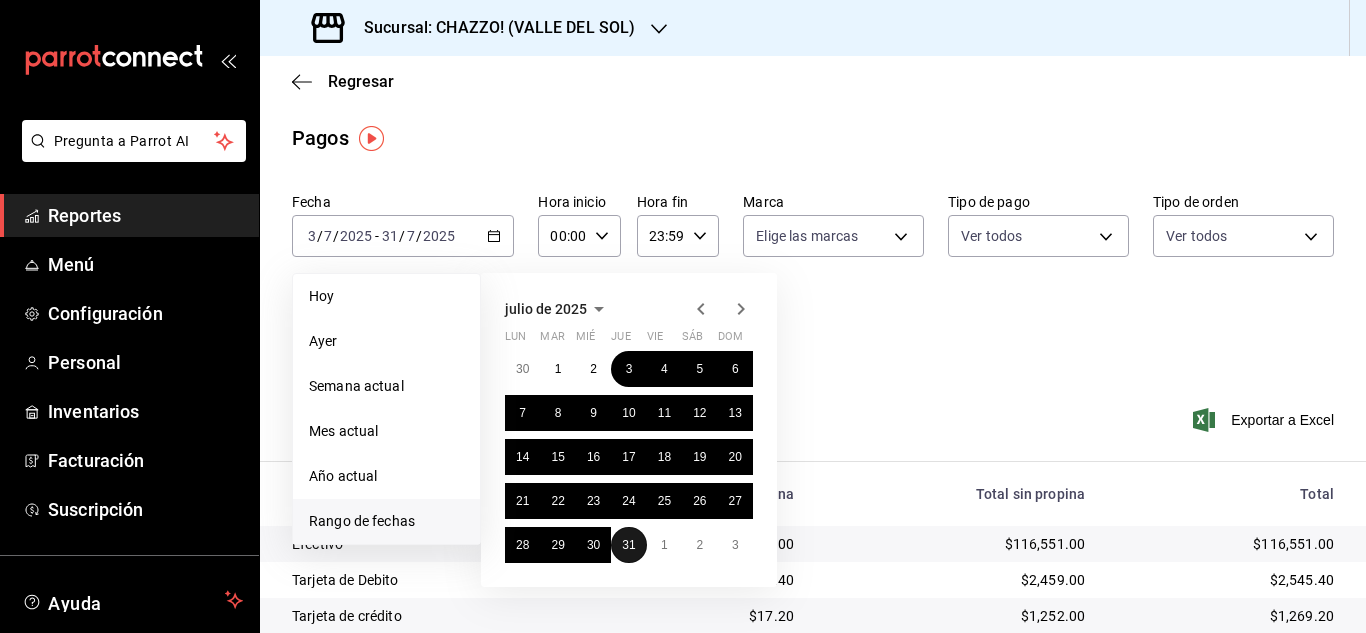 click on "31" at bounding box center [628, 545] 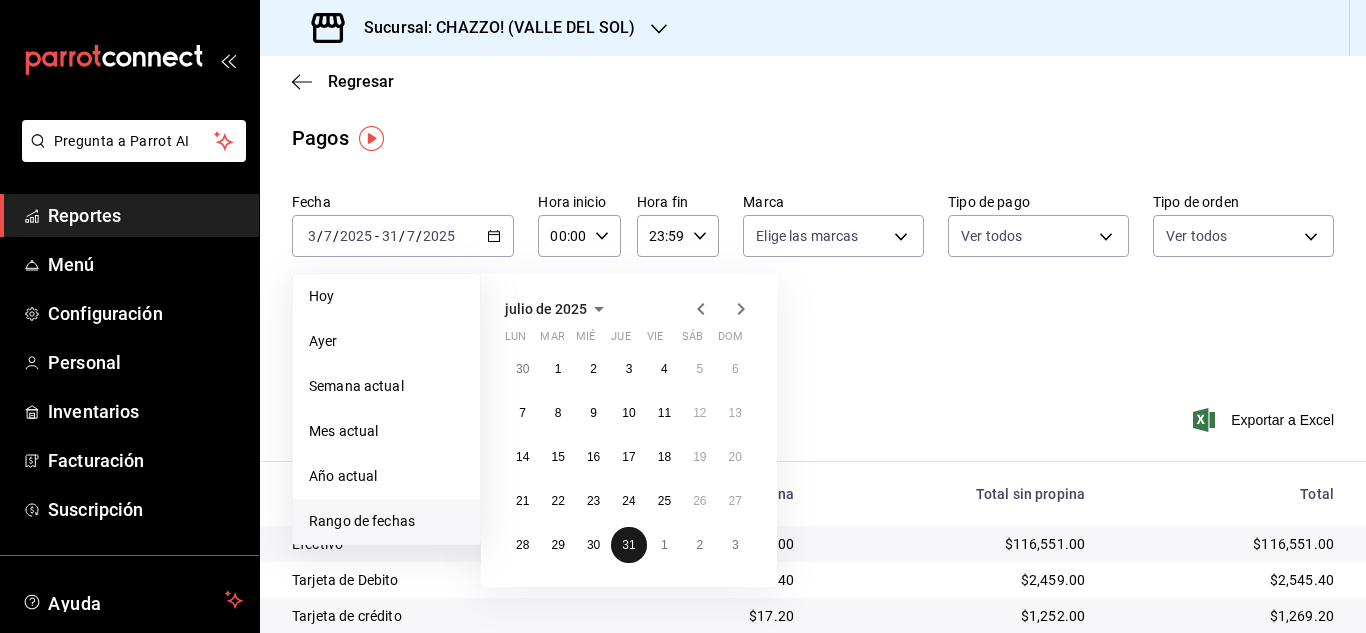 click on "31" at bounding box center [628, 545] 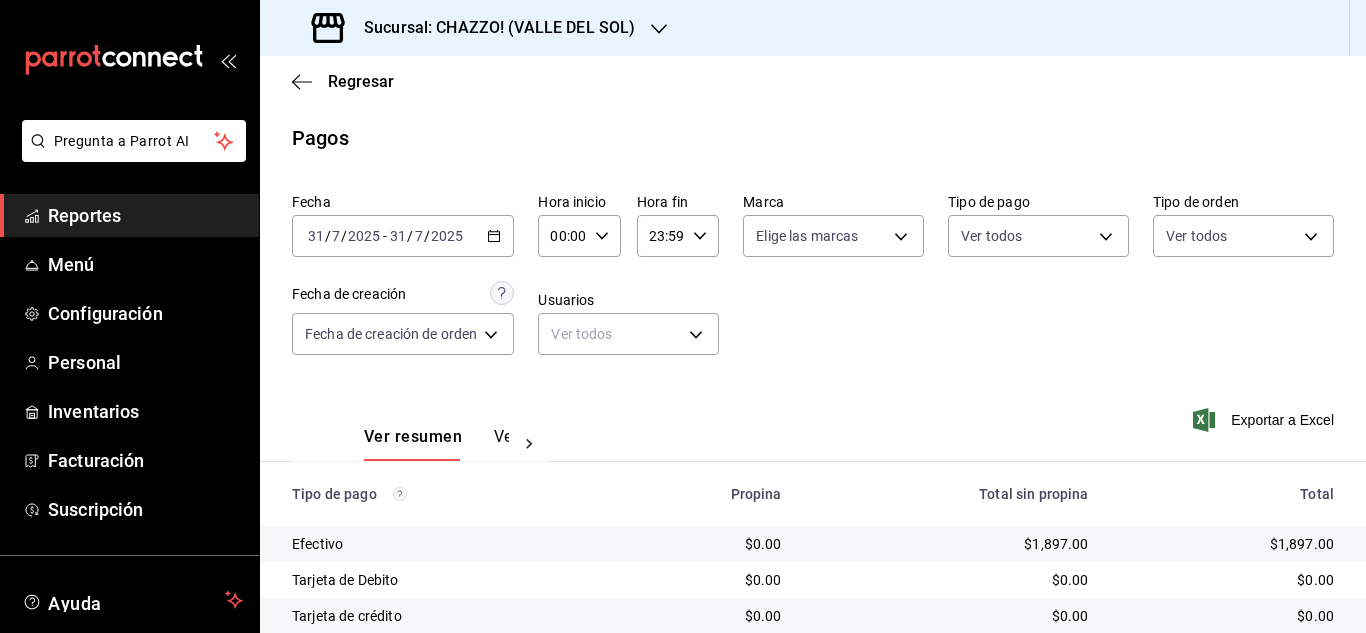 scroll, scrollTop: 250, scrollLeft: 0, axis: vertical 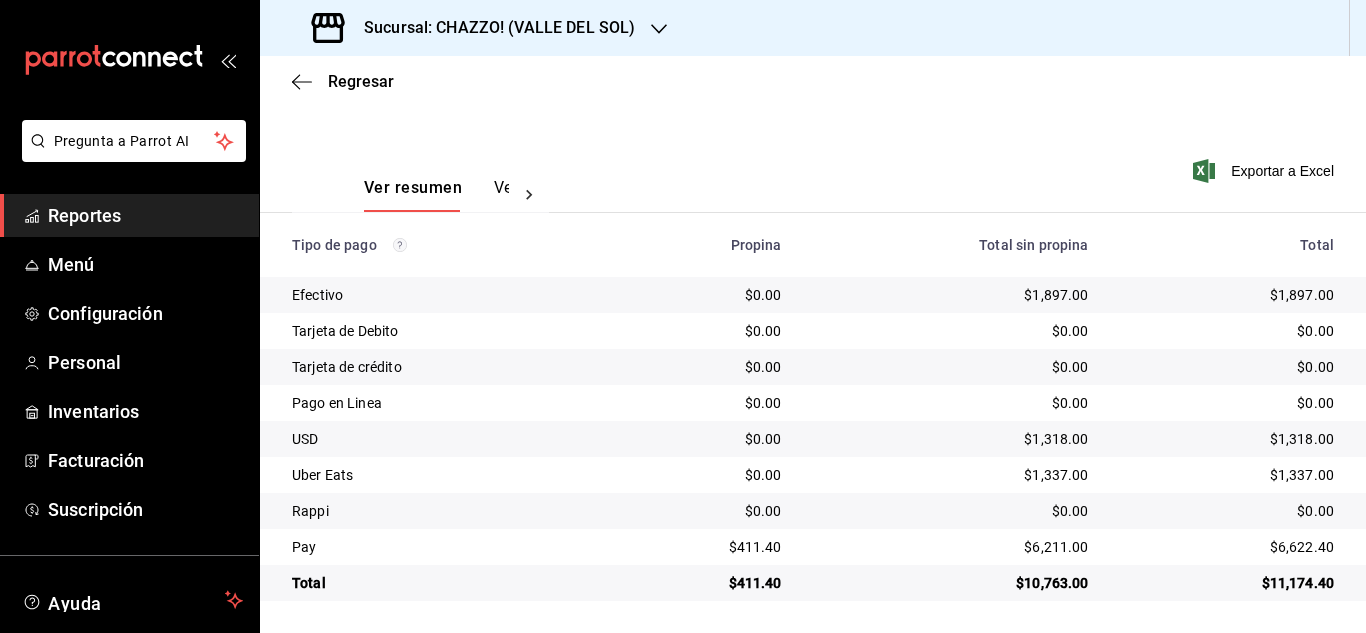 click on "Sucursal: CHAZZO! (VALLE DEL SOL)" at bounding box center [491, 28] 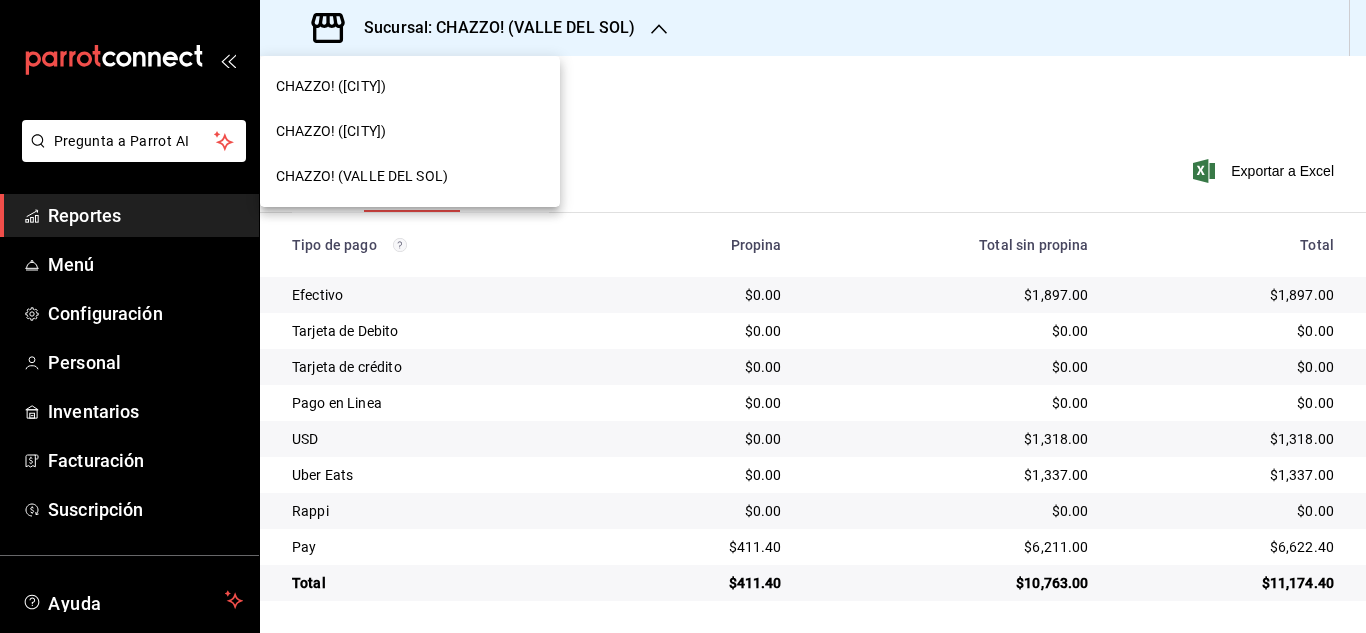click on "CHAZZO! ([CITY])" at bounding box center (410, 131) 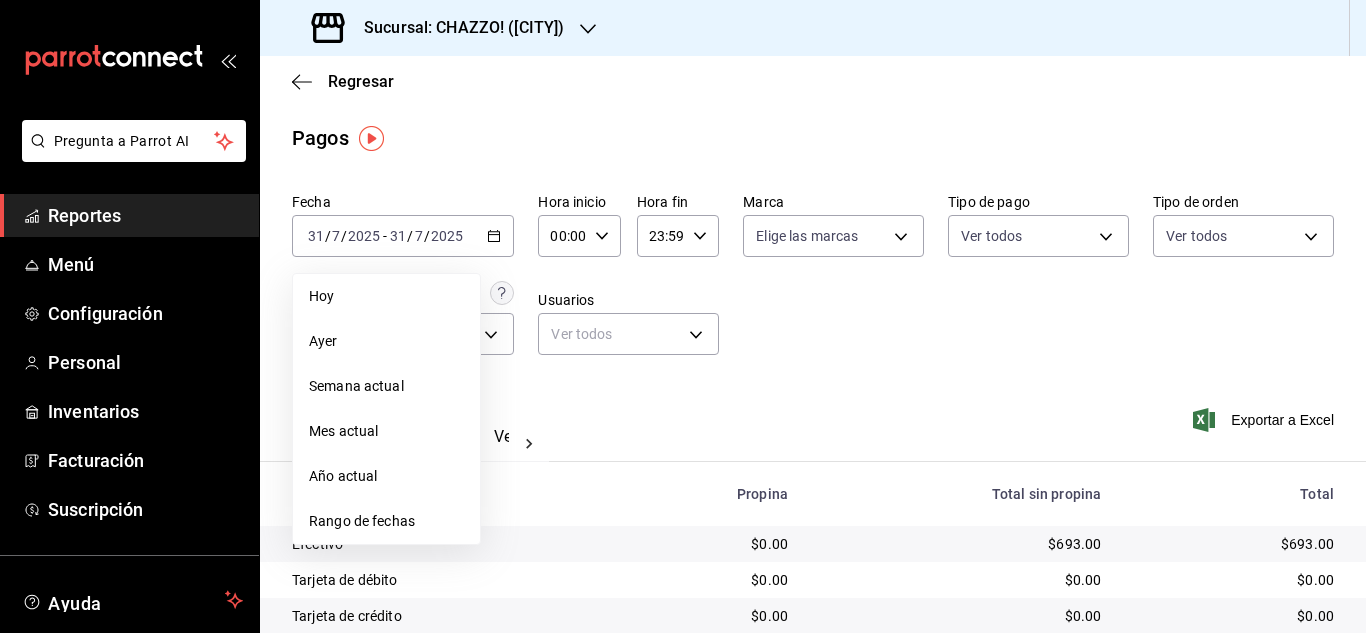 click on "Rango de fechas" at bounding box center (386, 521) 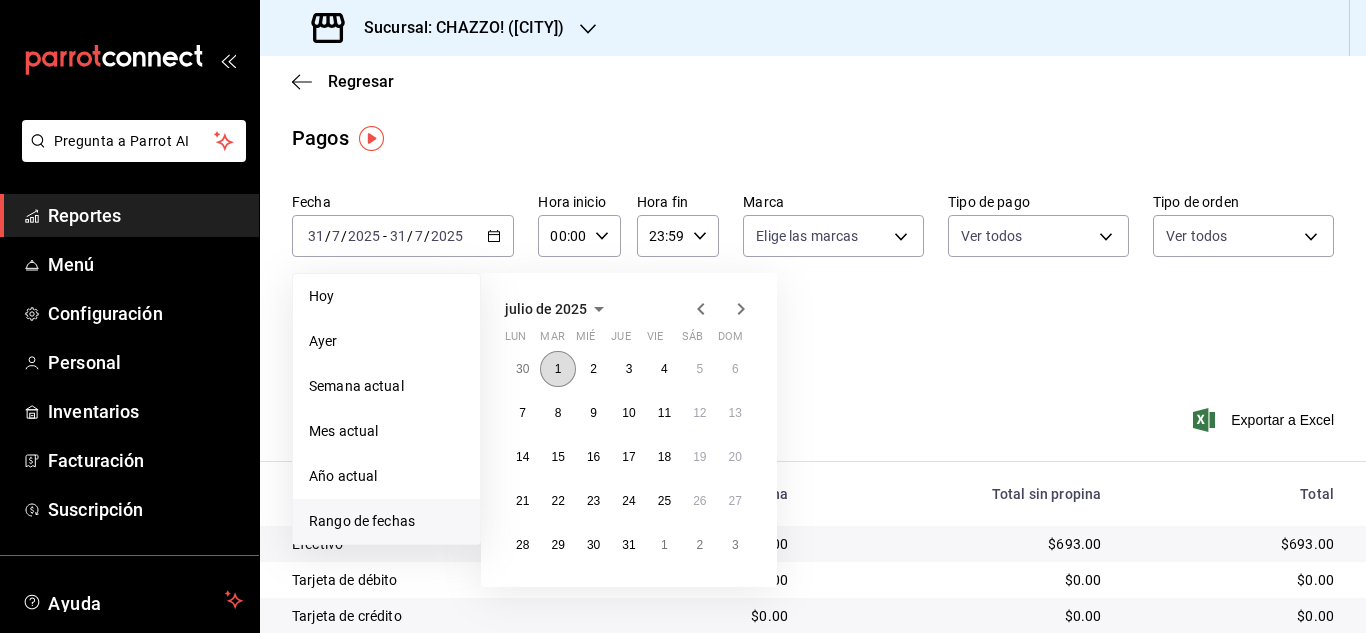 click on "1" at bounding box center [557, 369] 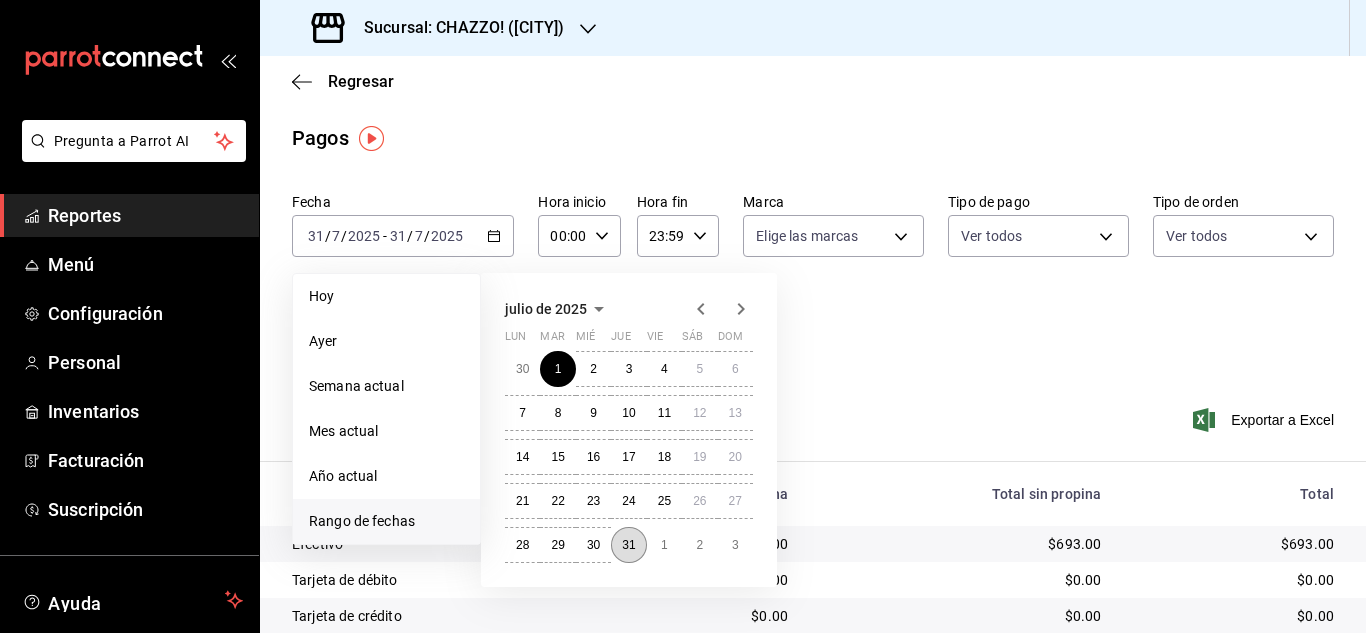 click on "31" at bounding box center (628, 545) 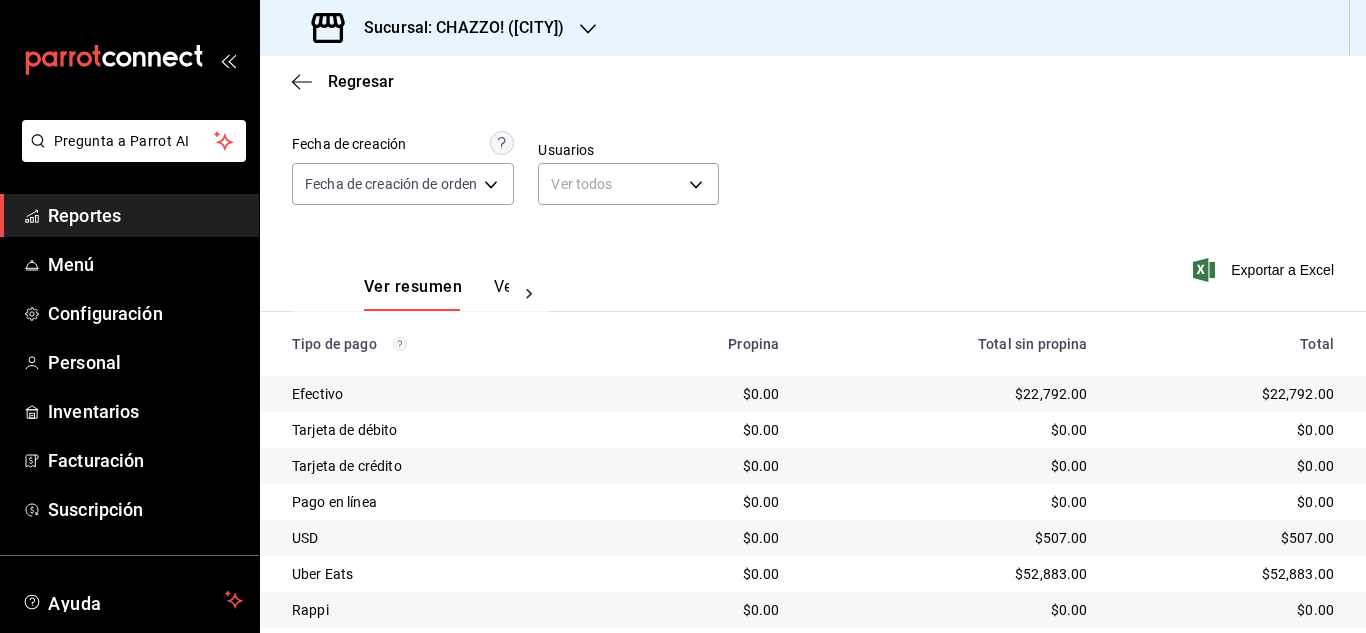 scroll, scrollTop: 156, scrollLeft: 0, axis: vertical 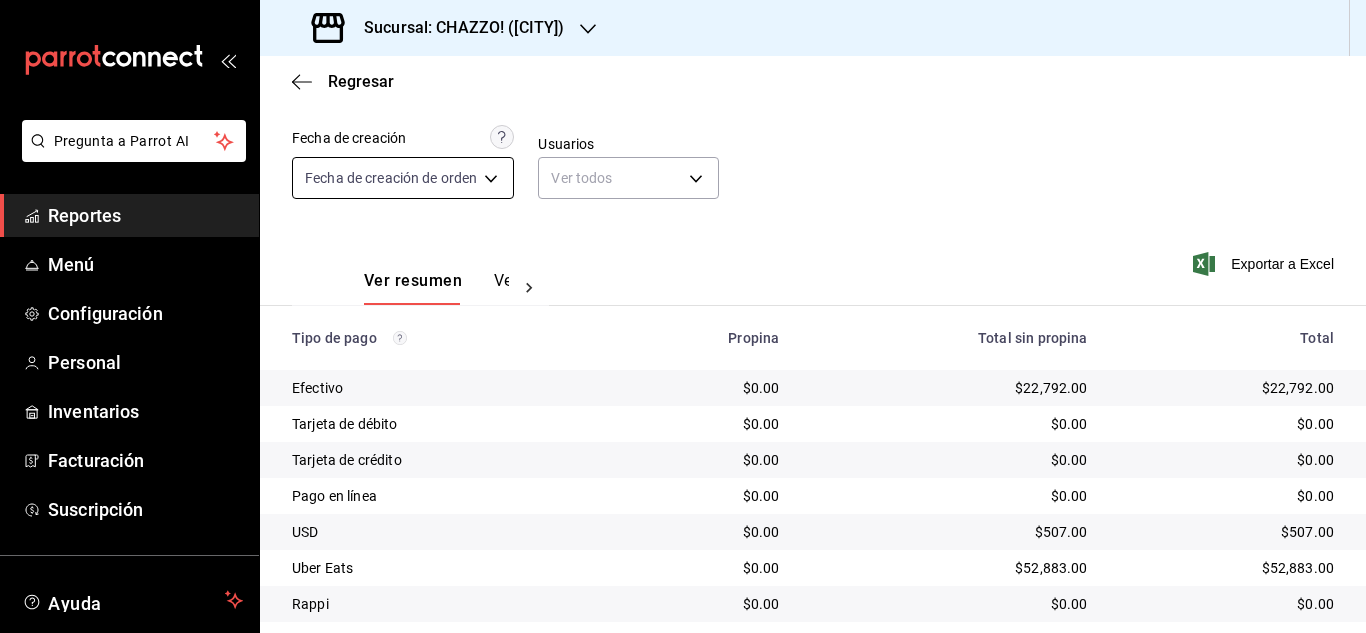 click on "Pregunta a Parrot AI Reportes   Menú   Configuración   Personal   Inventarios   Facturación   Suscripción   Ayuda Recomienda Parrot   Multi User Parrot   Sugerir nueva función   Sucursal: CHAZZO! ([CITY]) Regresar Pagos Fecha [DATE] [DATE] - [DATE] [DATE] Hora inicio 00:00 Hora inicio Hora fin 23:59 Hora fin Marca Elige las marcas Tipo de pago Ver todos Tipo de orden Ver todos Fecha de creación   Fecha de creación de orden ORDER Usuarios Ver todos null Ver resumen Ver pagos Exportar a Excel Tipo de pago   Propina Total sin propina Total Efectivo $0.00 $22,792.00 $22,792.00 Tarjeta de débito $0.00 $0.00 $0.00 Tarjeta de crédito $0.00 $0.00 $0.00 Pago en línea $0.00 $0.00 $0.00 USD $0.00 $507.00 $507.00 Uber Eats $0.00 $52,883.00 $52,883.00 Rappi $0.00 $0.00 $0.00 Pay $17.00 $17,555.00 $17,572.00 Total $17.00 $93,737.00 $93,754.00 GANA 1 MES GRATIS EN TU SUSCRIPCIÓN AQUÍ Ver video tutorial Ir a video Pregunta a Parrot AI Reportes   Menú   Configuración   Personal" at bounding box center (683, 316) 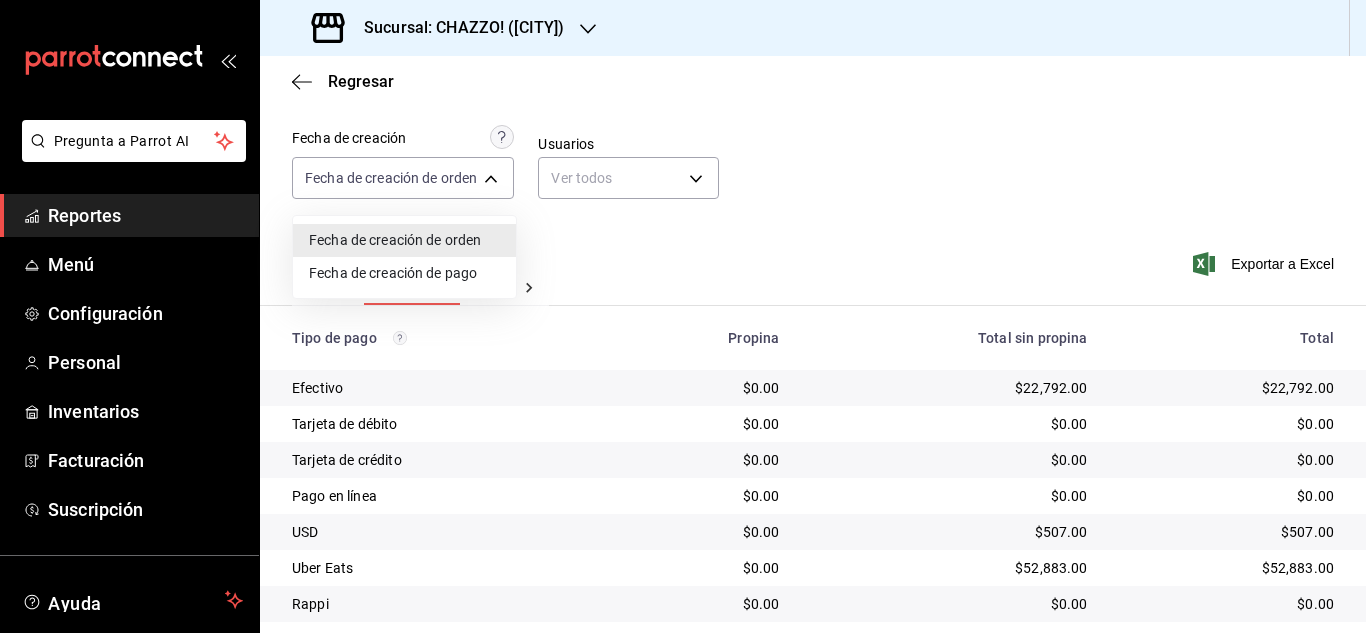 click at bounding box center [683, 316] 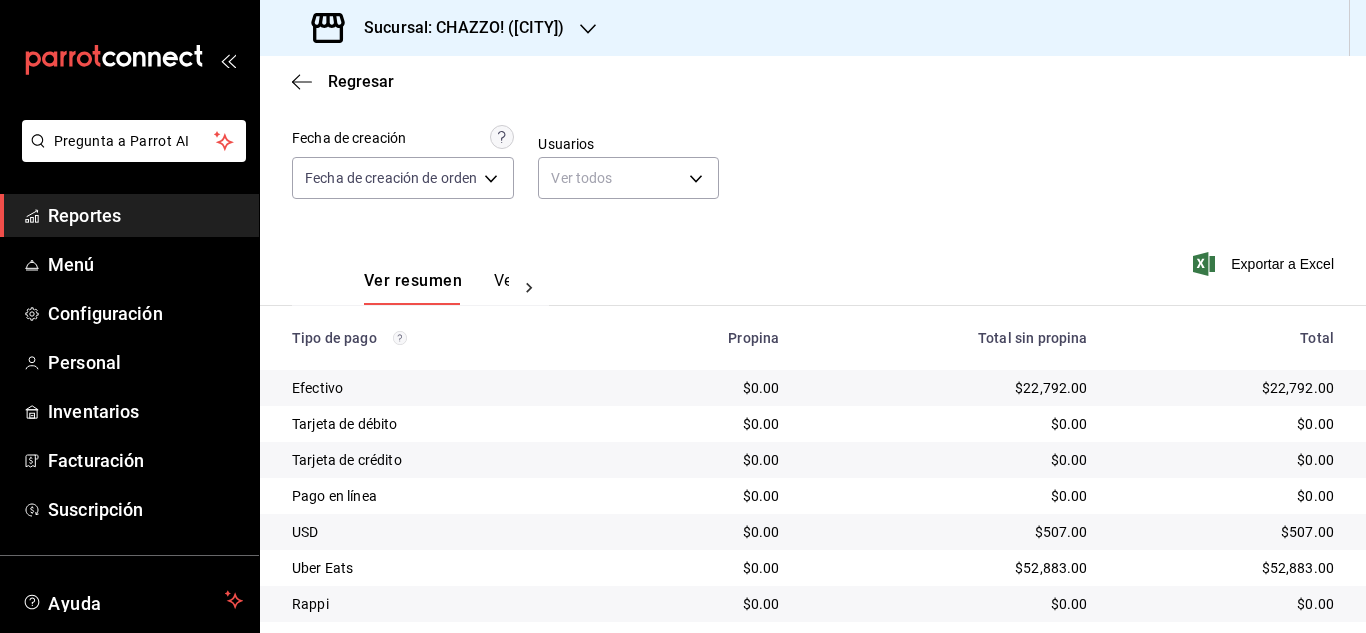 click on "Sucursal: CHAZZO! ([CITY])" at bounding box center [456, 28] 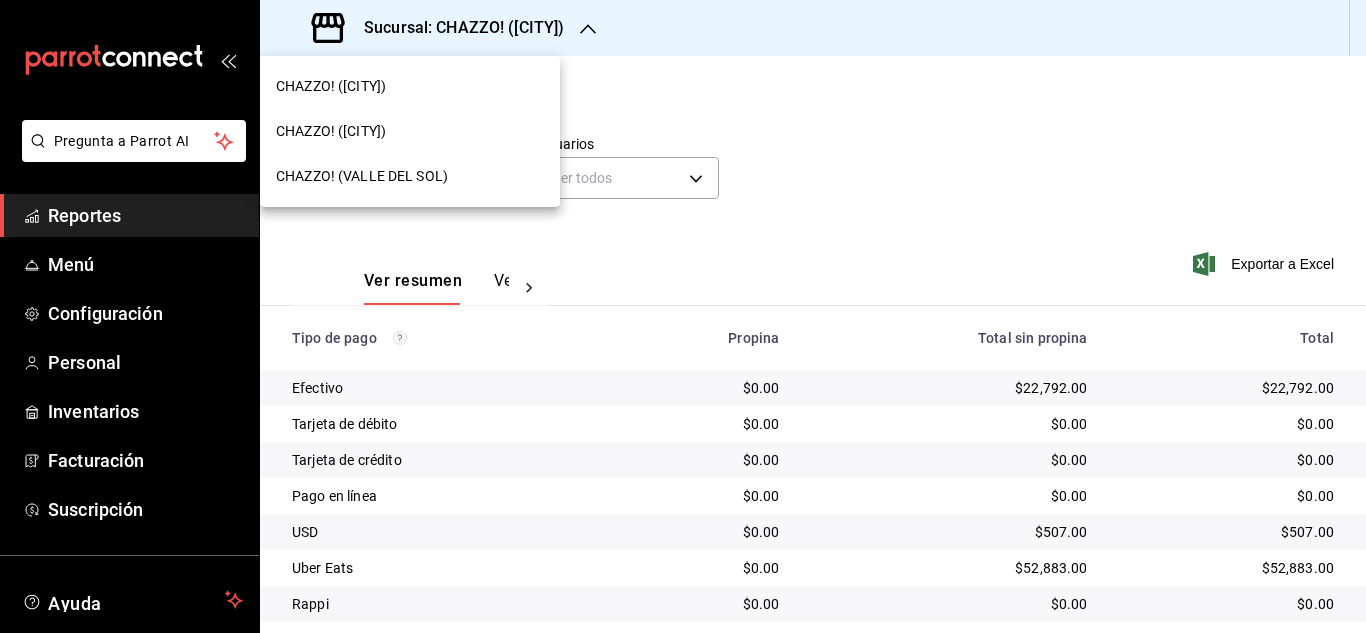click on "CHAZZO! (VALLE DEL SOL)" at bounding box center (362, 176) 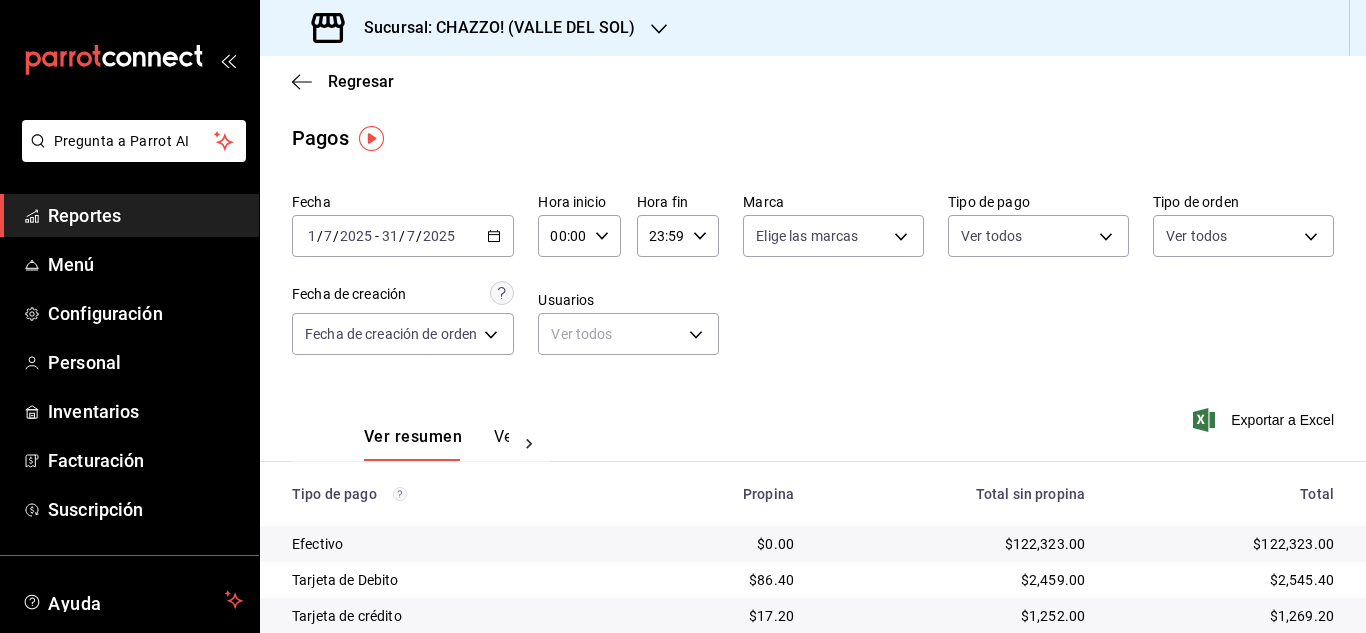 click on "2025-07-01 1 / 7 / 2025 - 2025-07-31 31 / 7 / 2025" at bounding box center [403, 236] 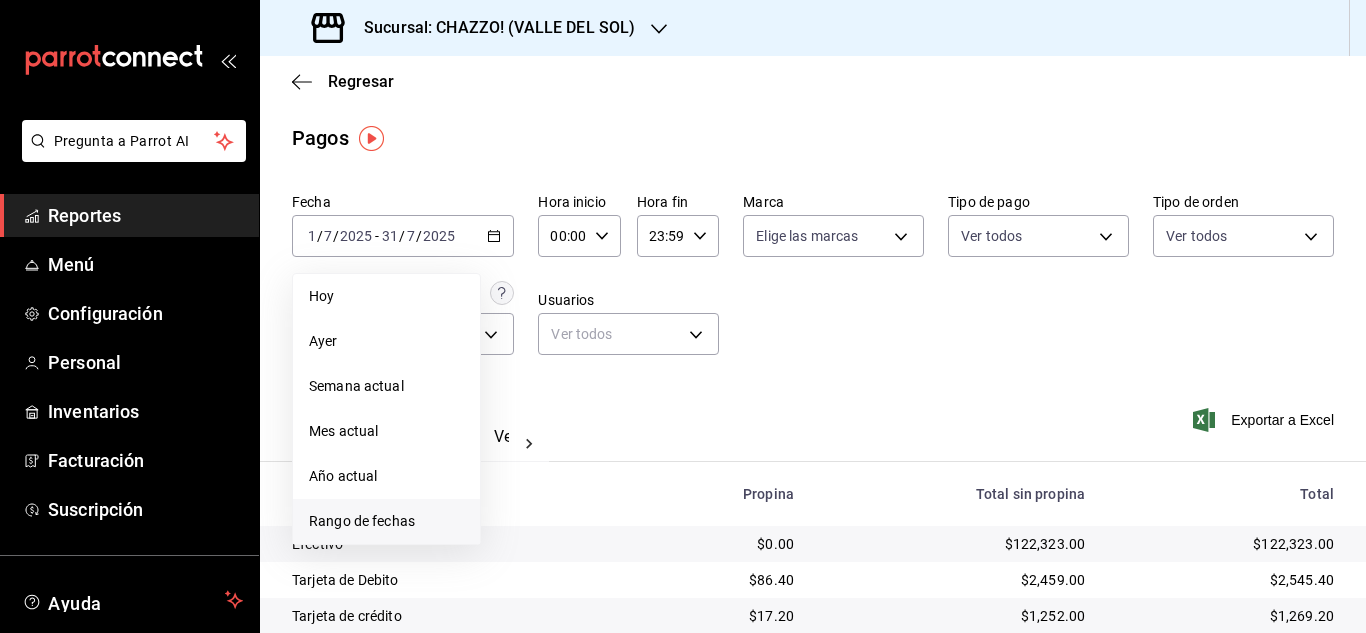 click on "Rango de fechas" at bounding box center (386, 521) 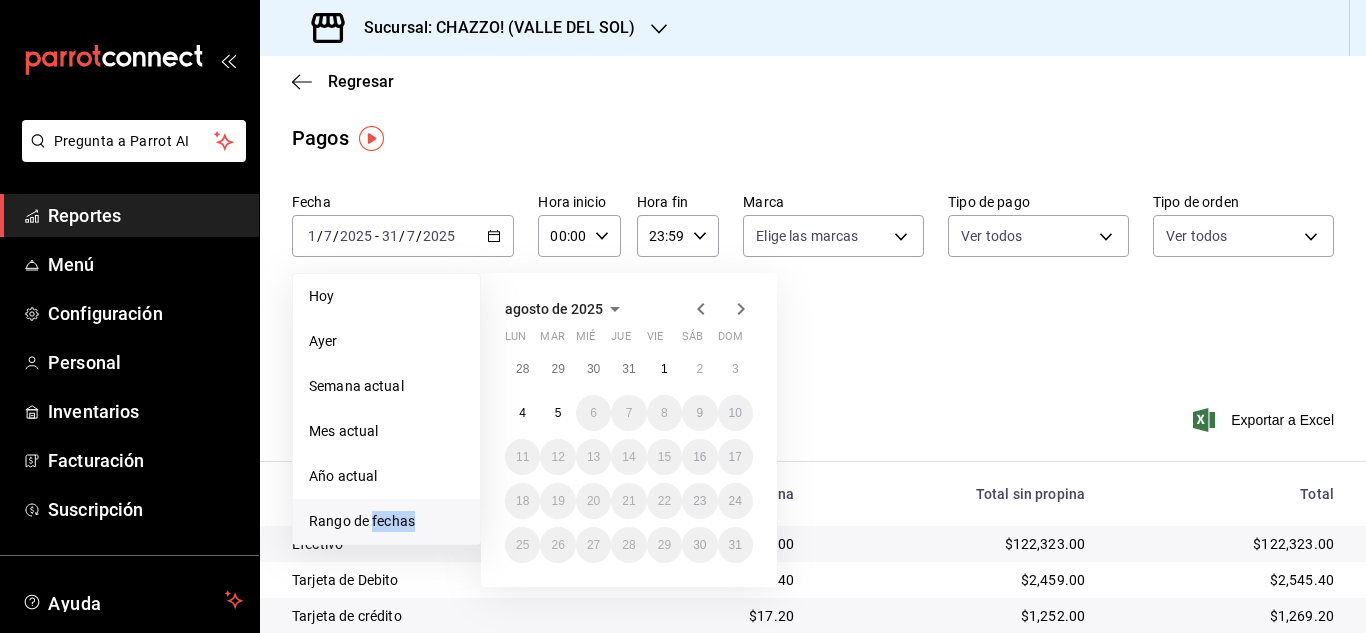 click on "Rango de fechas" at bounding box center (386, 521) 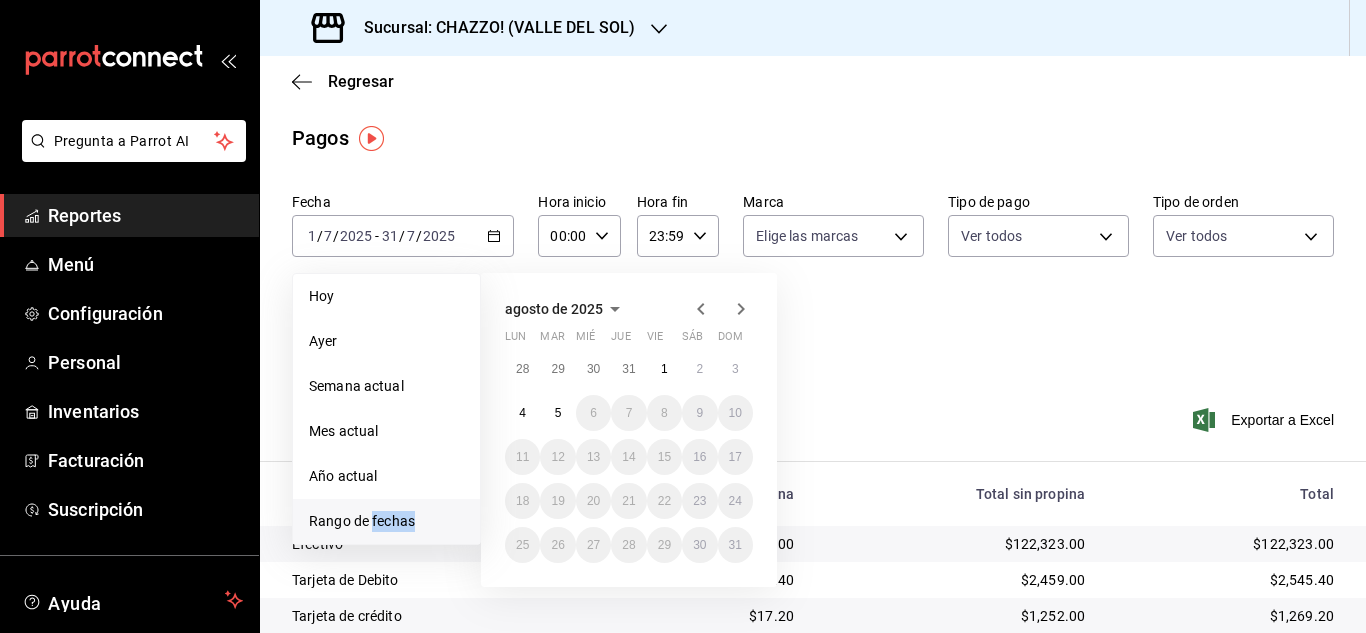 click 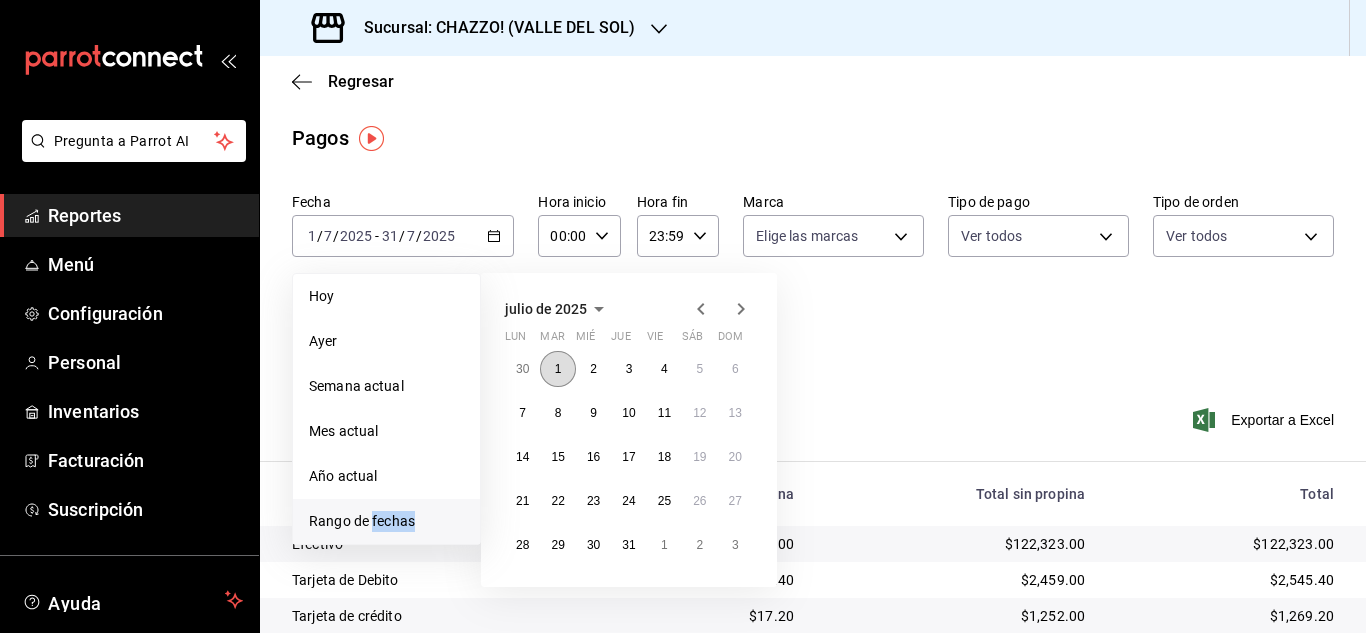 click on "1" at bounding box center (557, 369) 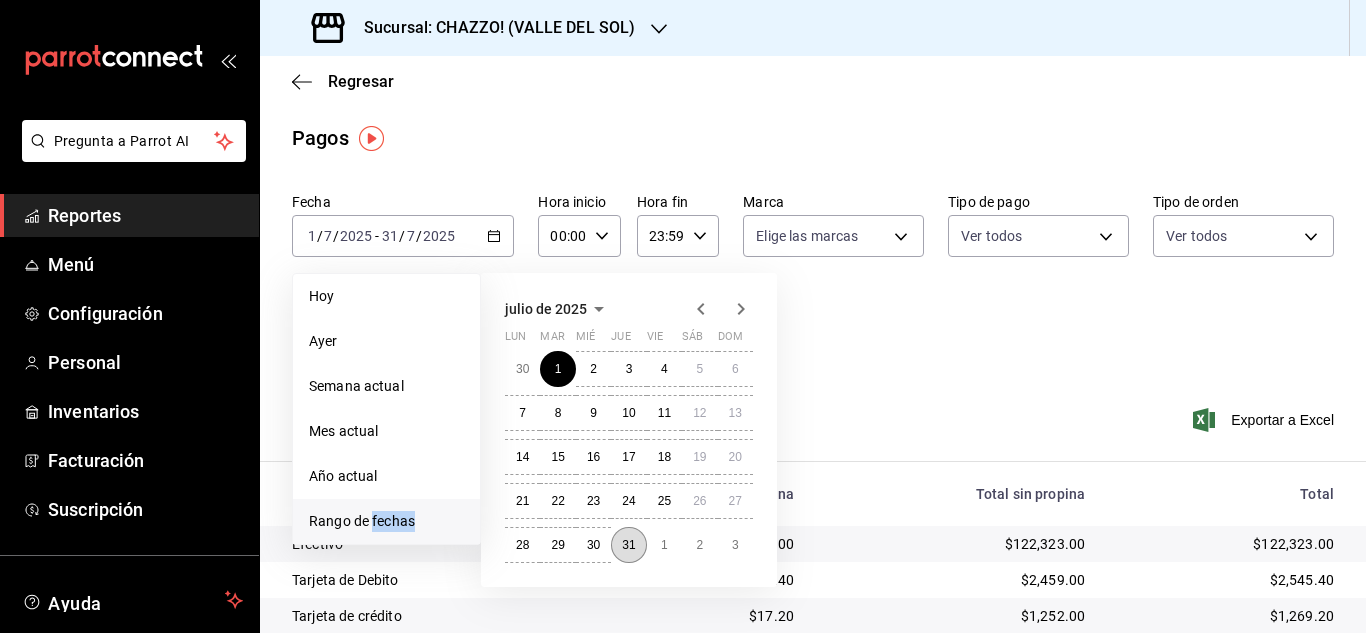 click on "31" at bounding box center (628, 545) 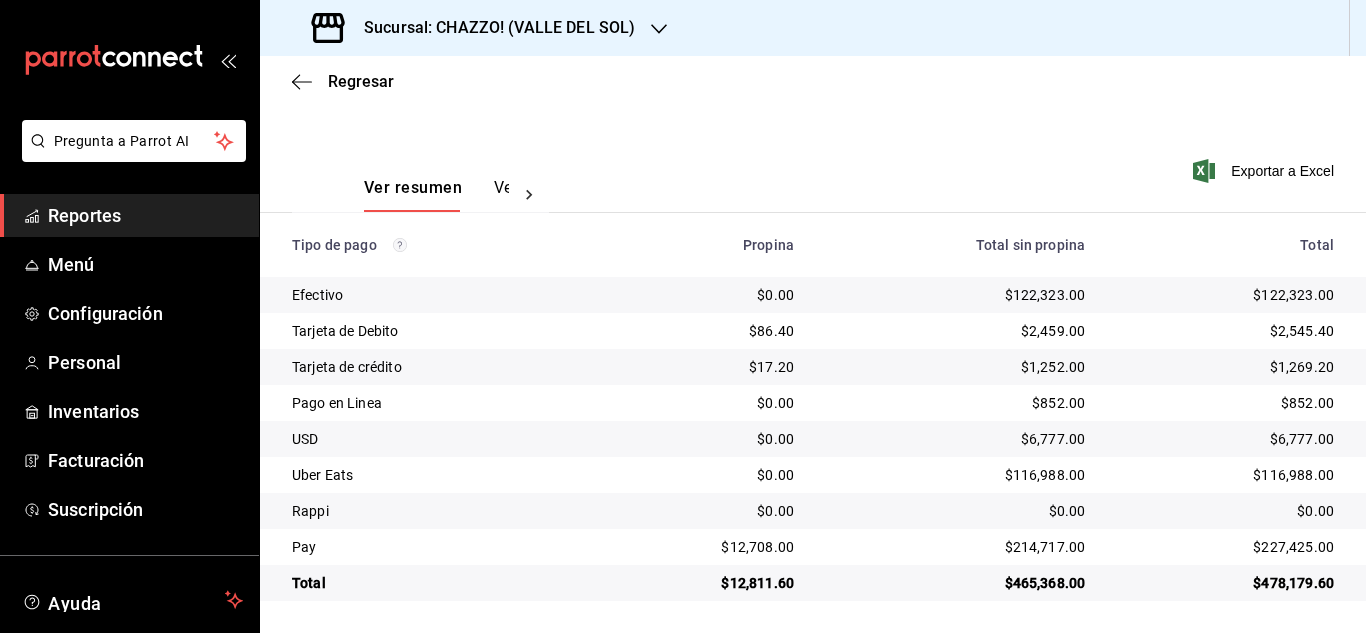 scroll, scrollTop: 249, scrollLeft: 0, axis: vertical 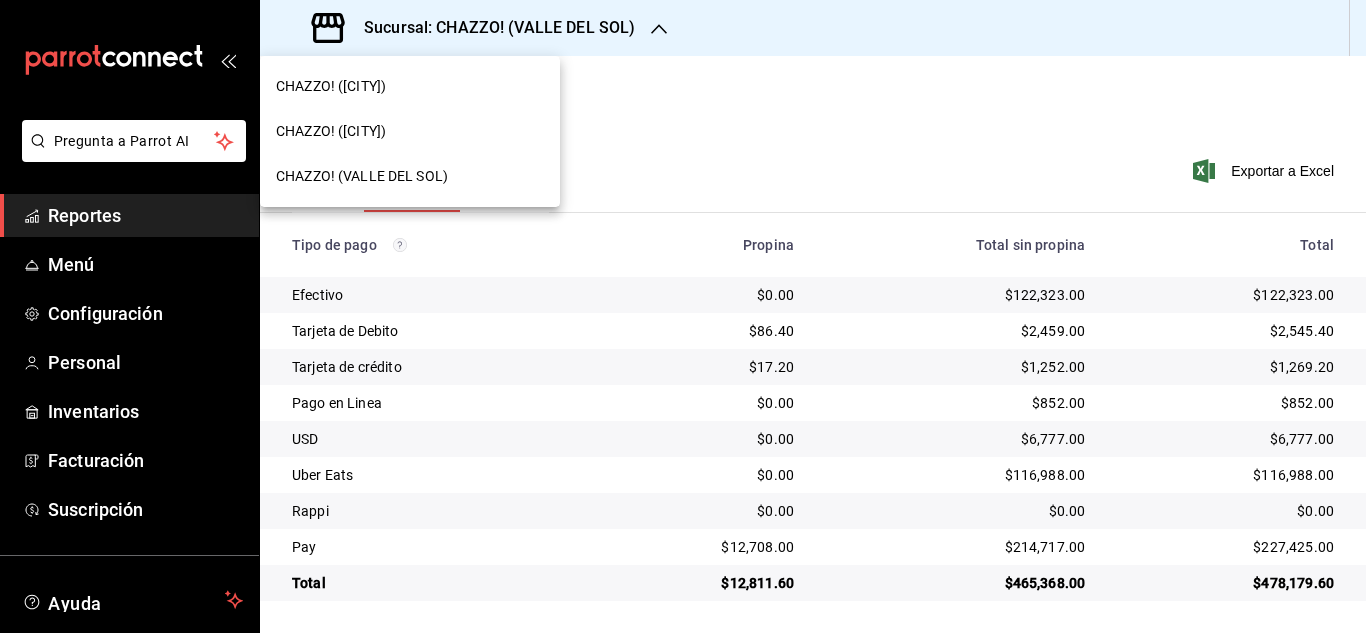 click at bounding box center [683, 316] 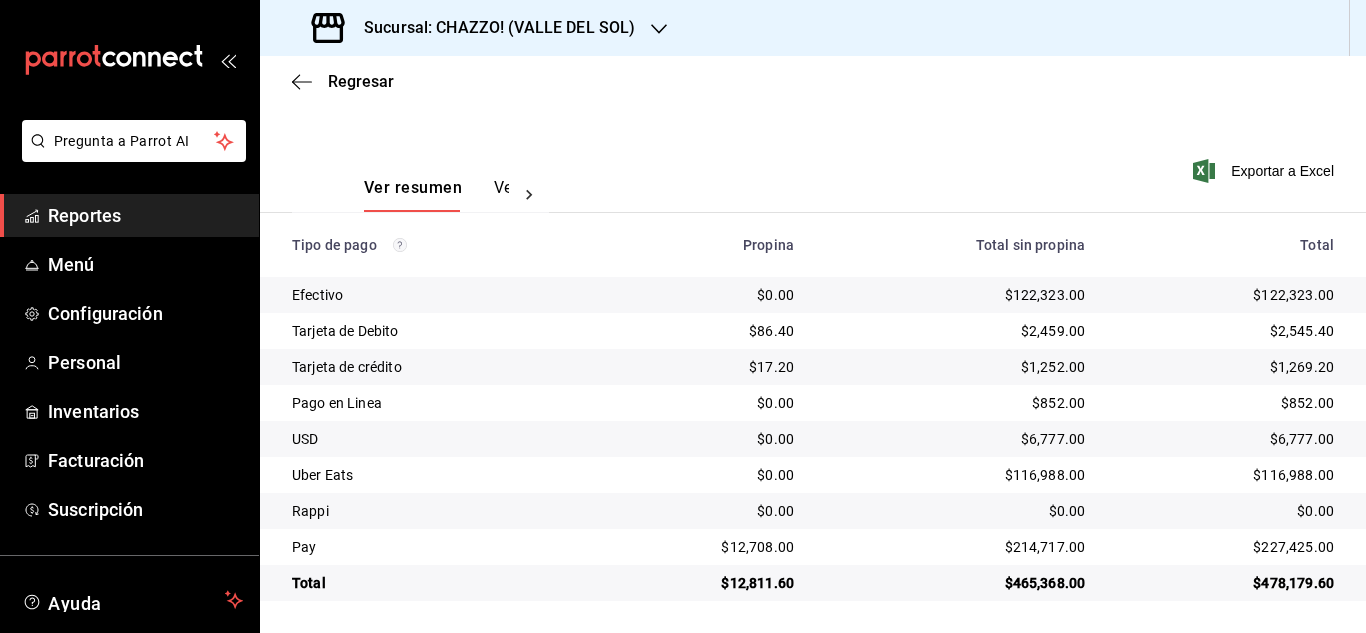 click on "Sucursal: CHAZZO! (VALLE DEL SOL)" at bounding box center (491, 28) 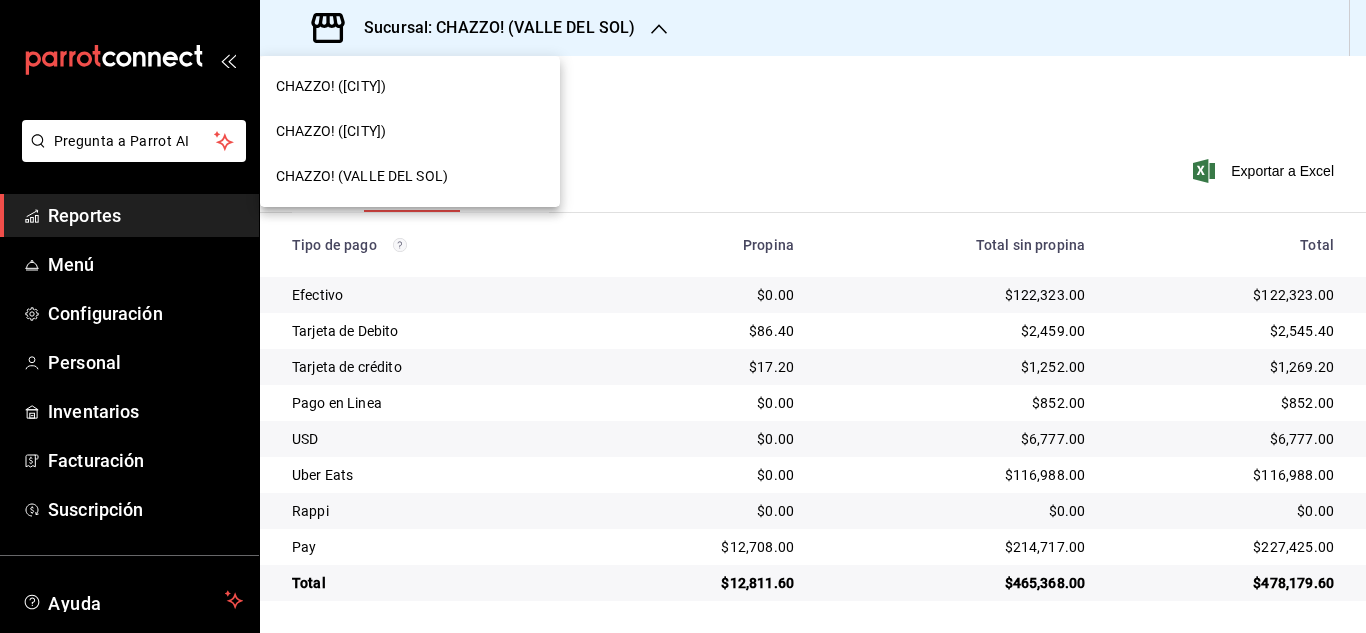 click on "CHAZZO! ([CITY])" at bounding box center [331, 86] 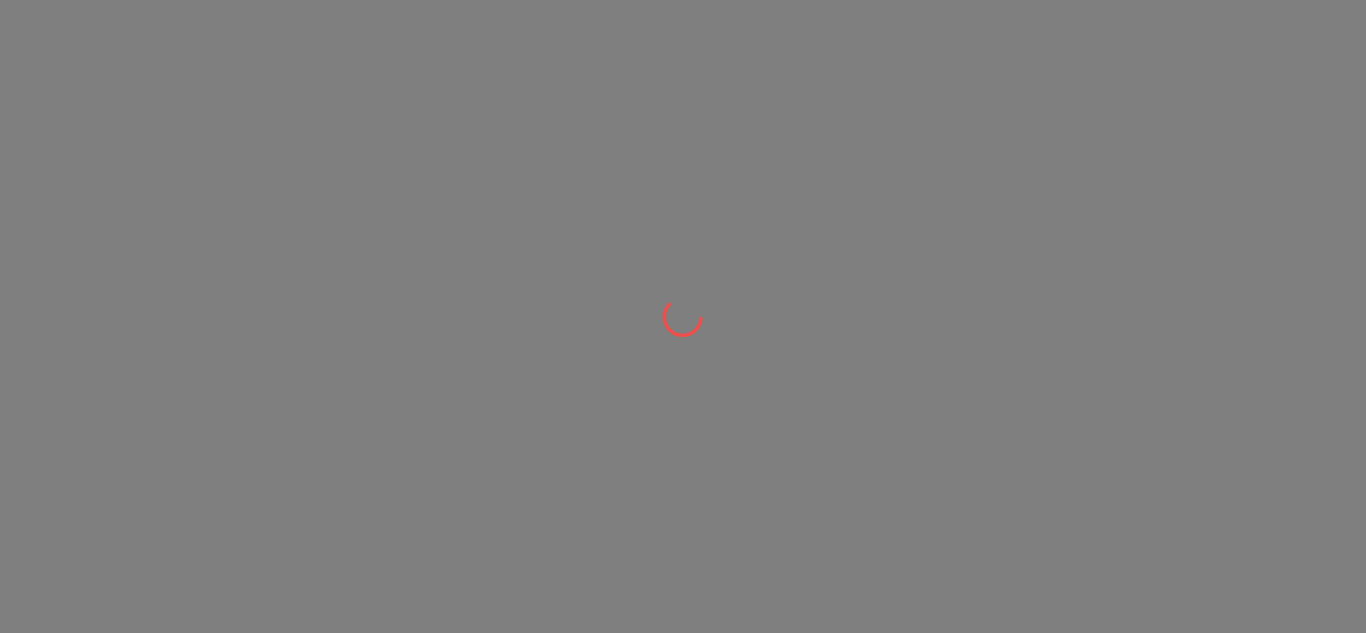 click at bounding box center (683, 316) 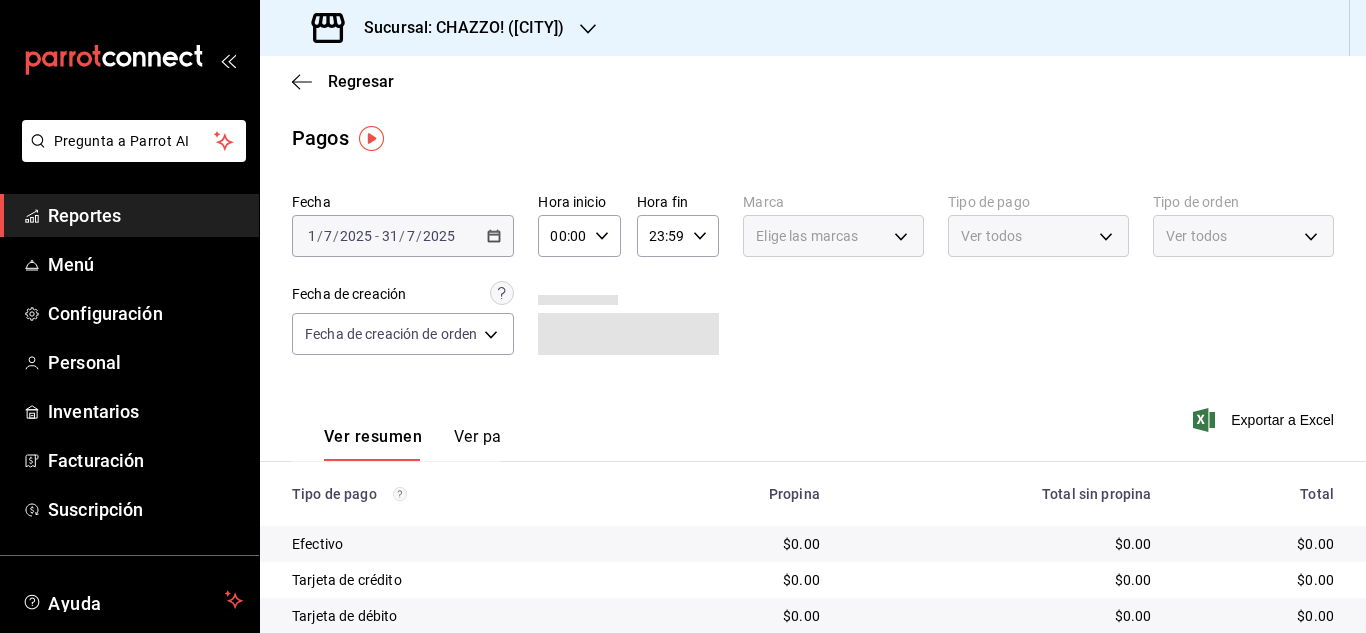 click on "Sucursal: CHAZZO! ([CITY])" at bounding box center [456, 28] 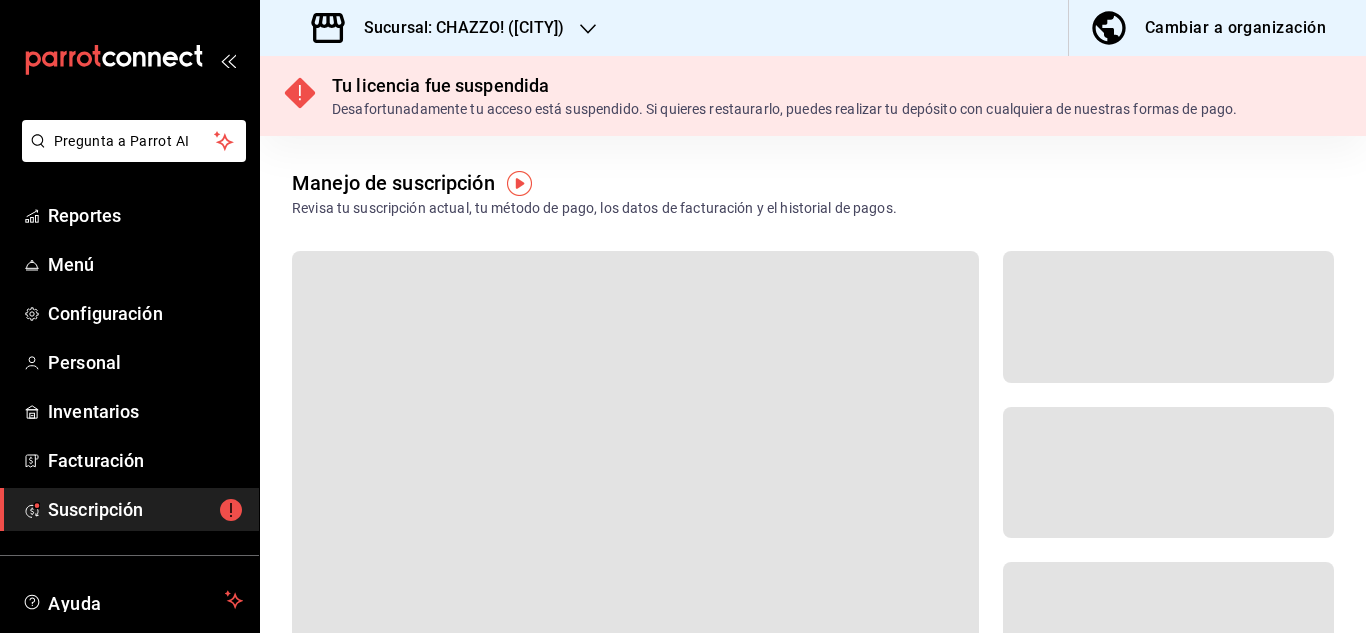 click on "Manejo de suscripción Revisa tu suscripción actual, tu método de pago, los datos de facturación y el historial de pagos." at bounding box center (813, 177) 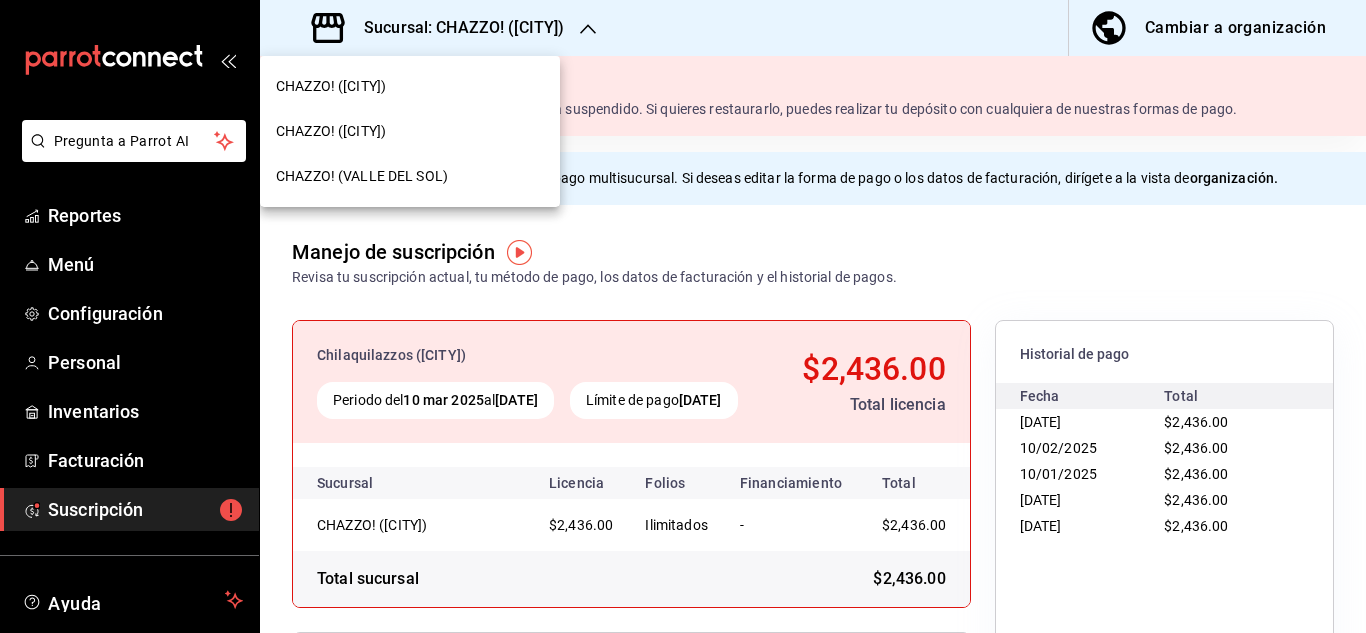 click on "CHAZZO! ([CITY])" at bounding box center [331, 131] 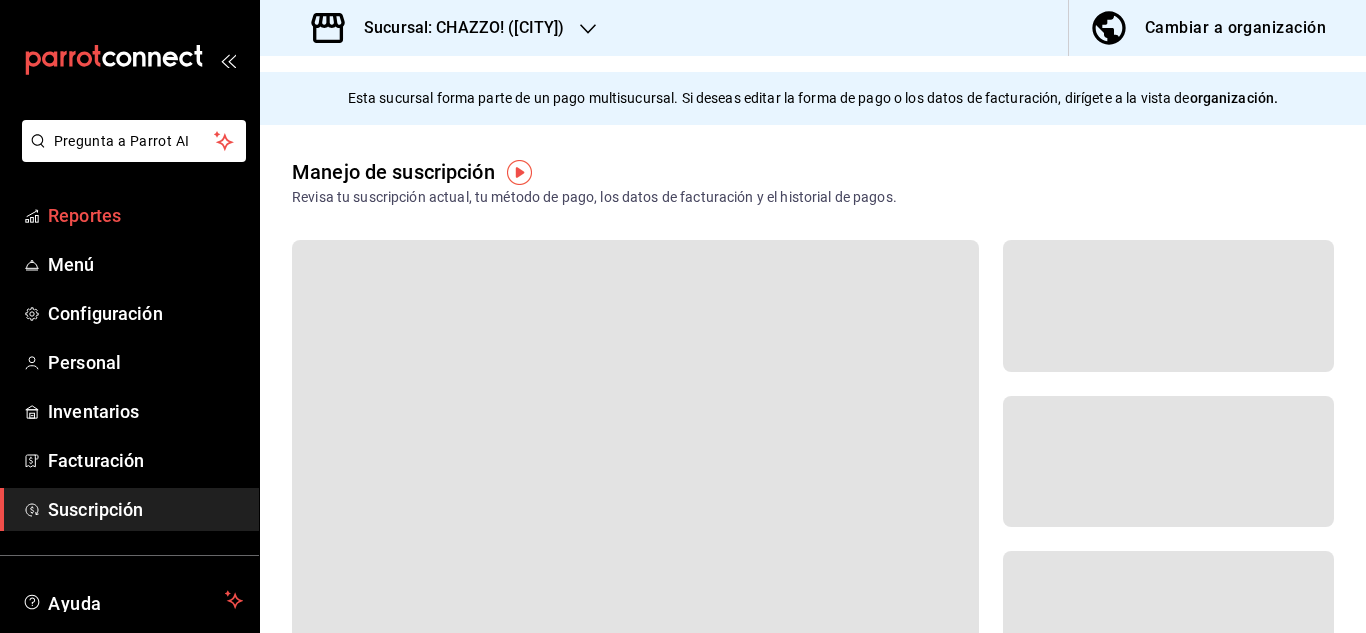 click on "Reportes" at bounding box center (145, 215) 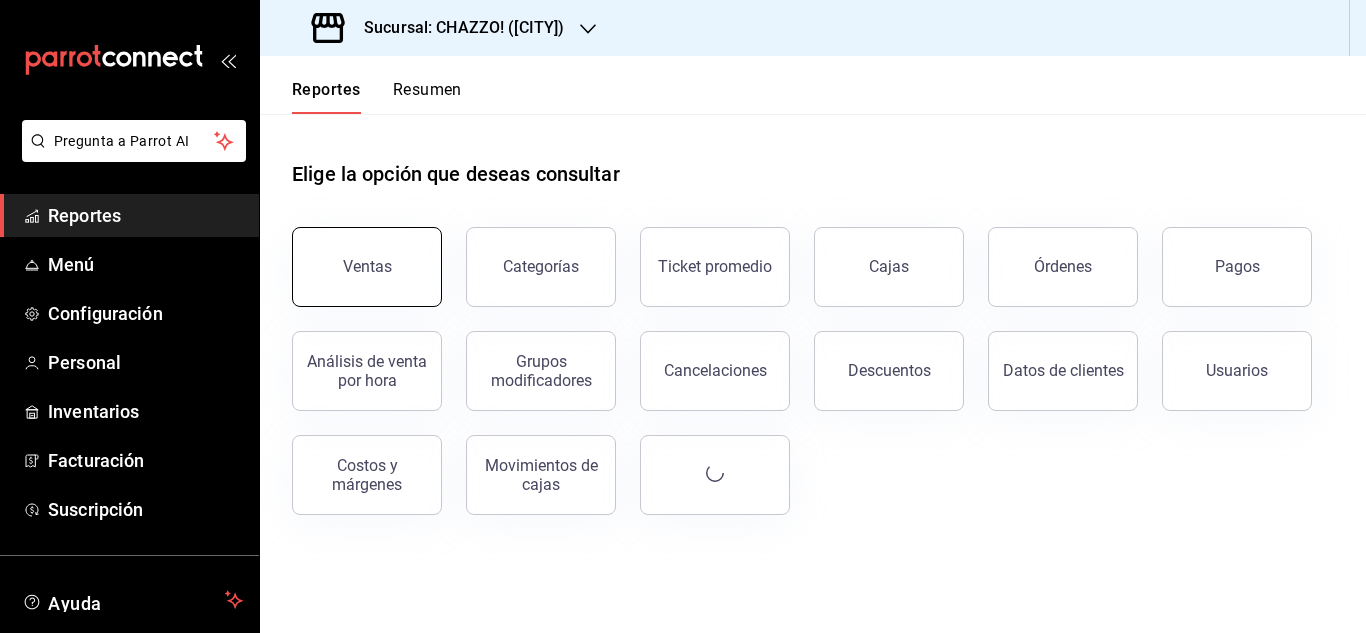 click on "Ventas" at bounding box center (367, 266) 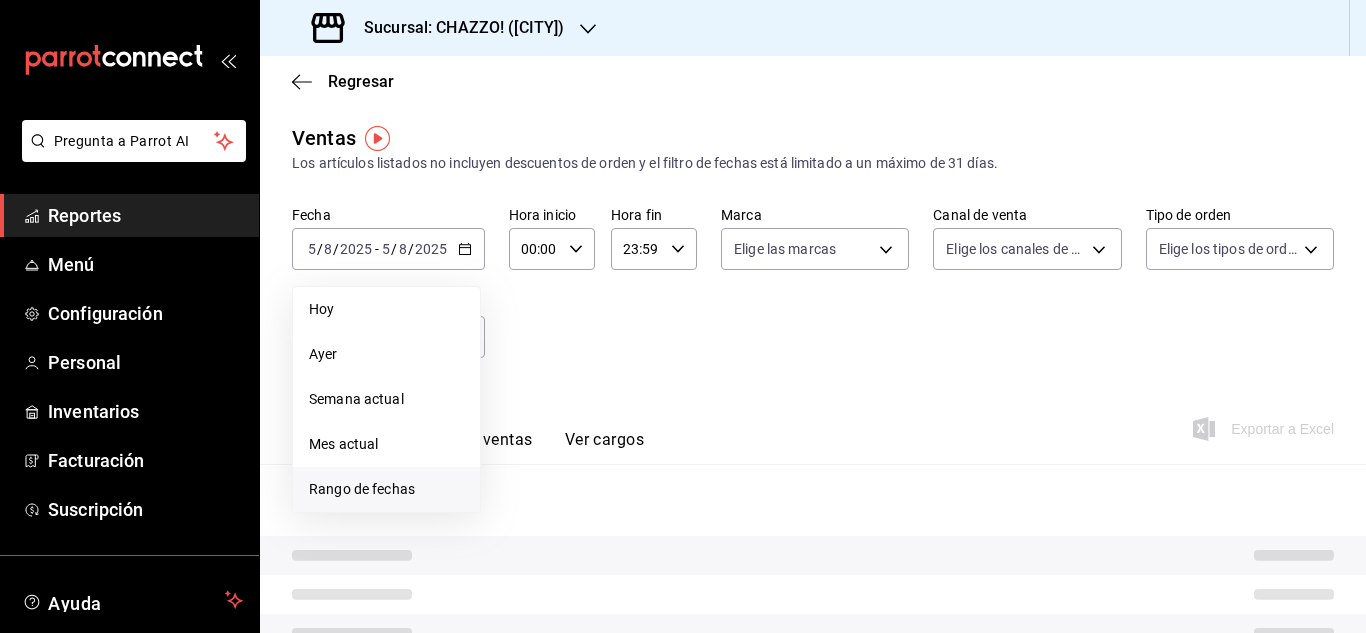 click on "Rango de fechas" at bounding box center [386, 489] 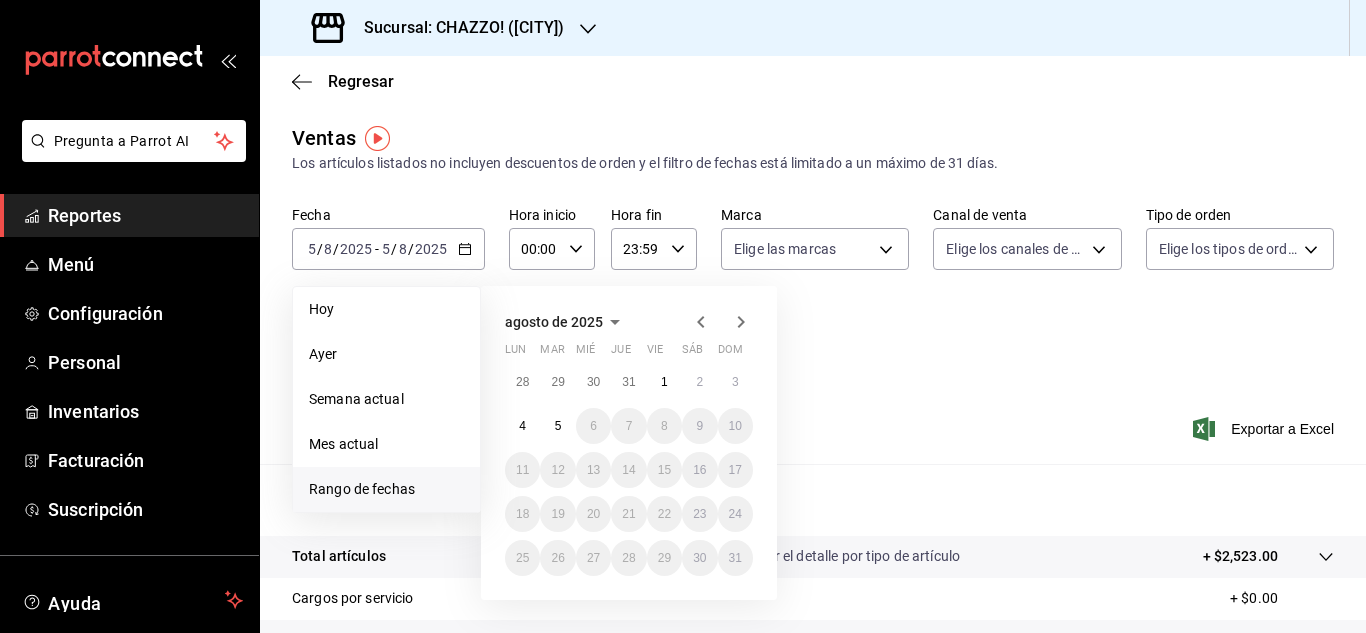 click 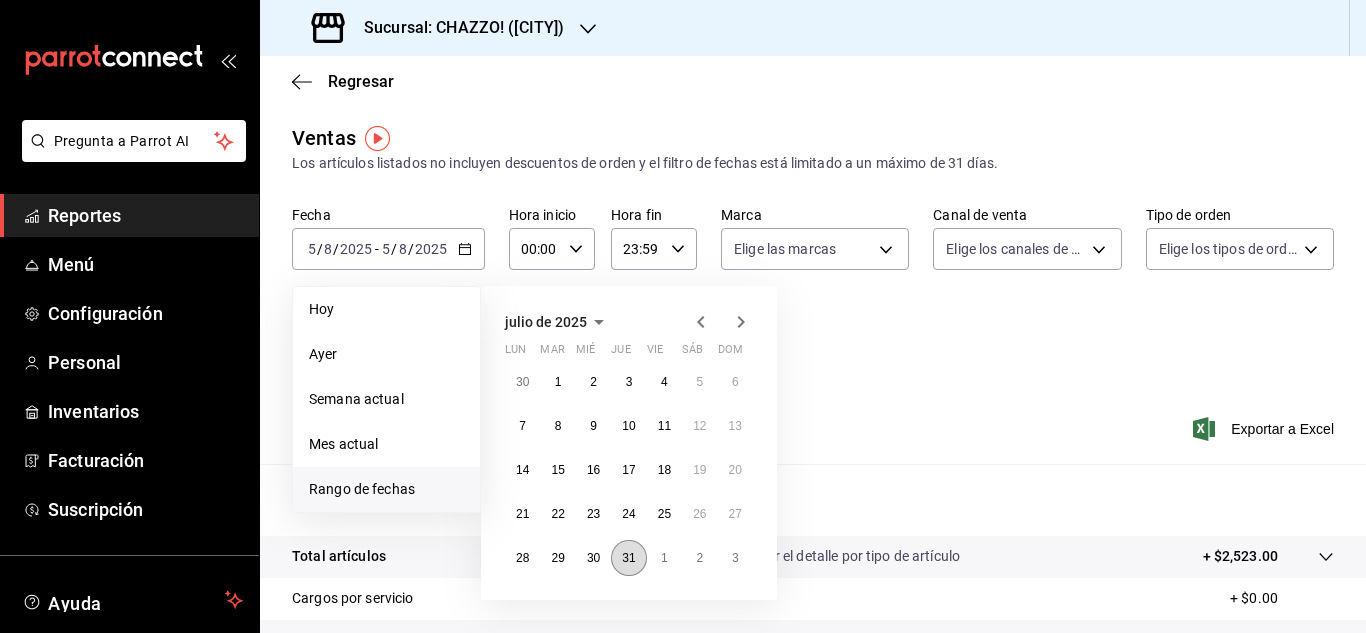 click on "31" at bounding box center (628, 558) 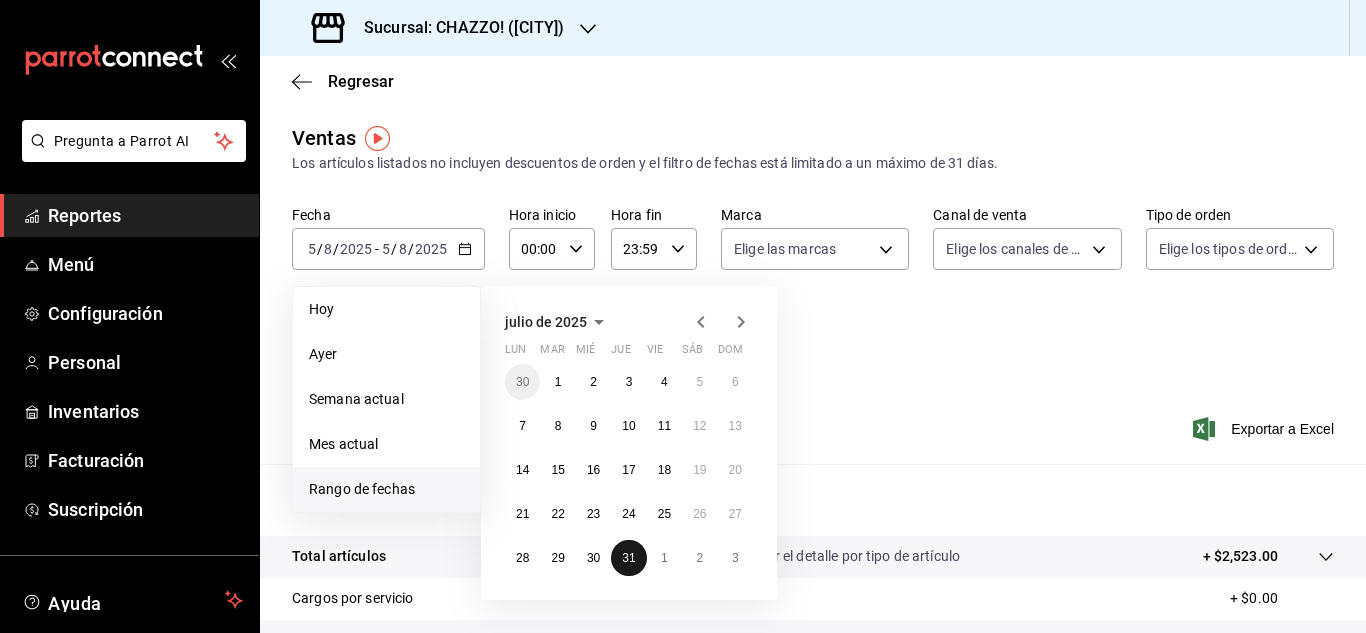 click on "31" at bounding box center (628, 558) 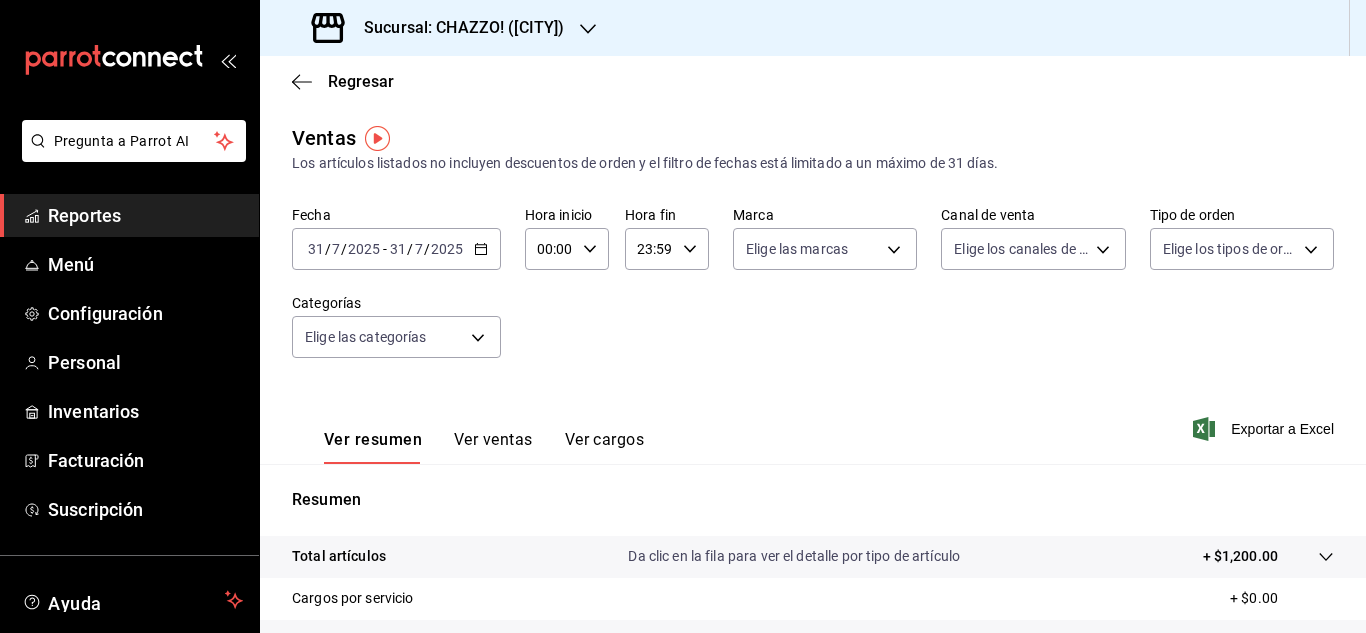 scroll, scrollTop: 325, scrollLeft: 0, axis: vertical 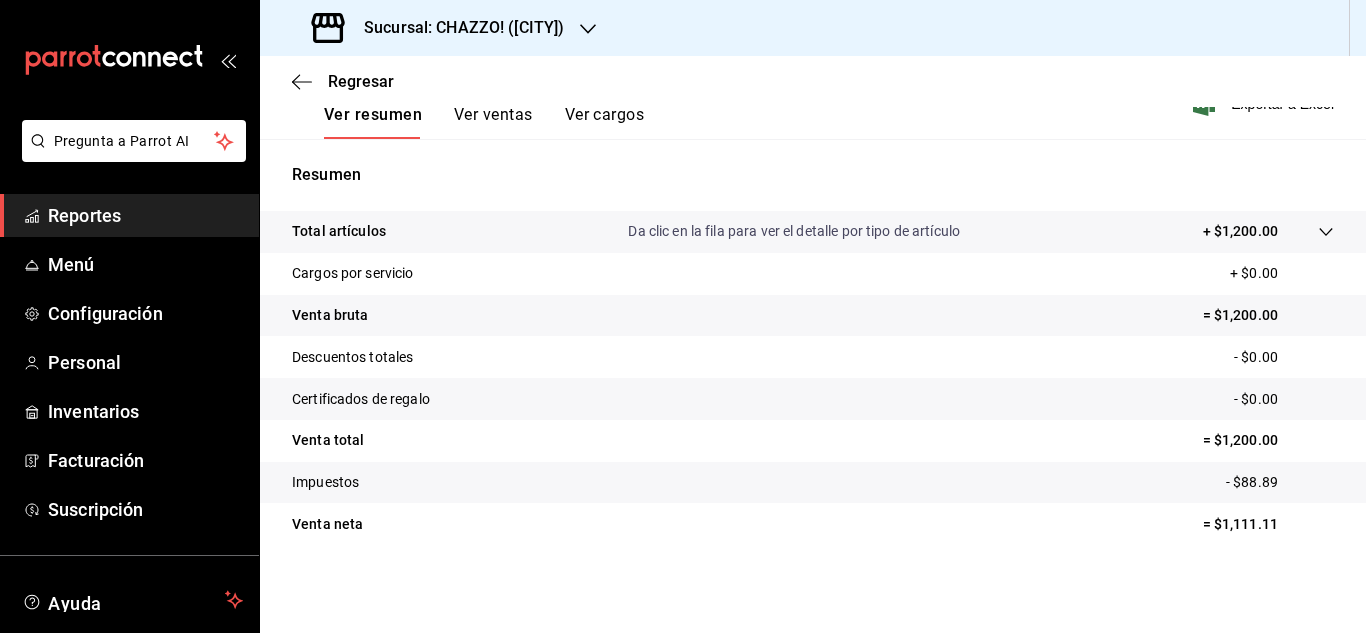 click on "Regresar" at bounding box center (813, 81) 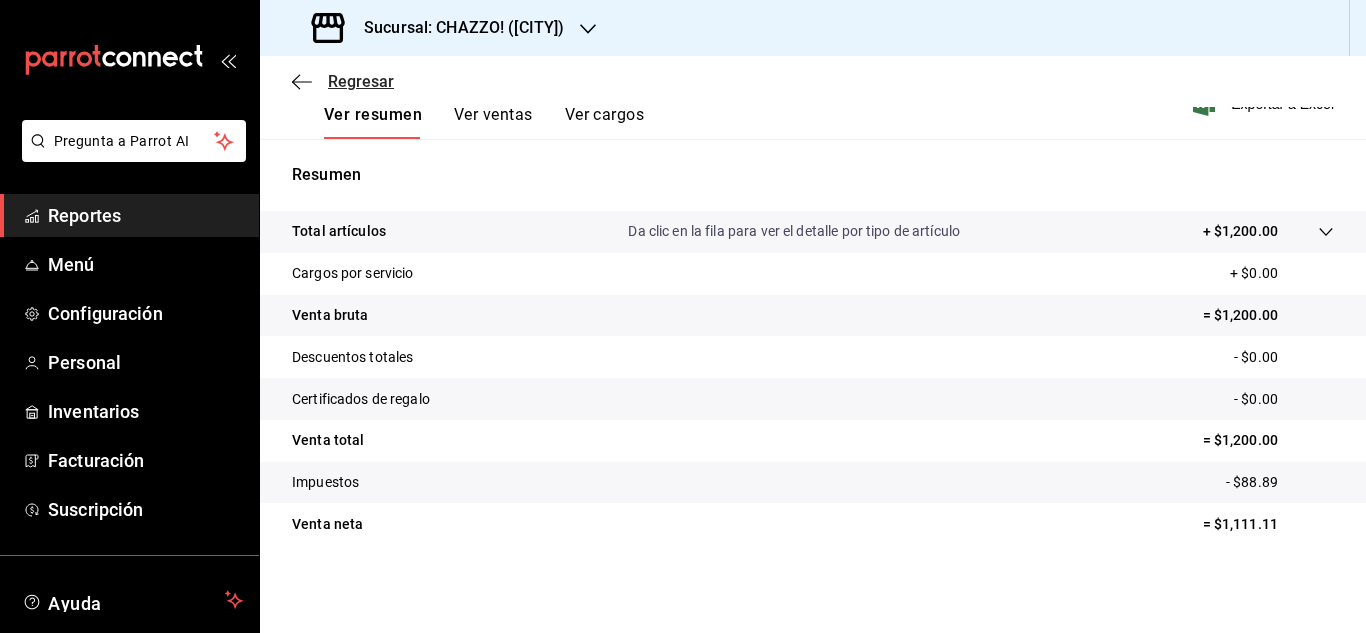 click 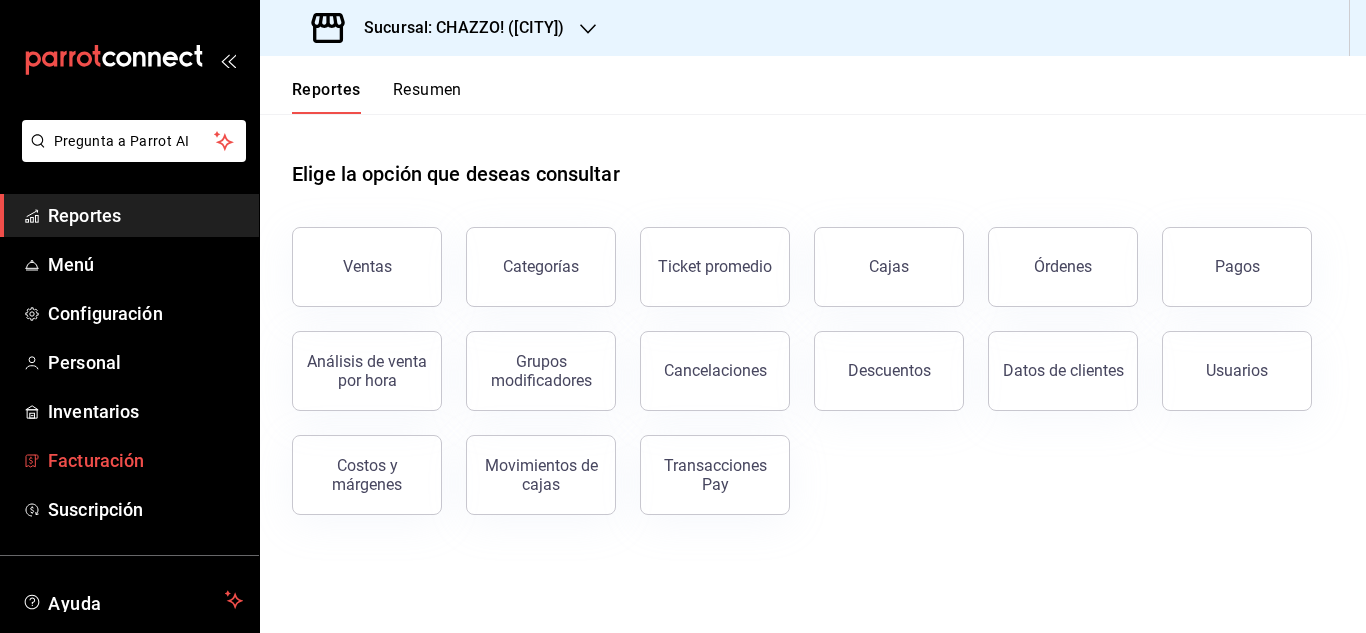 click on "Facturación" at bounding box center (145, 460) 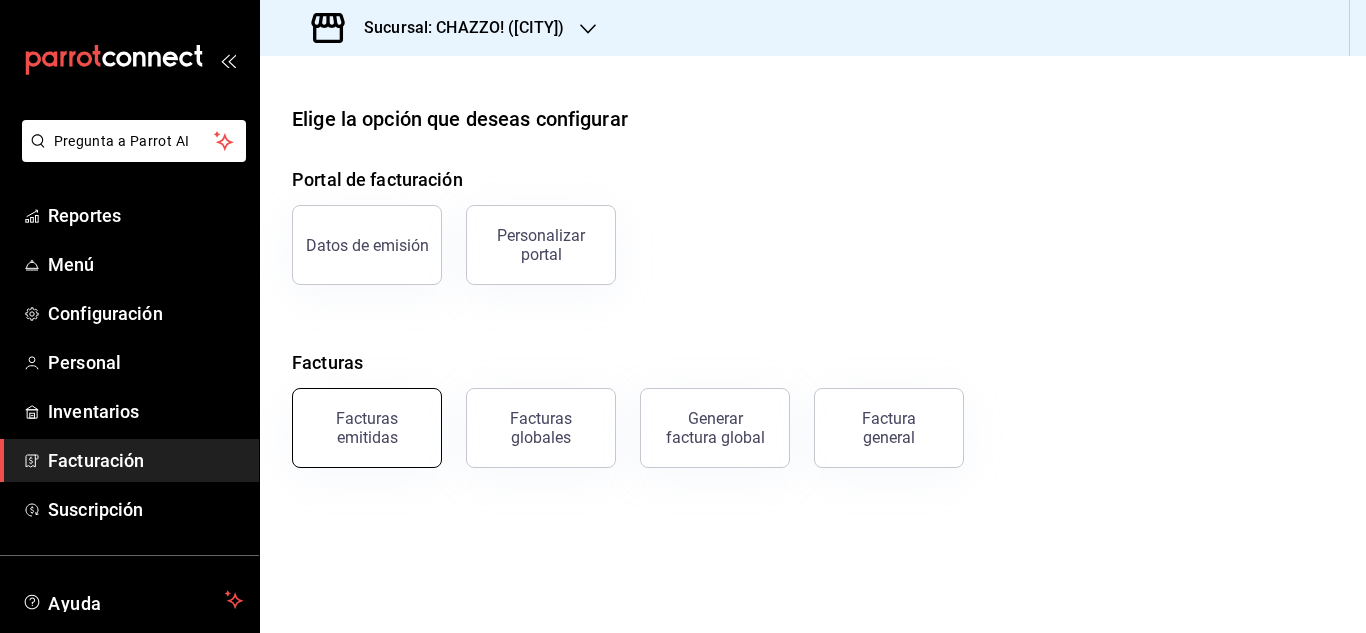 click on "Facturas emitidas" at bounding box center (367, 428) 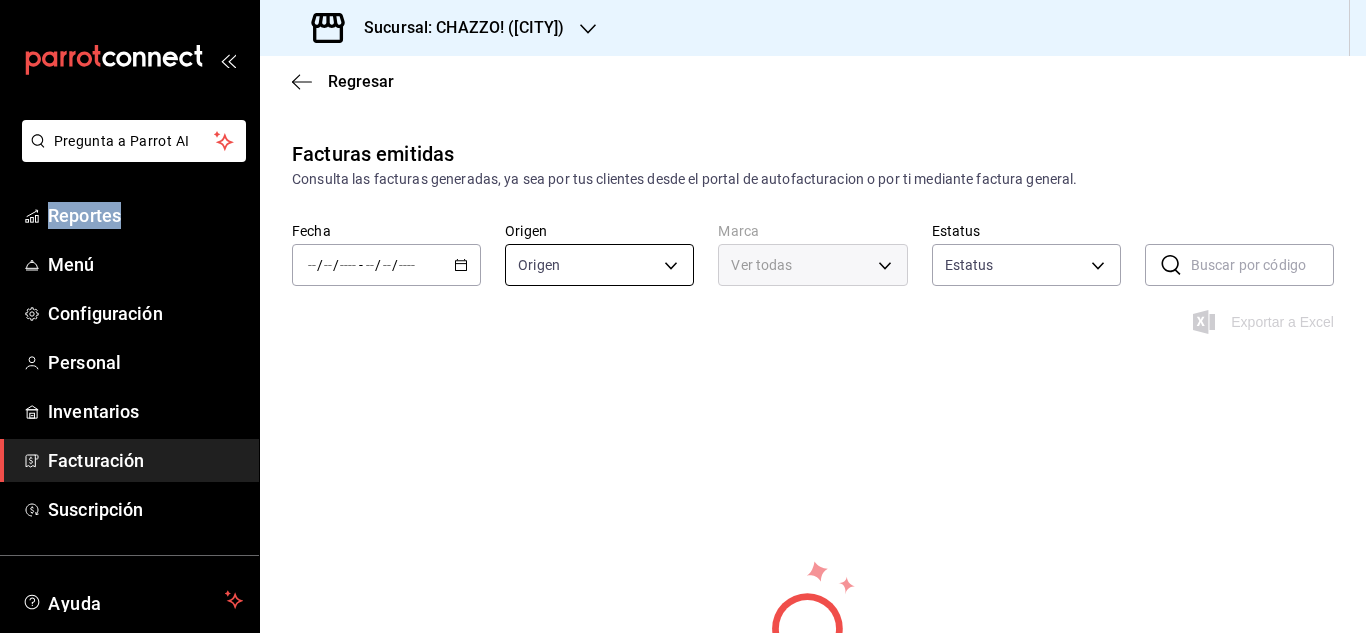 type on "ORDER_INVOICE,GENERAL_INVOICE" 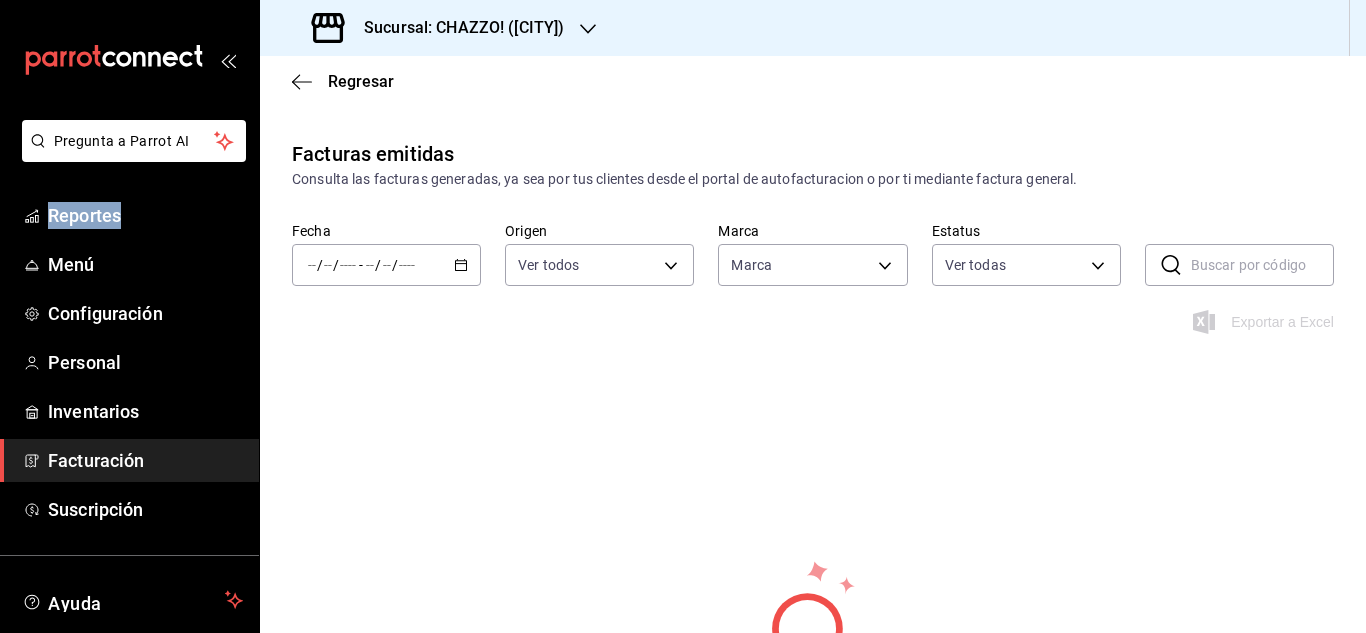 type on "[UUID]" 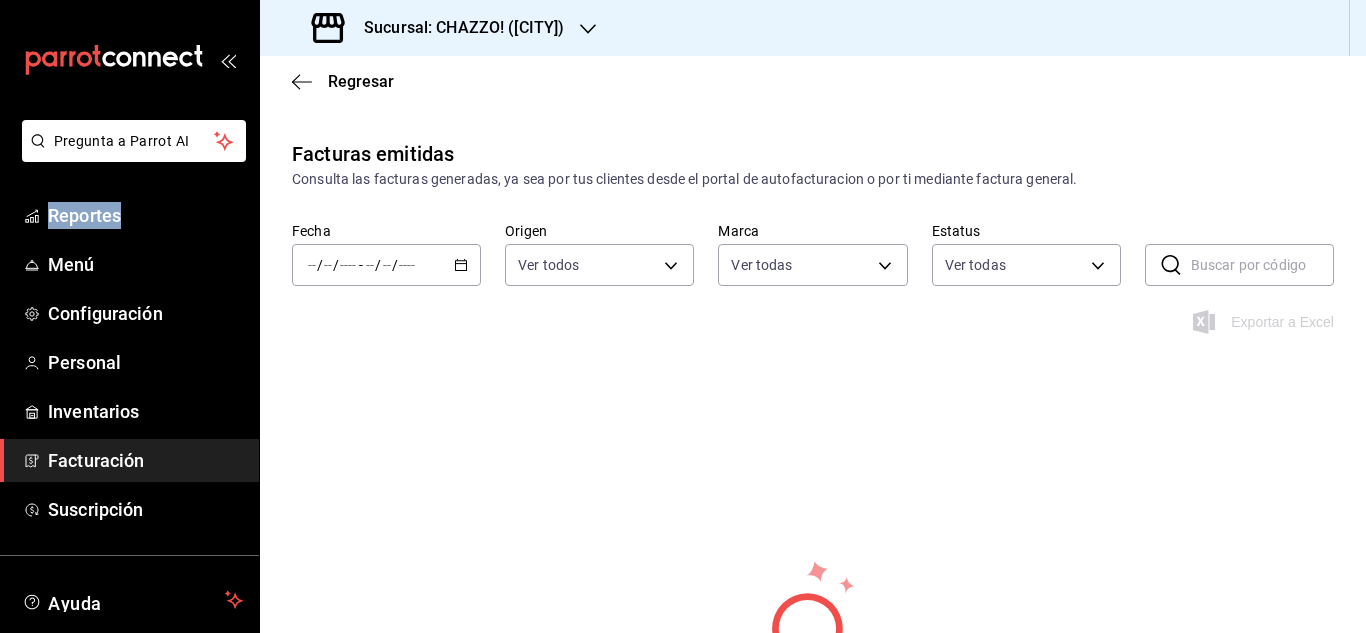 click on "/ / - / /" at bounding box center [386, 265] 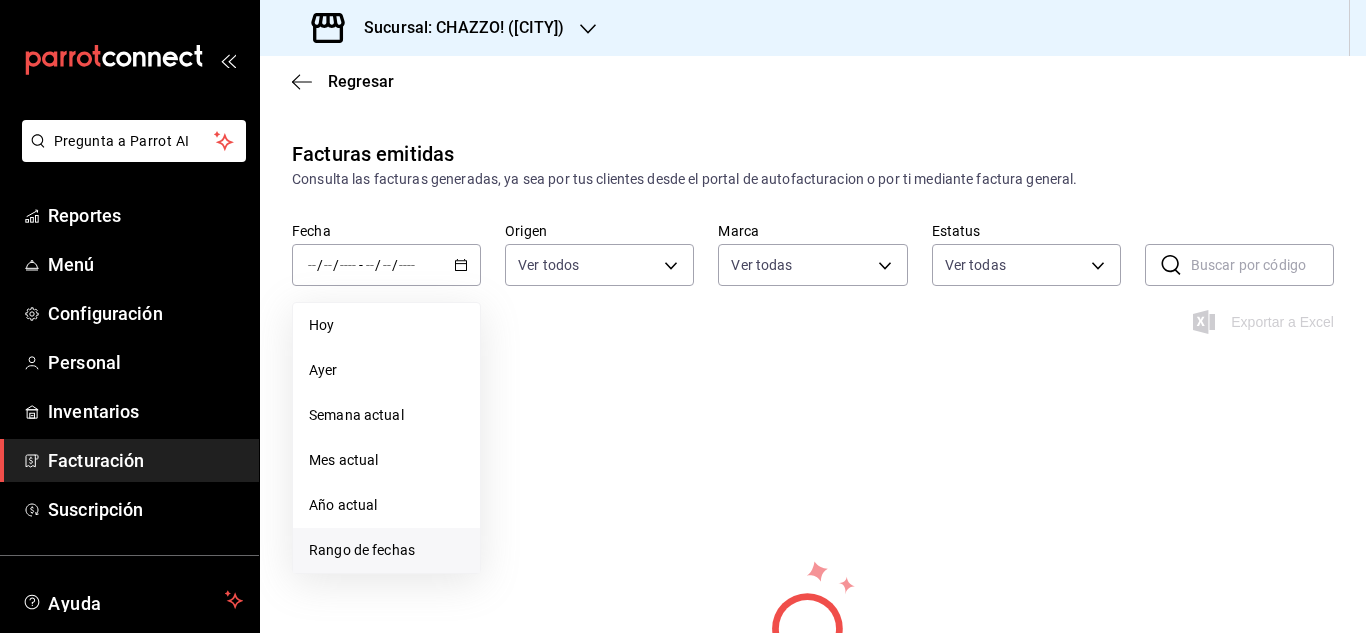 click on "Rango de fechas" at bounding box center [386, 550] 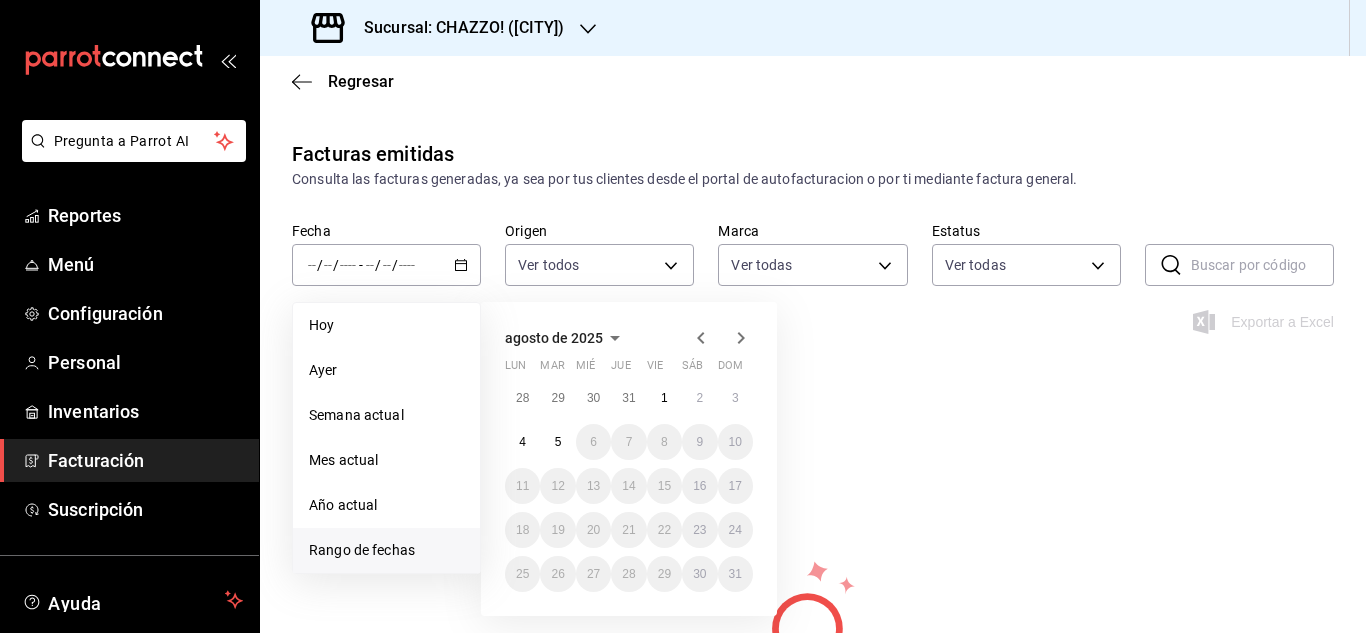 click 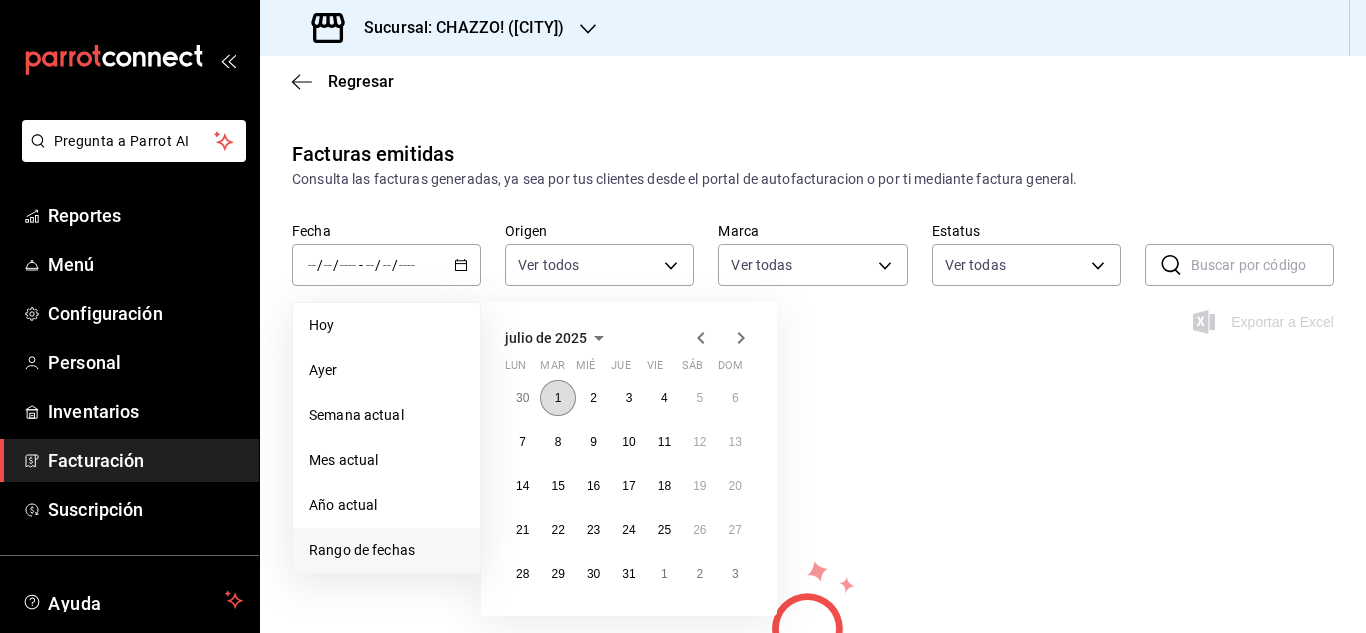 click on "1" at bounding box center [557, 398] 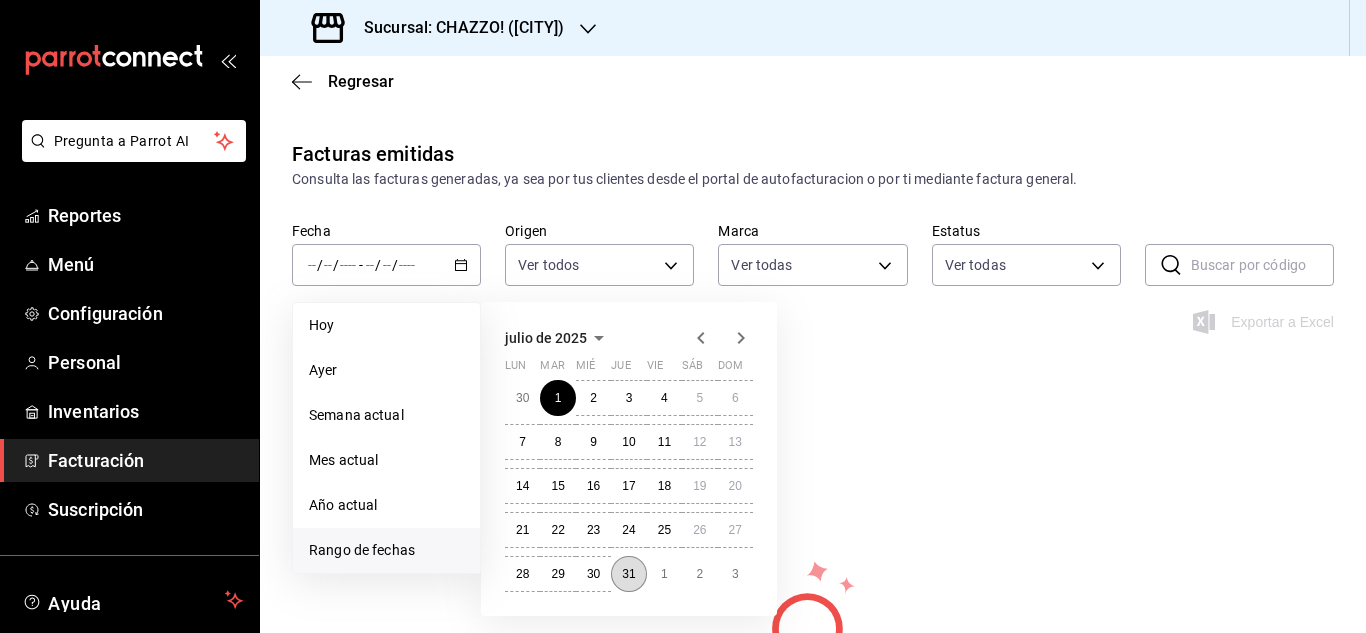 click on "31" at bounding box center [628, 574] 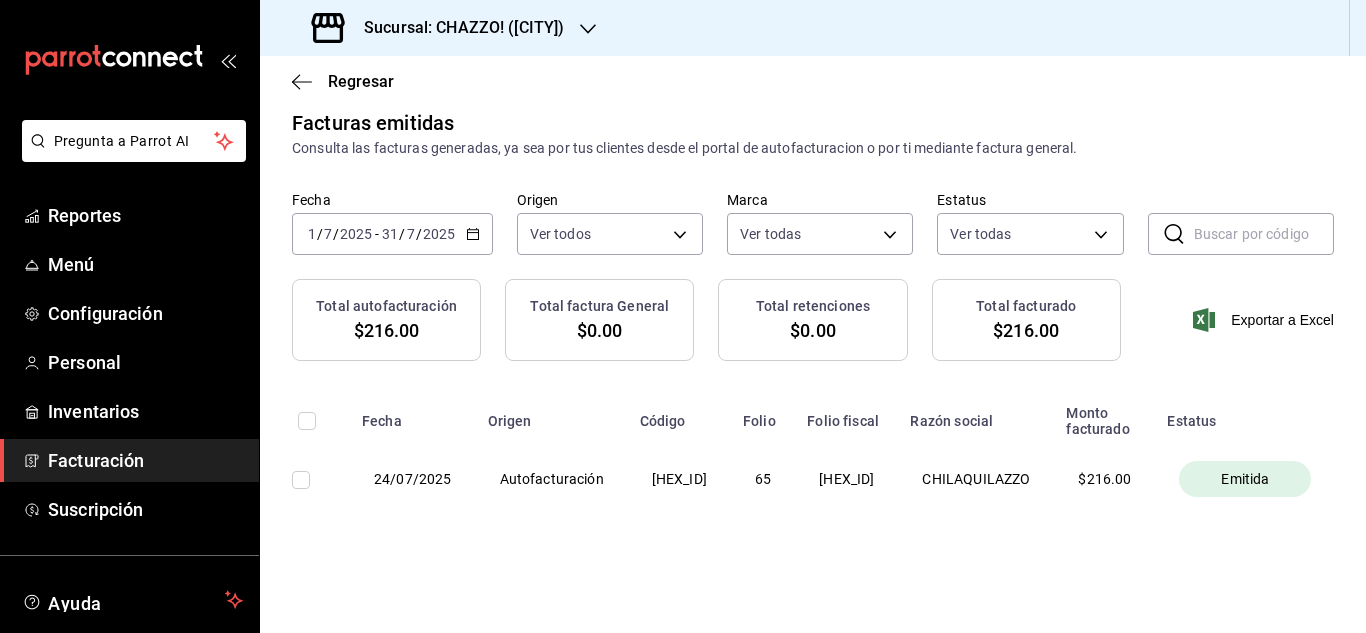scroll, scrollTop: 92, scrollLeft: 0, axis: vertical 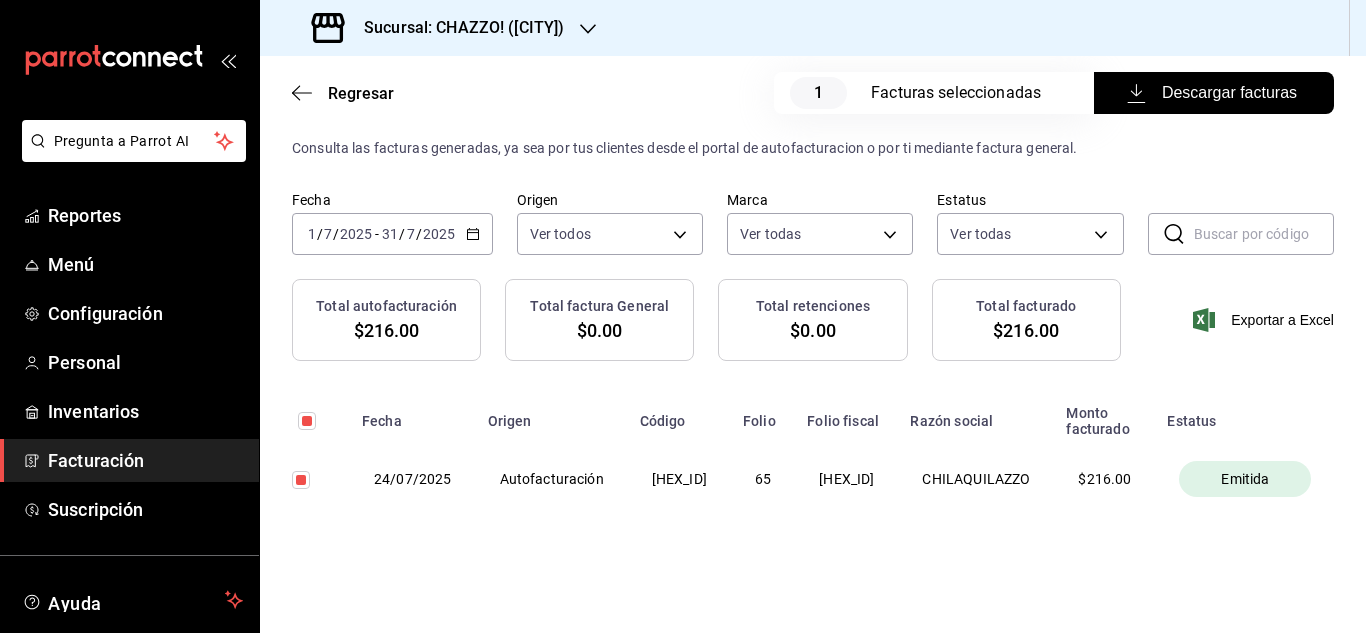 click on "Descargar facturas" at bounding box center (1214, 93) 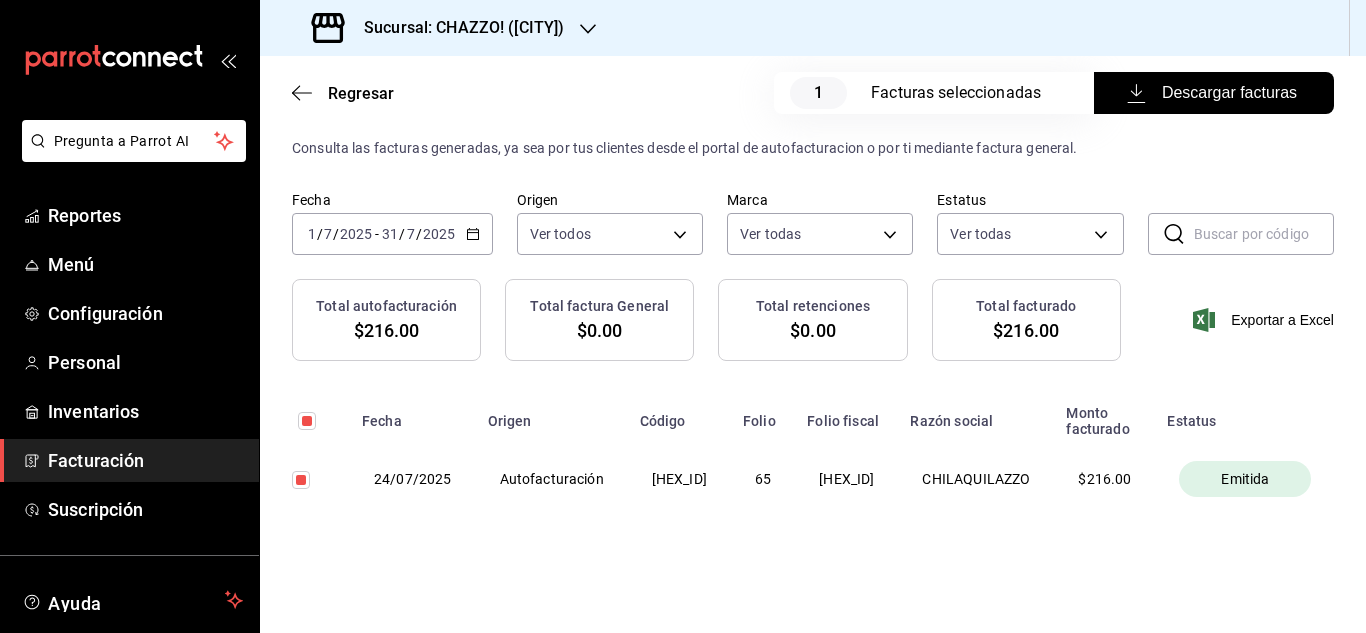 drag, startPoint x: 943, startPoint y: 380, endPoint x: 896, endPoint y: 397, distance: 49.979996 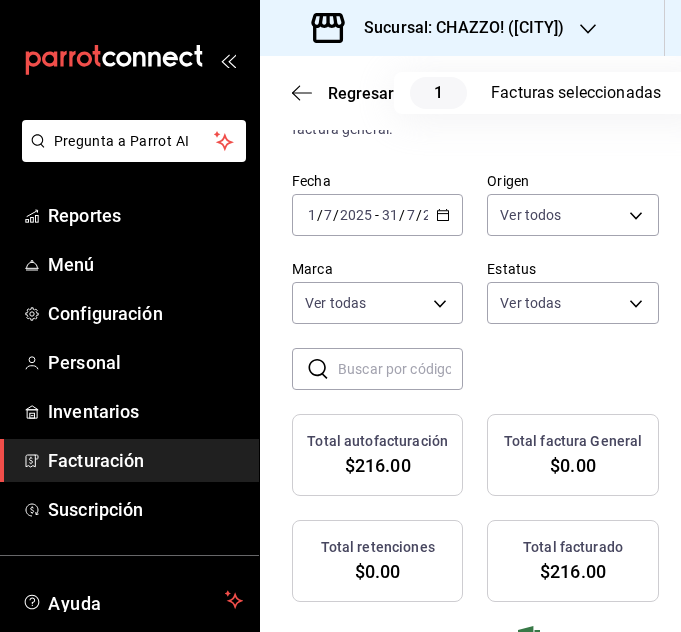 click on "Regresar 1 Facturas seleccionadas Descargar facturas" at bounding box center [470, 93] 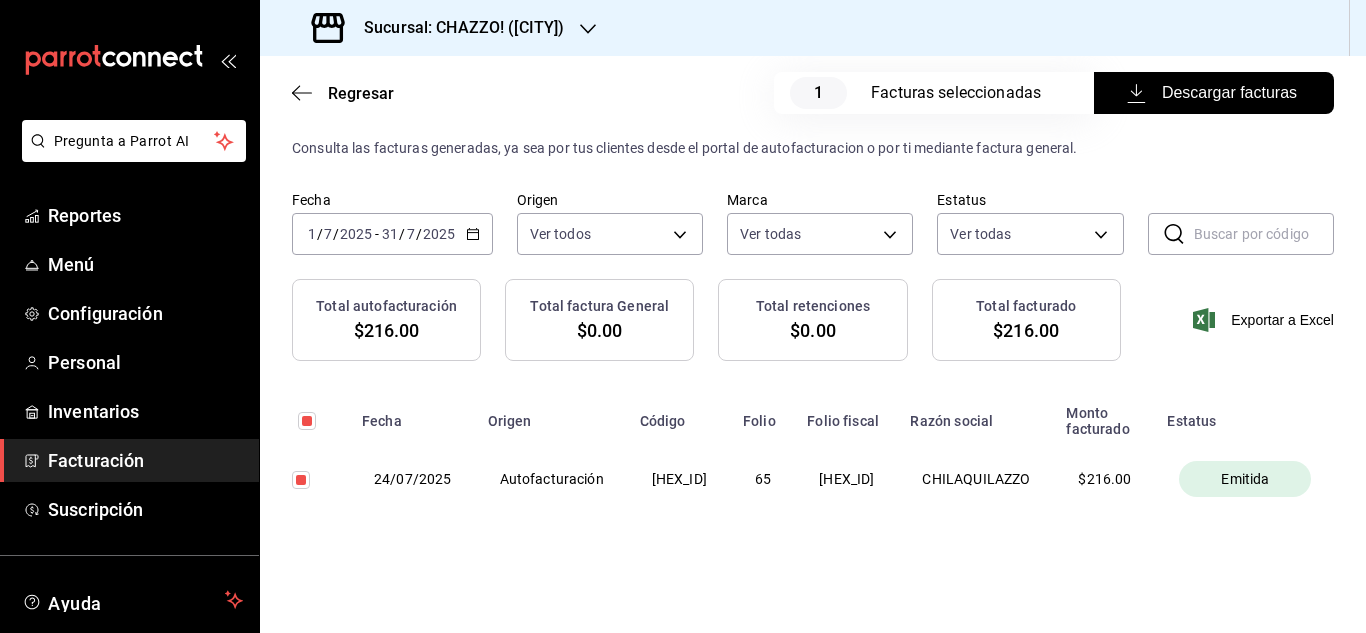 click on "Sucursal: CHAZZO! ([CITY])" at bounding box center (456, 28) 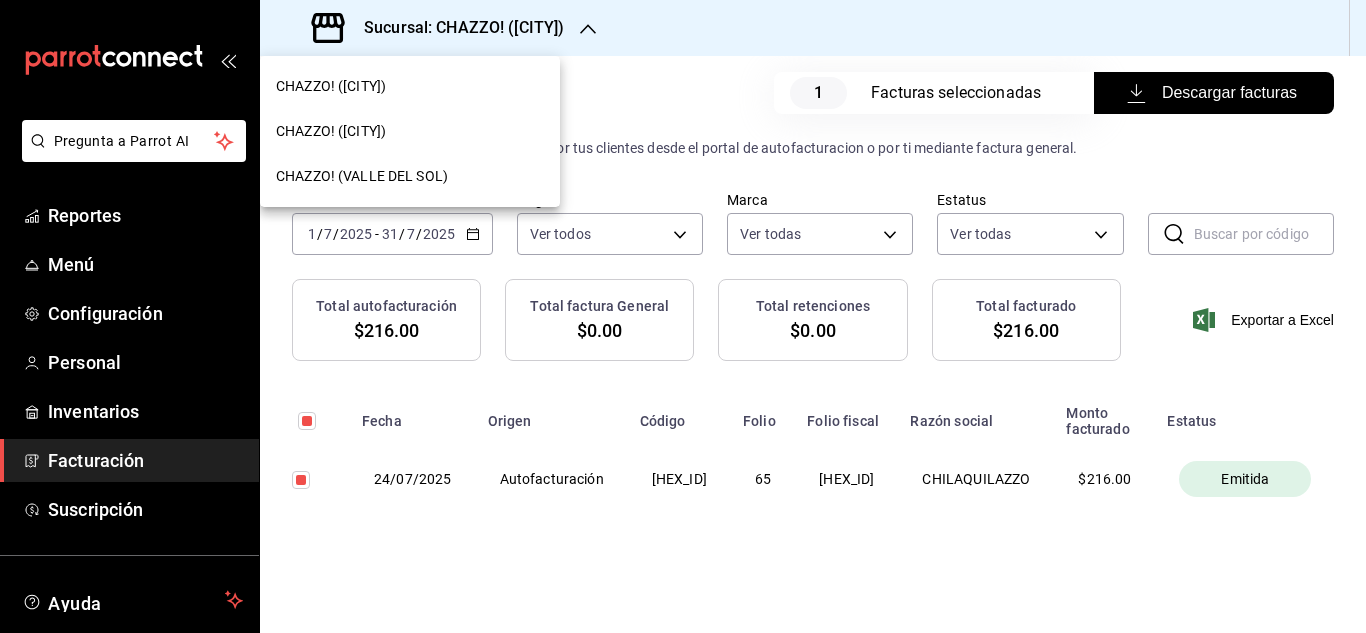 click on "CHAZZO! (VALLE DEL SOL)" at bounding box center [362, 176] 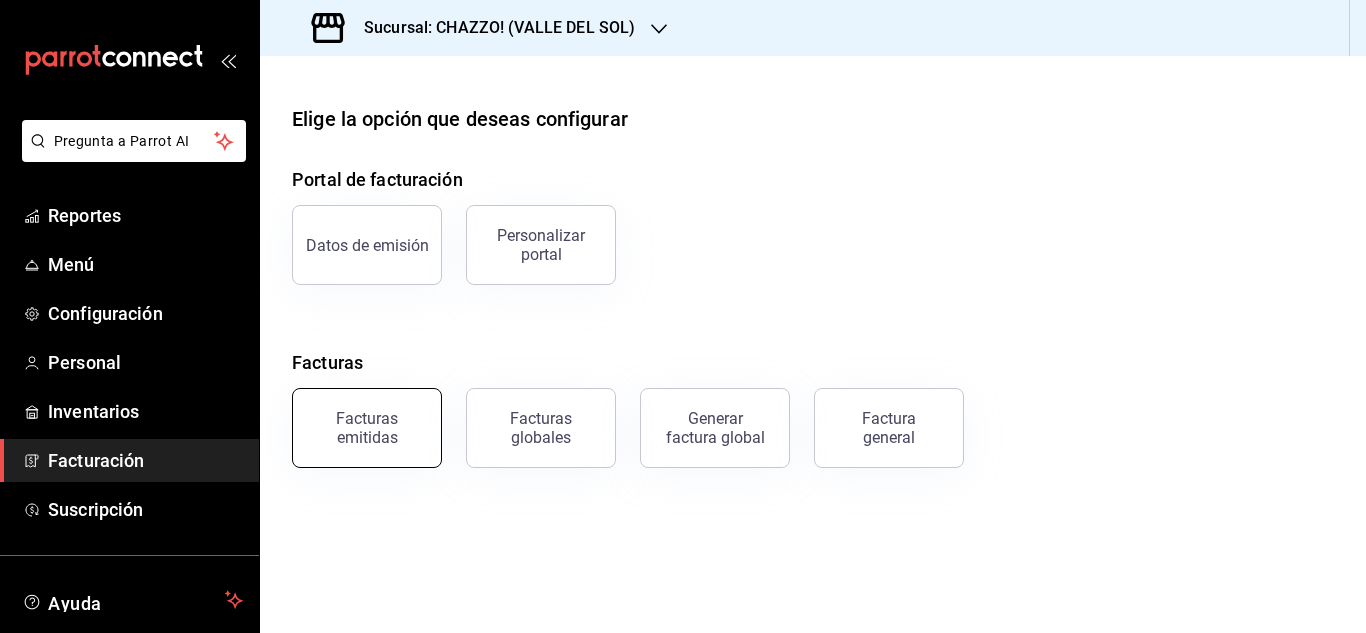 click on "Facturas emitidas" at bounding box center (367, 428) 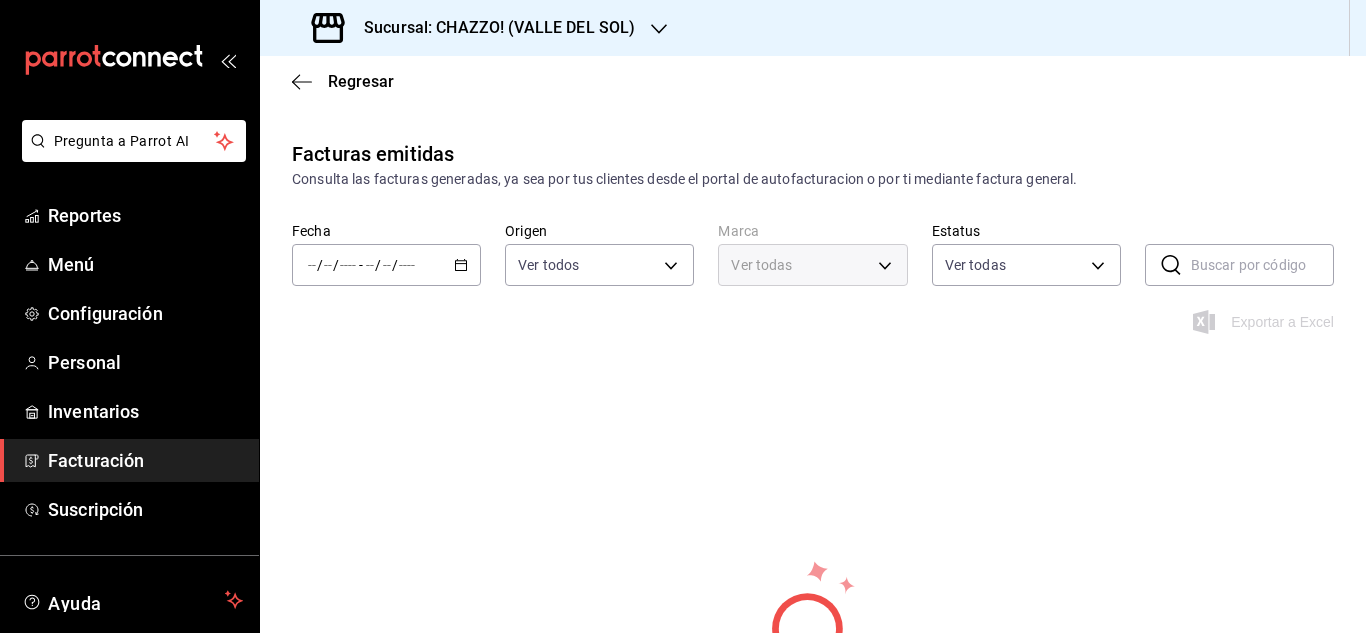 type on "ORDER_INVOICE,GENERAL_INVOICE" 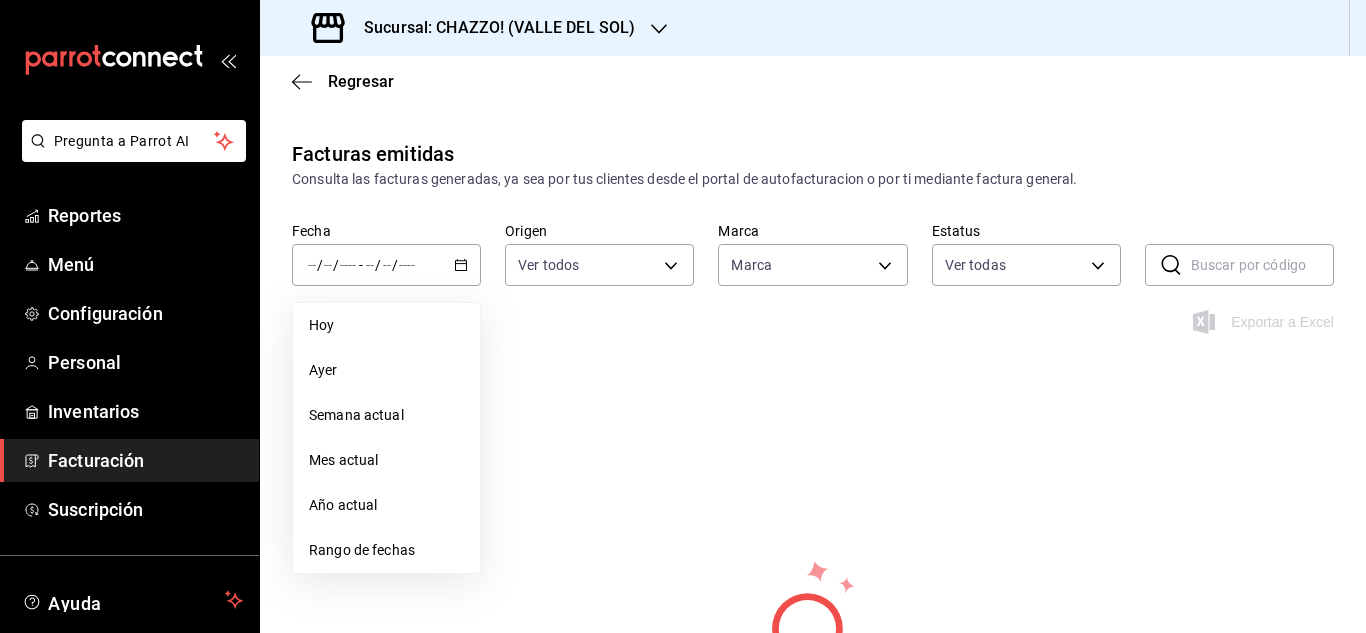 click on "Rango de fechas" at bounding box center (386, 550) 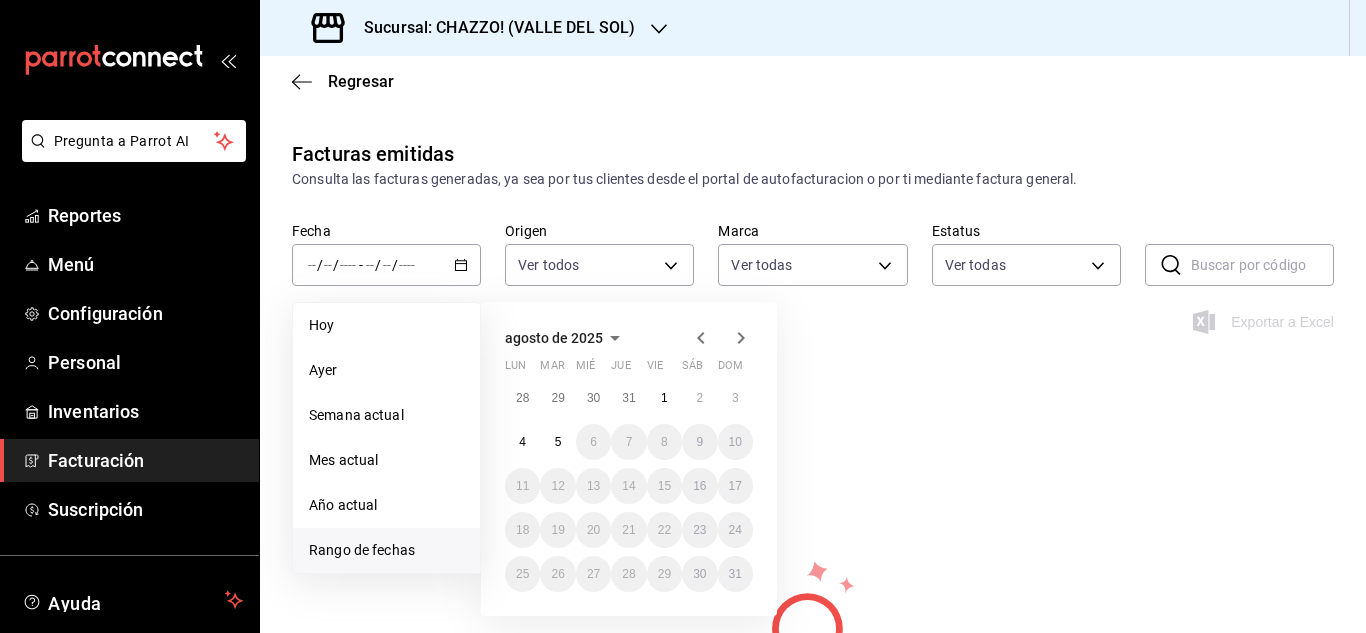 type on "[UUID]" 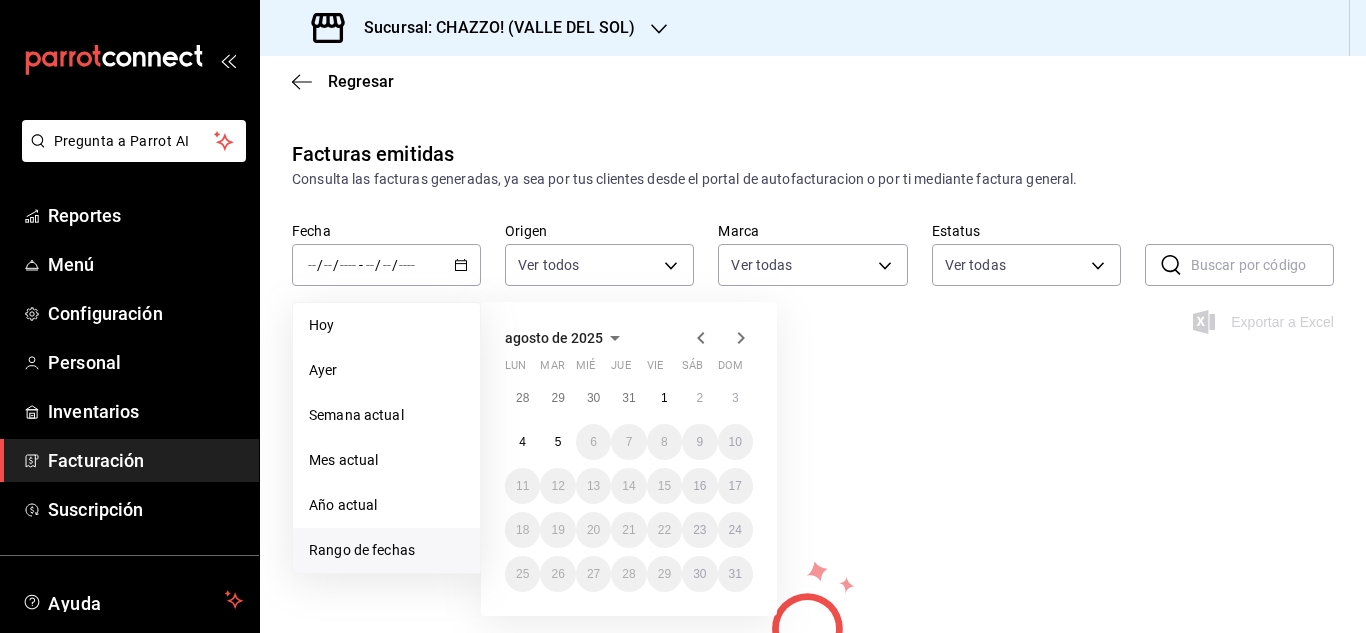 click 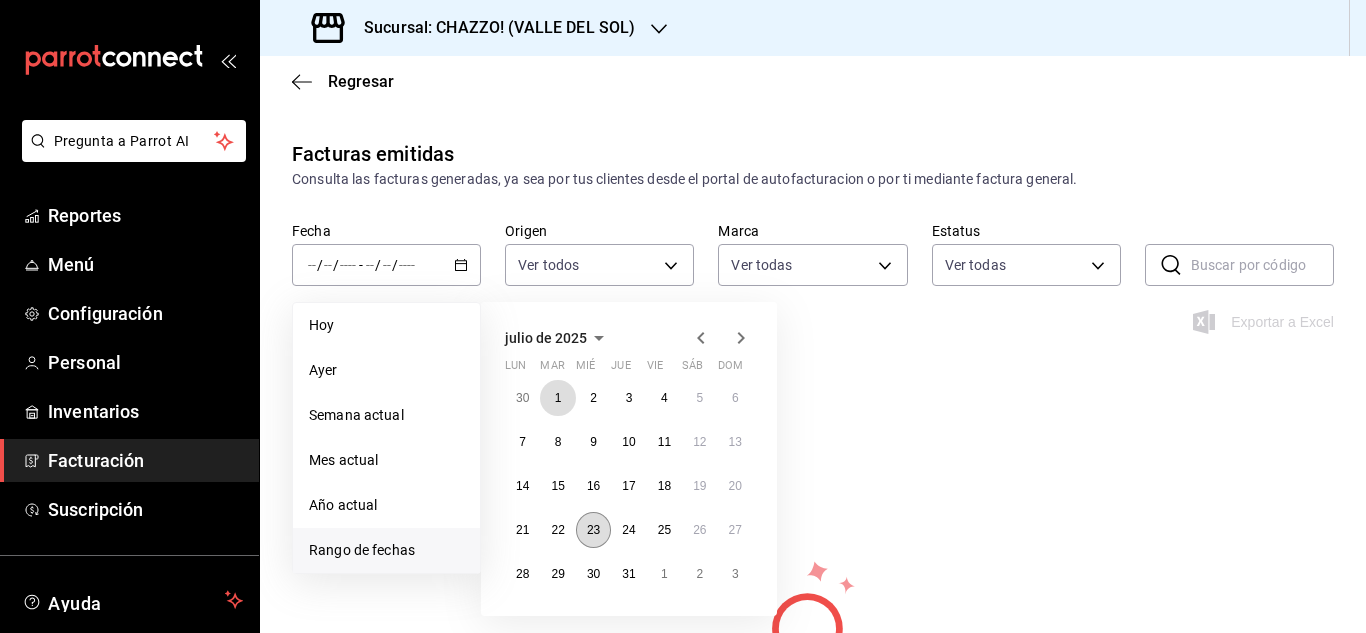 click on "1" at bounding box center [558, 398] 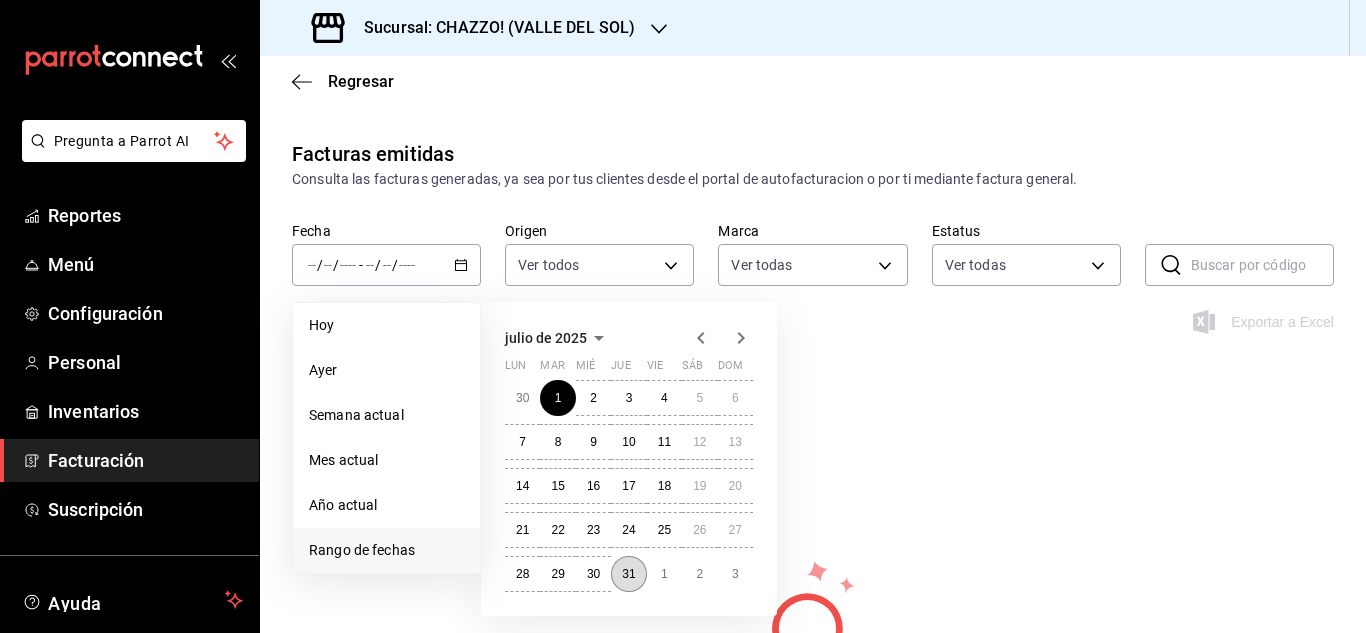 click on "31" at bounding box center (628, 574) 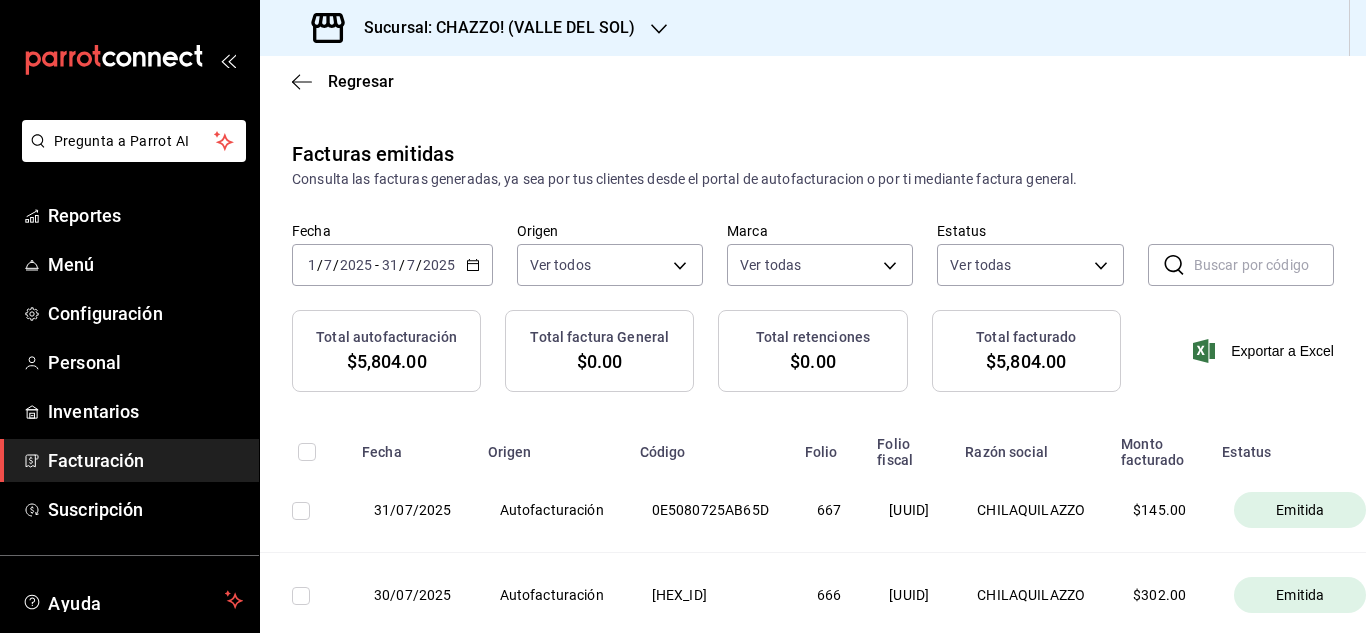 click at bounding box center [307, 452] 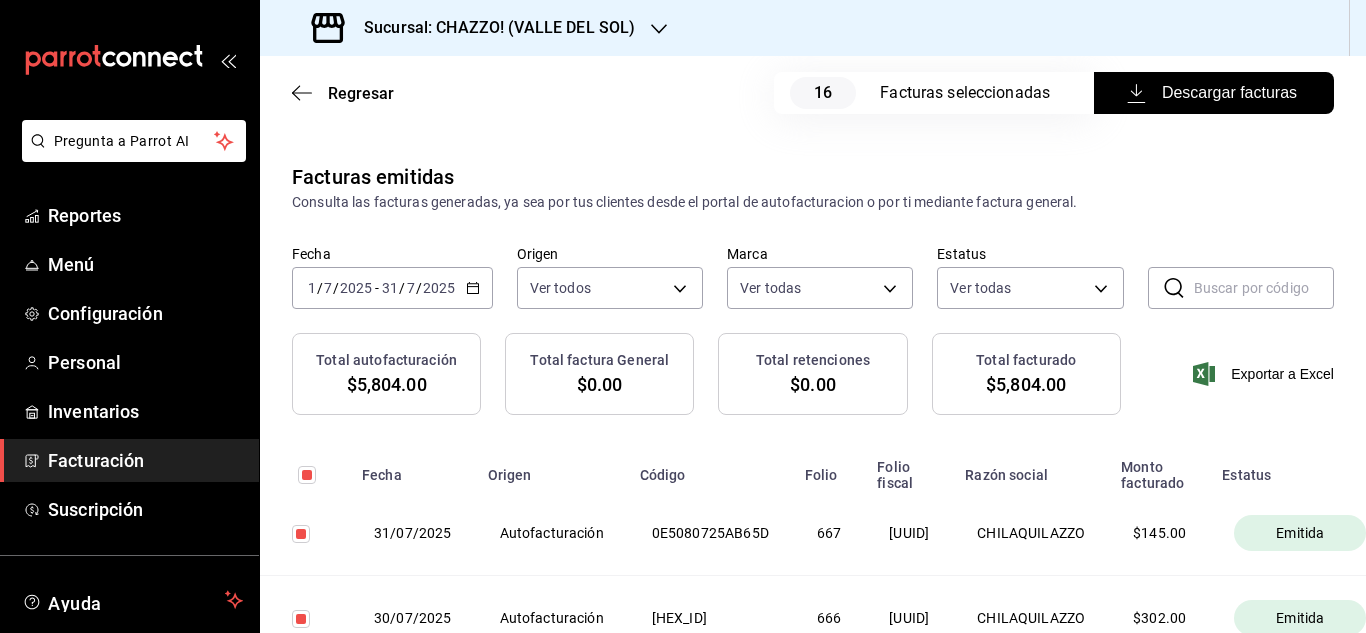 click on "Descargar facturas" at bounding box center [1214, 93] 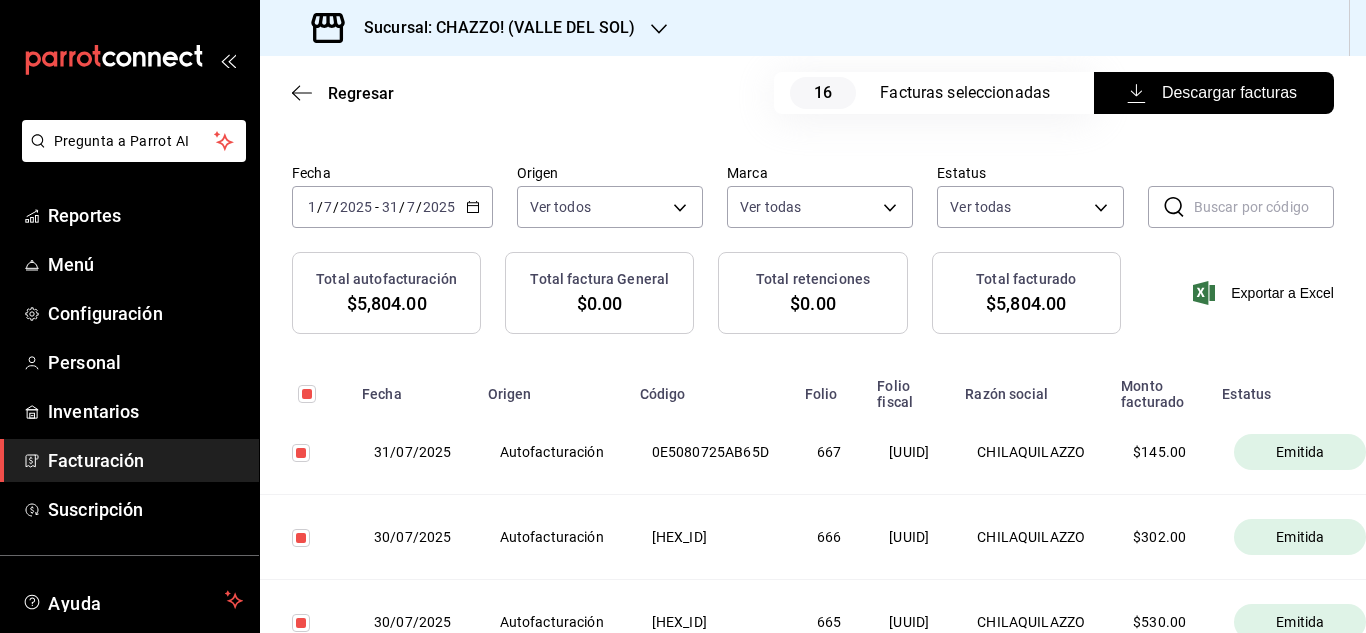scroll, scrollTop: 80, scrollLeft: 0, axis: vertical 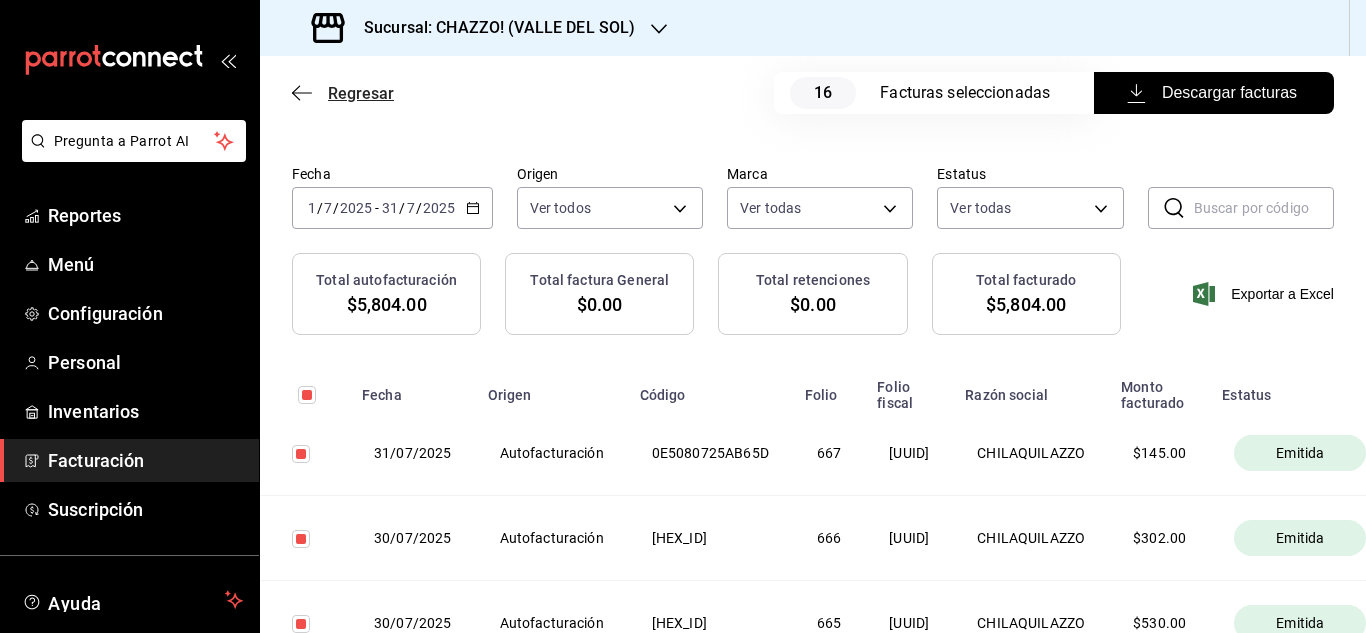 click 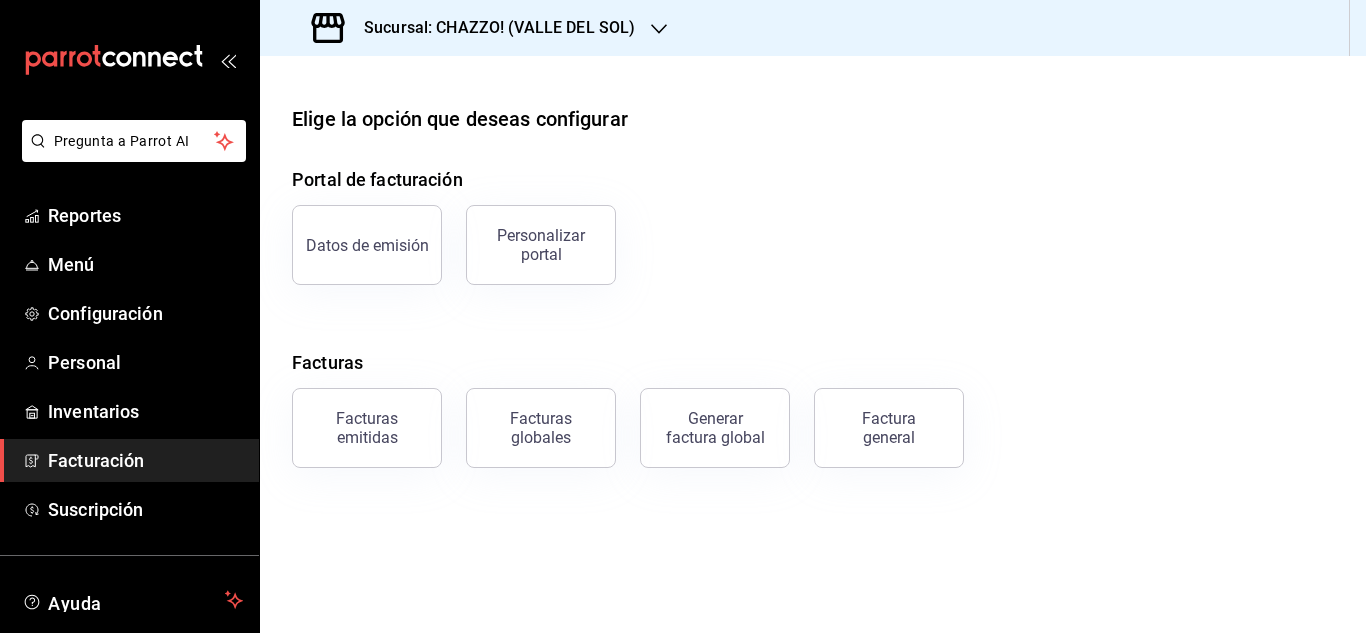 click on "Facturación" at bounding box center [145, 460] 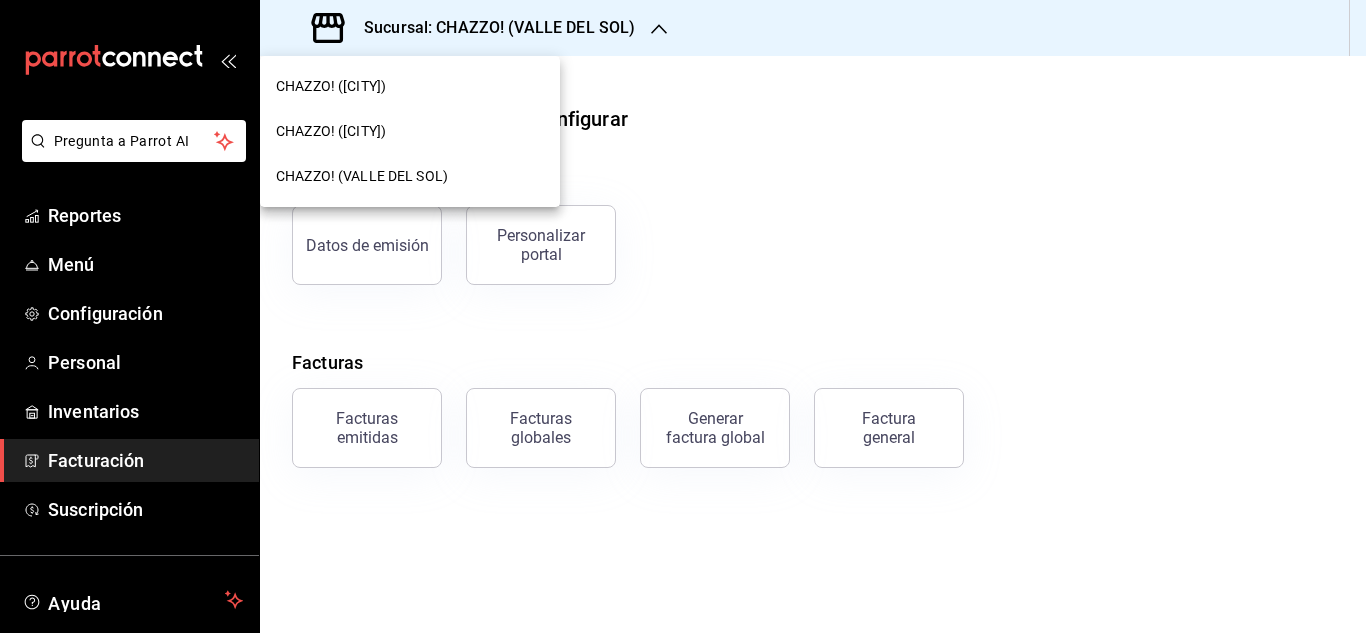 click at bounding box center [683, 316] 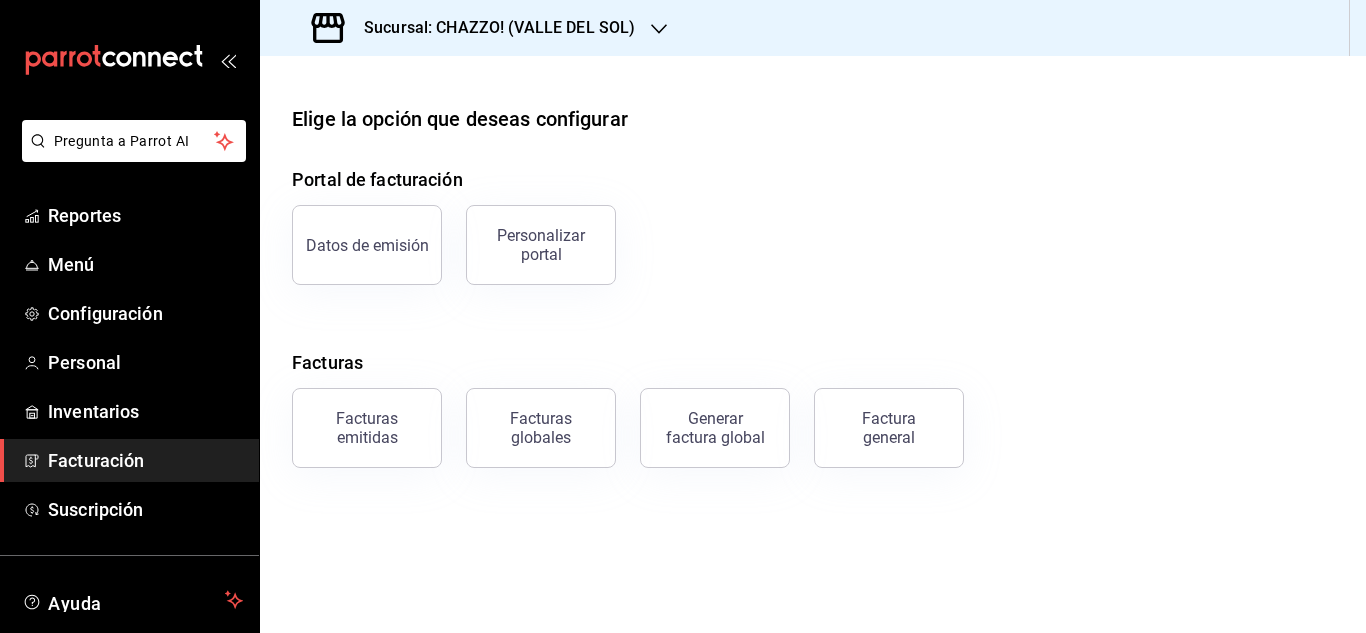 click on "Facturas emitidas" at bounding box center (367, 428) 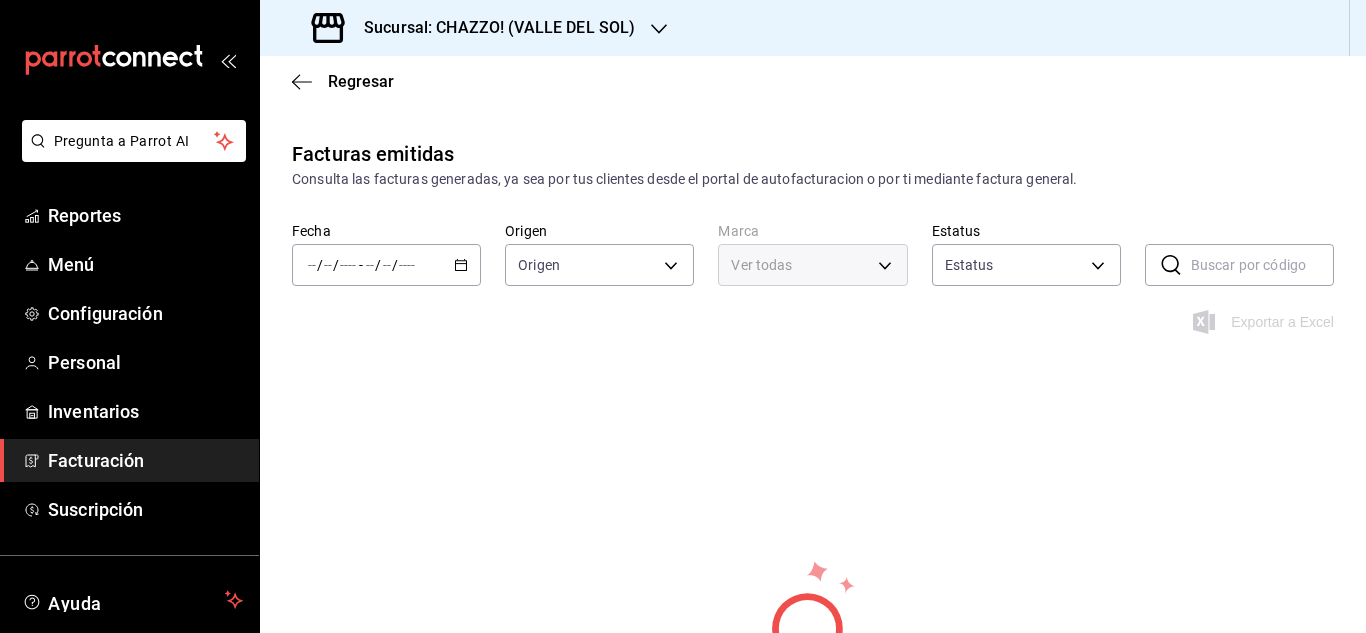 type on "ORDER_INVOICE,GENERAL_INVOICE" 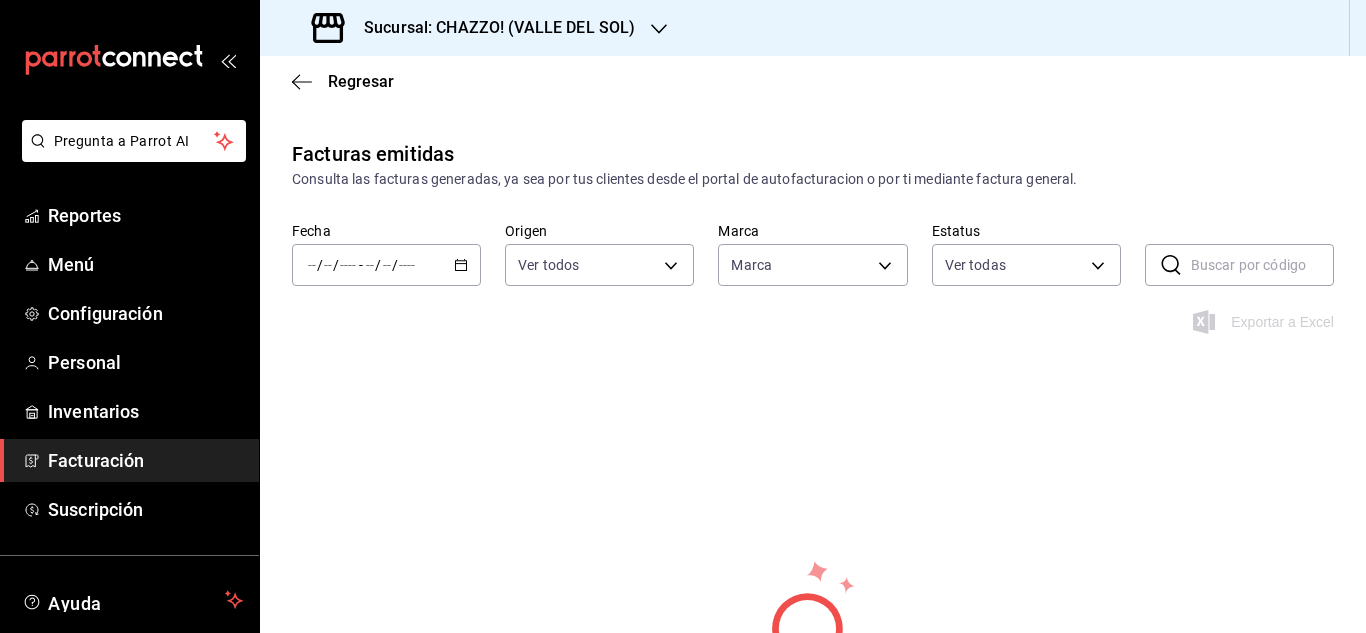 click 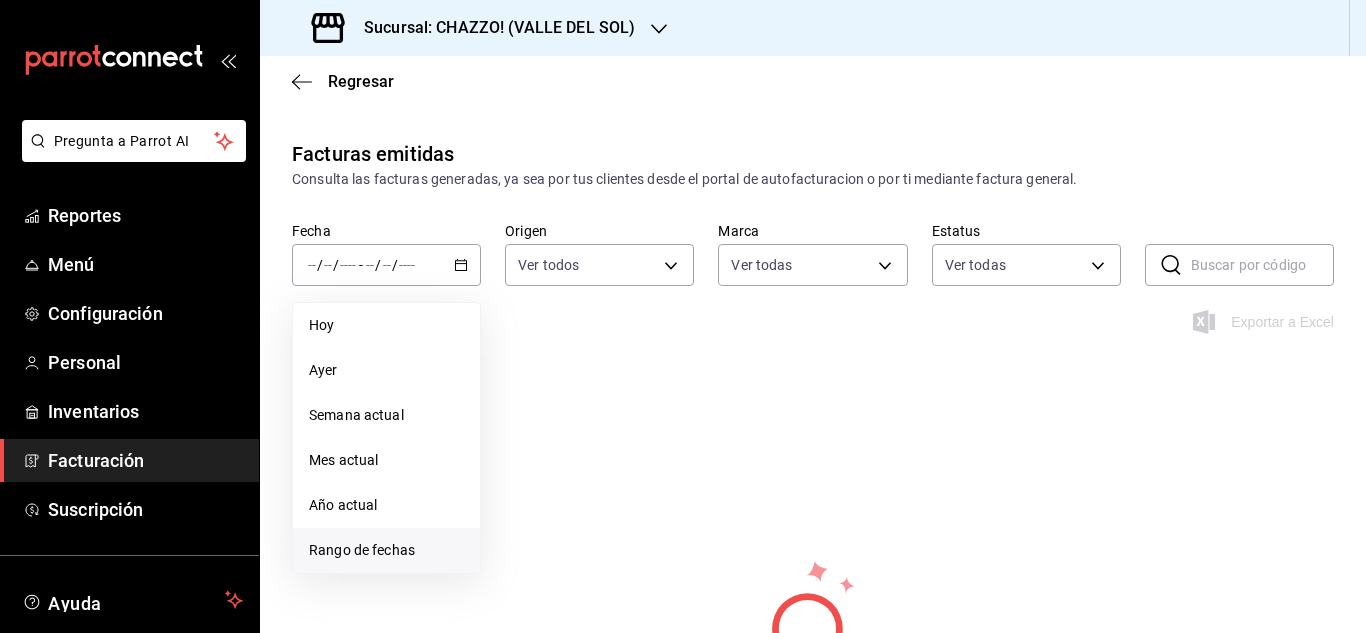 click on "Rango de fechas" at bounding box center [386, 550] 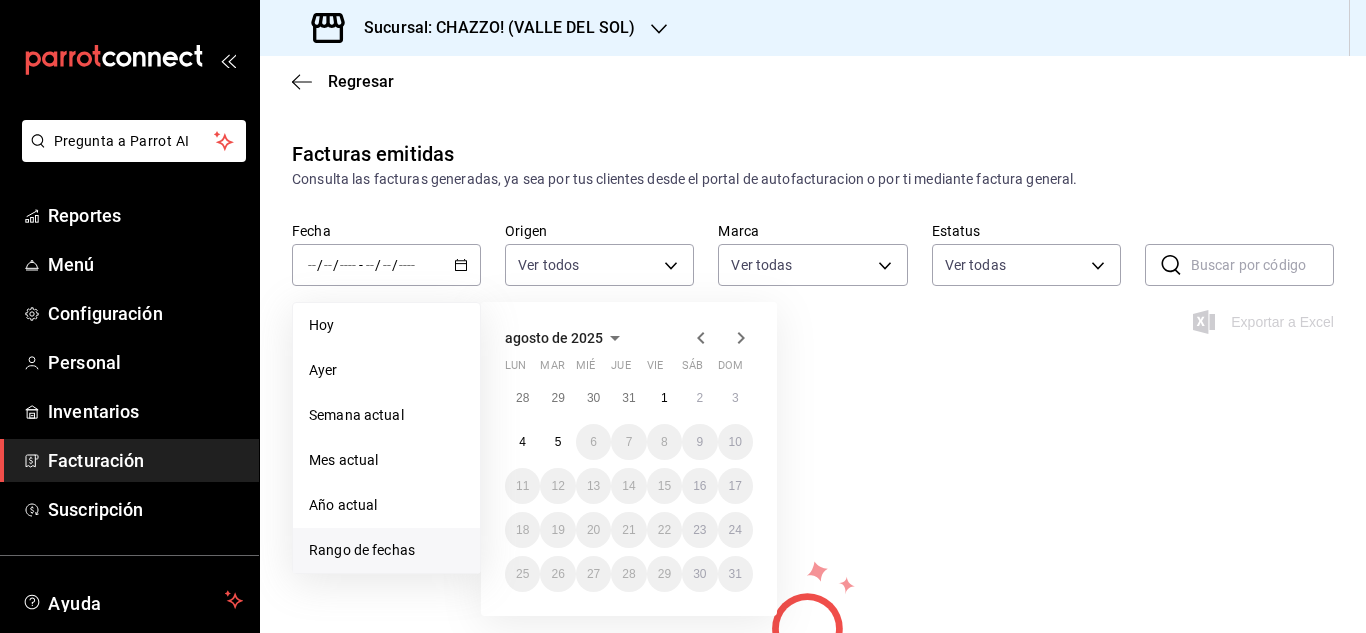 click 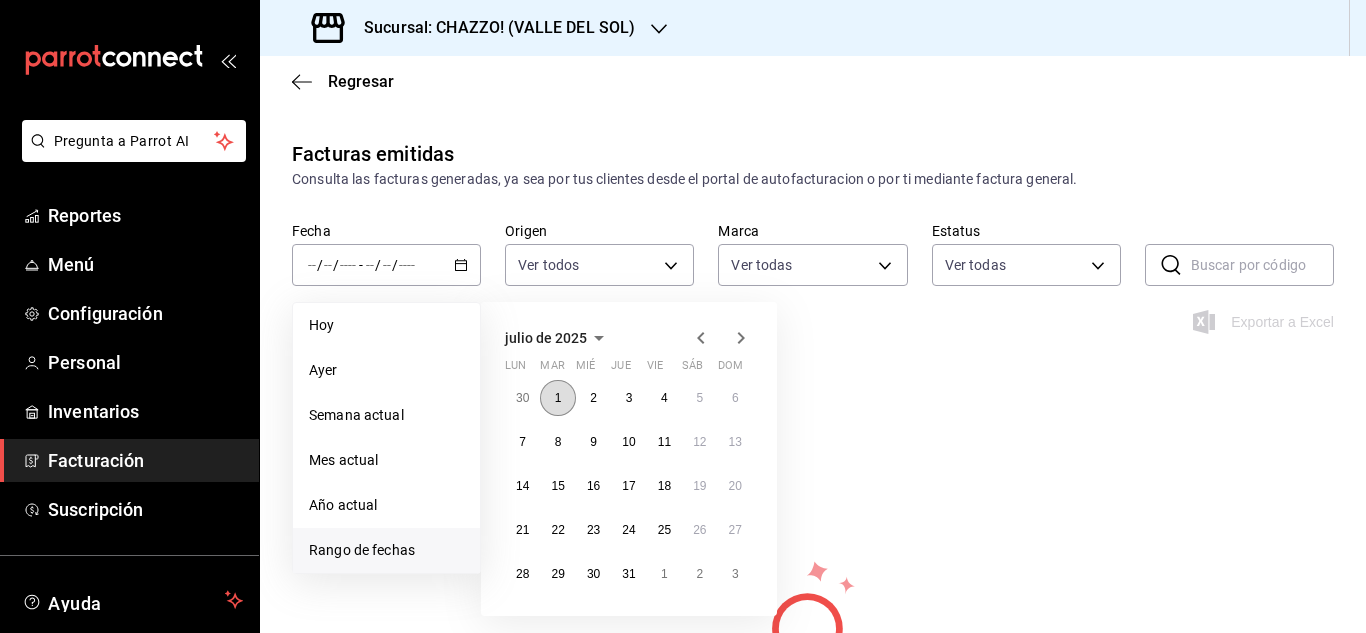 click on "1" at bounding box center [557, 398] 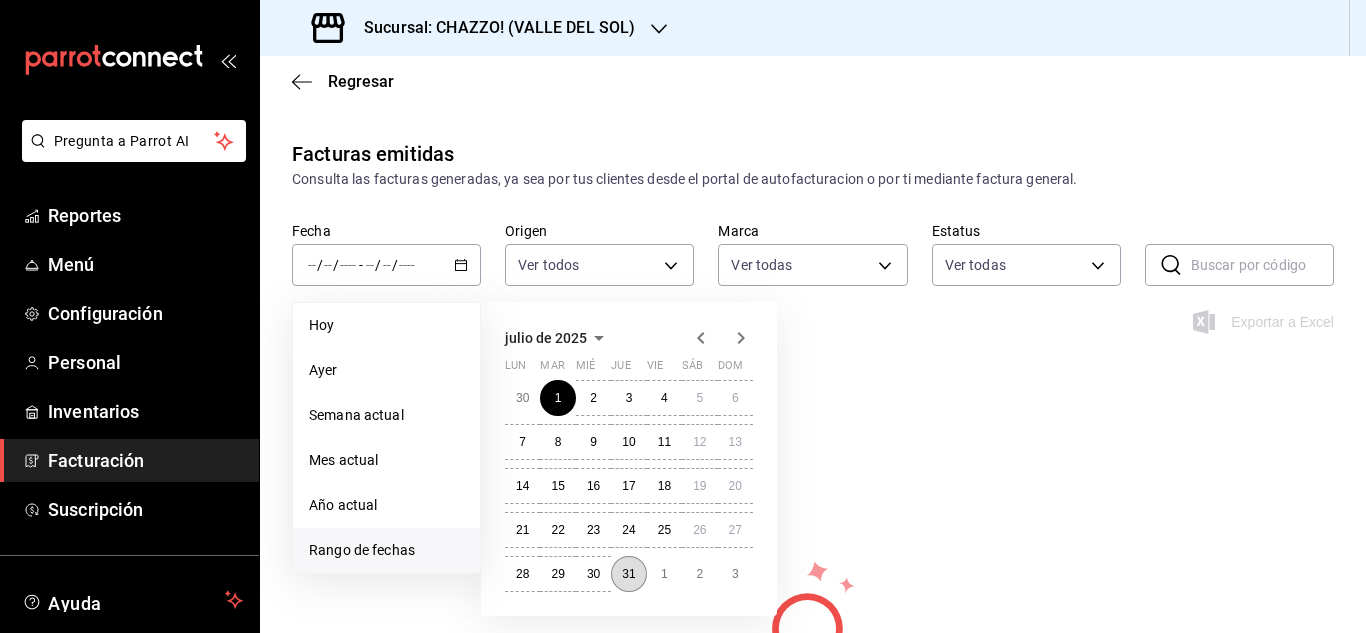 click on "31" at bounding box center [628, 574] 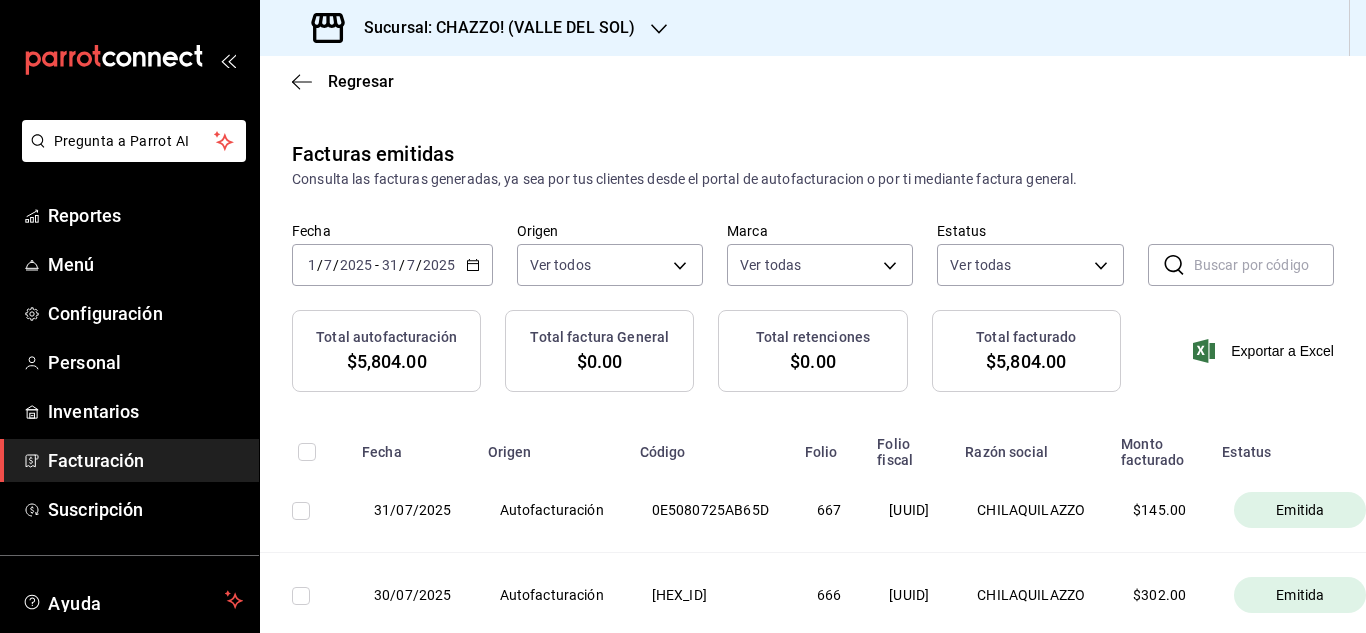 click at bounding box center (307, 452) 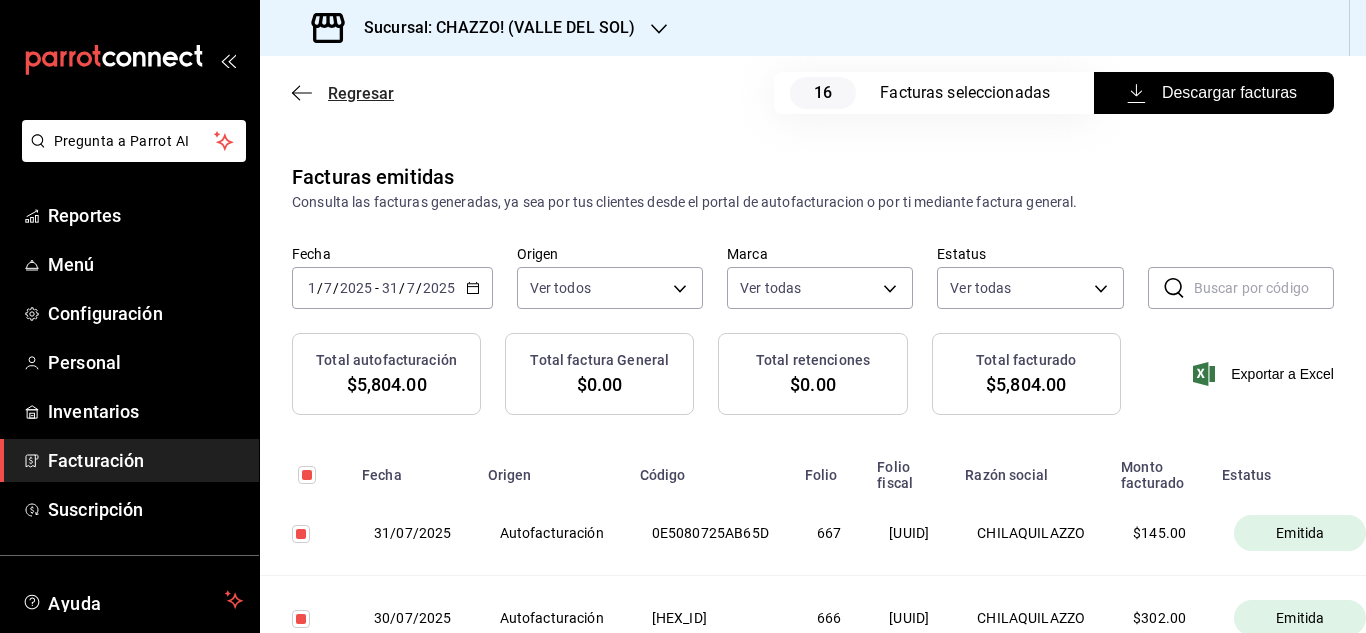 click 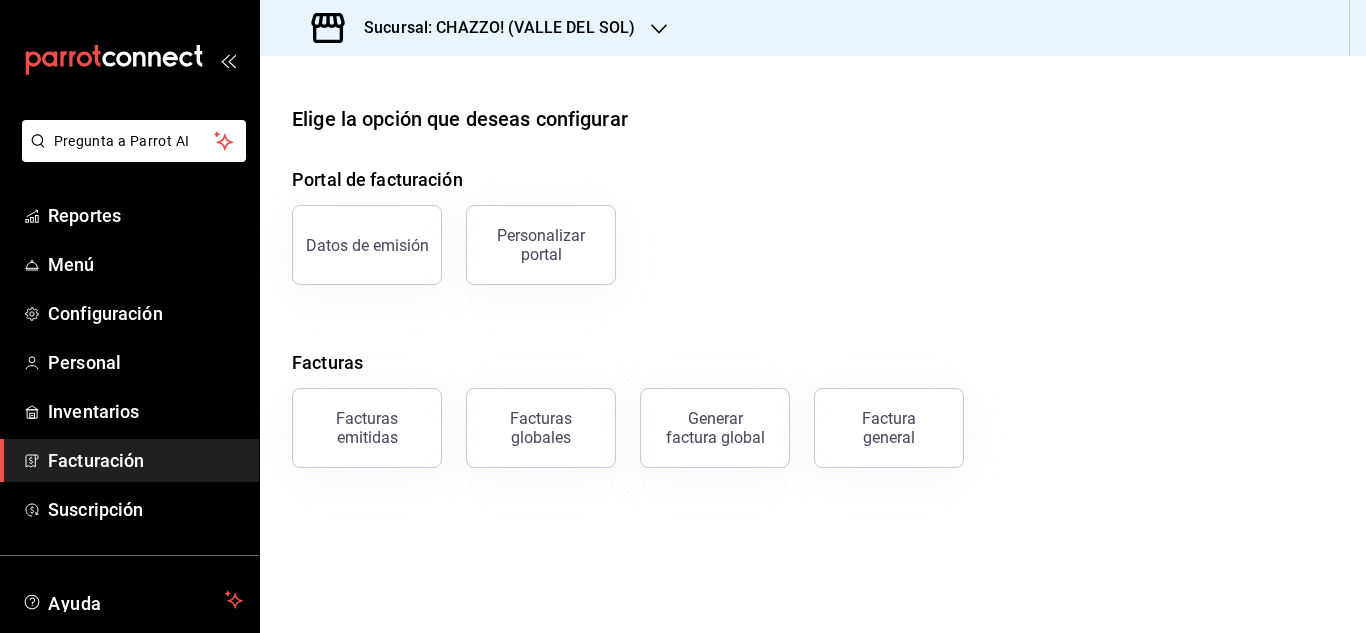 click on "Sucursal: CHAZZO! (VALLE DEL SOL)" at bounding box center (491, 28) 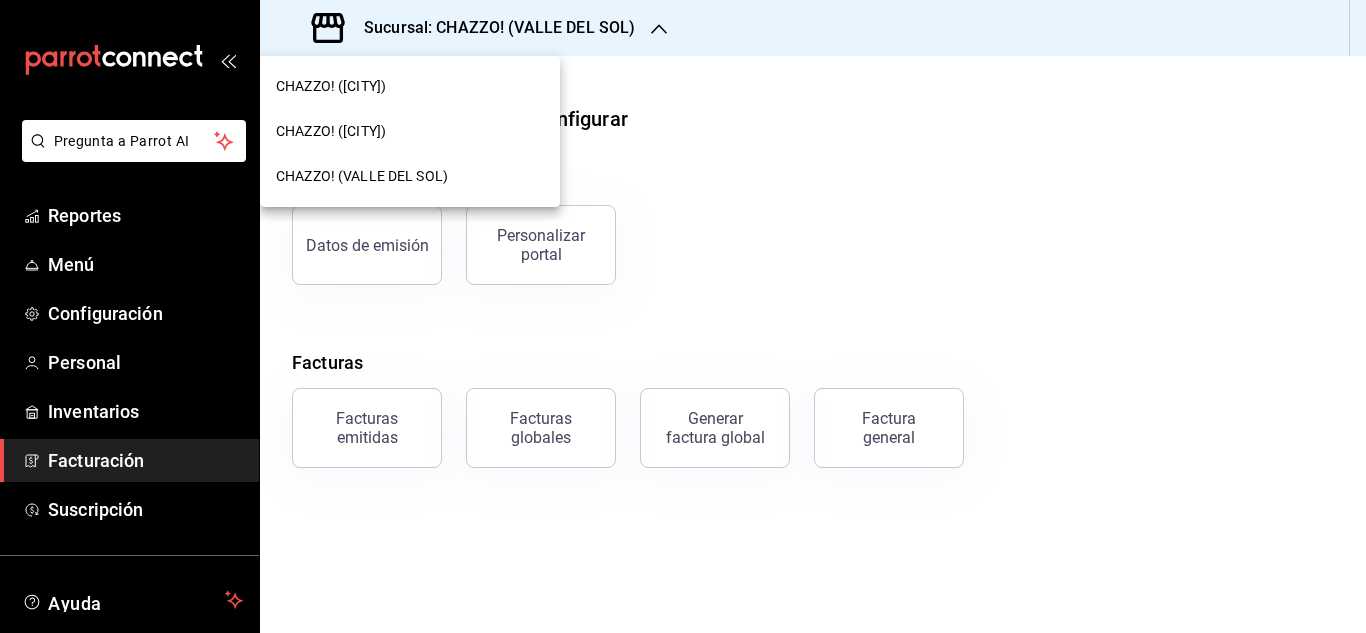 click on "CHAZZO! ([CITY])" at bounding box center [331, 131] 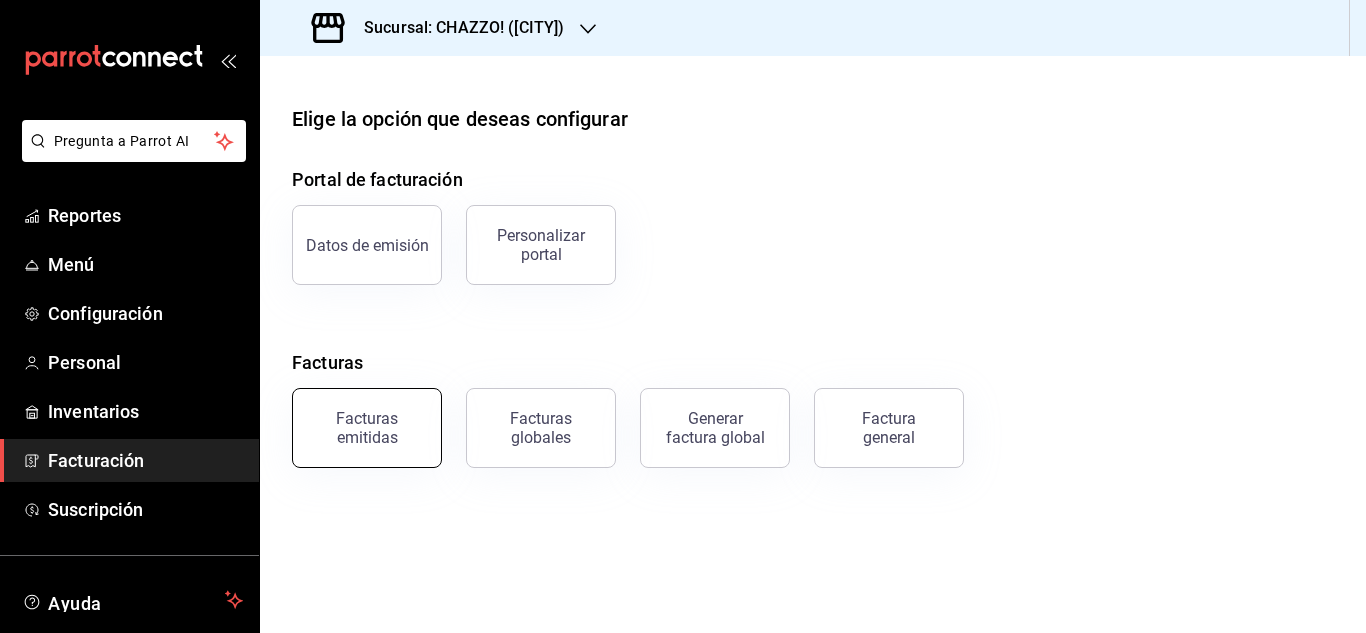 click on "Facturas emitidas" at bounding box center [367, 428] 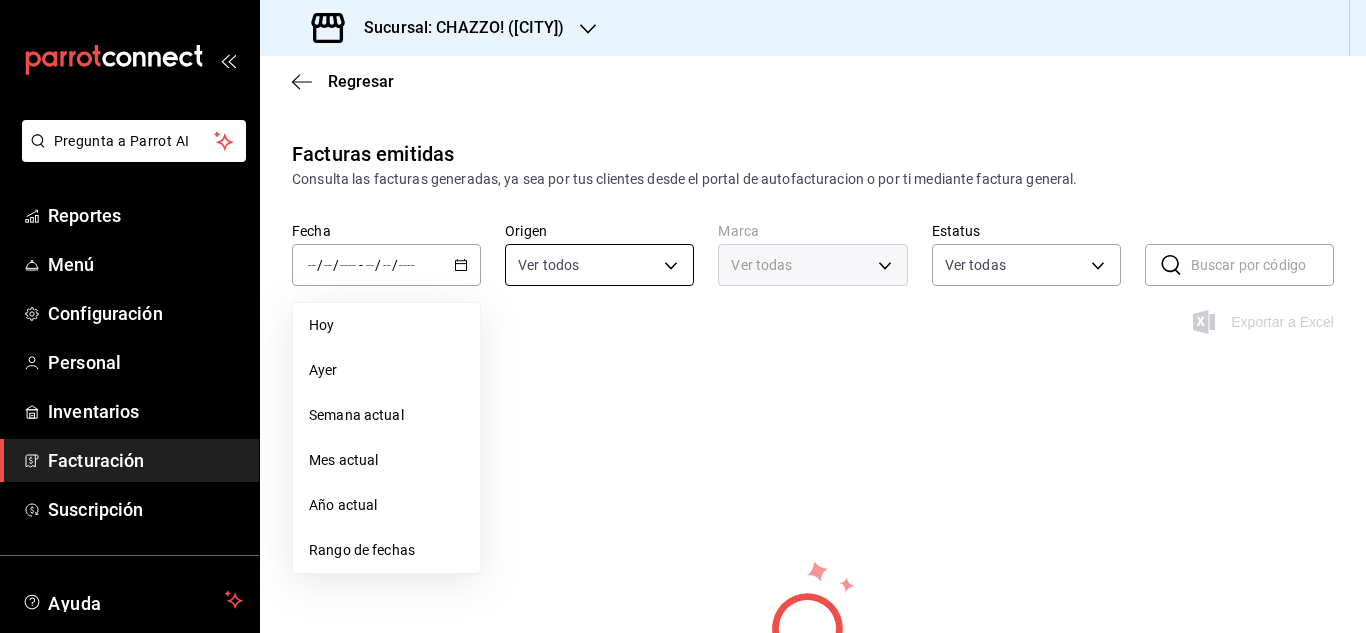 type on "ORDER_INVOICE,GENERAL_INVOICE" 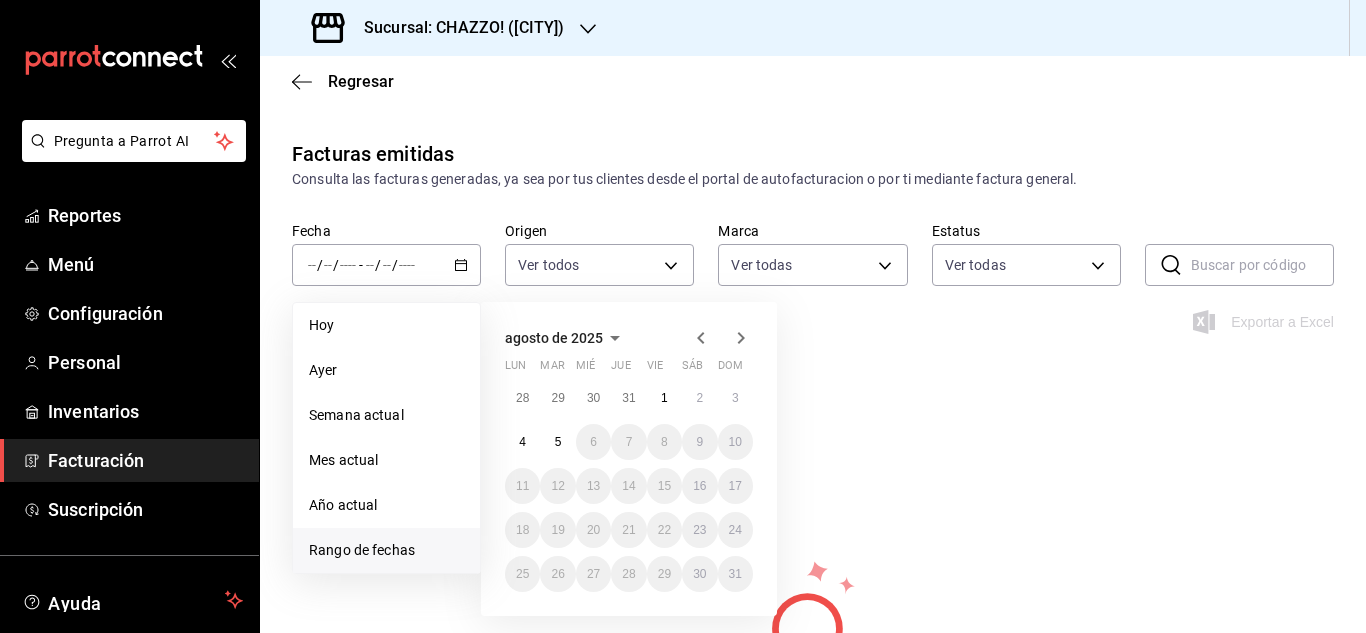 type on "[UUID]" 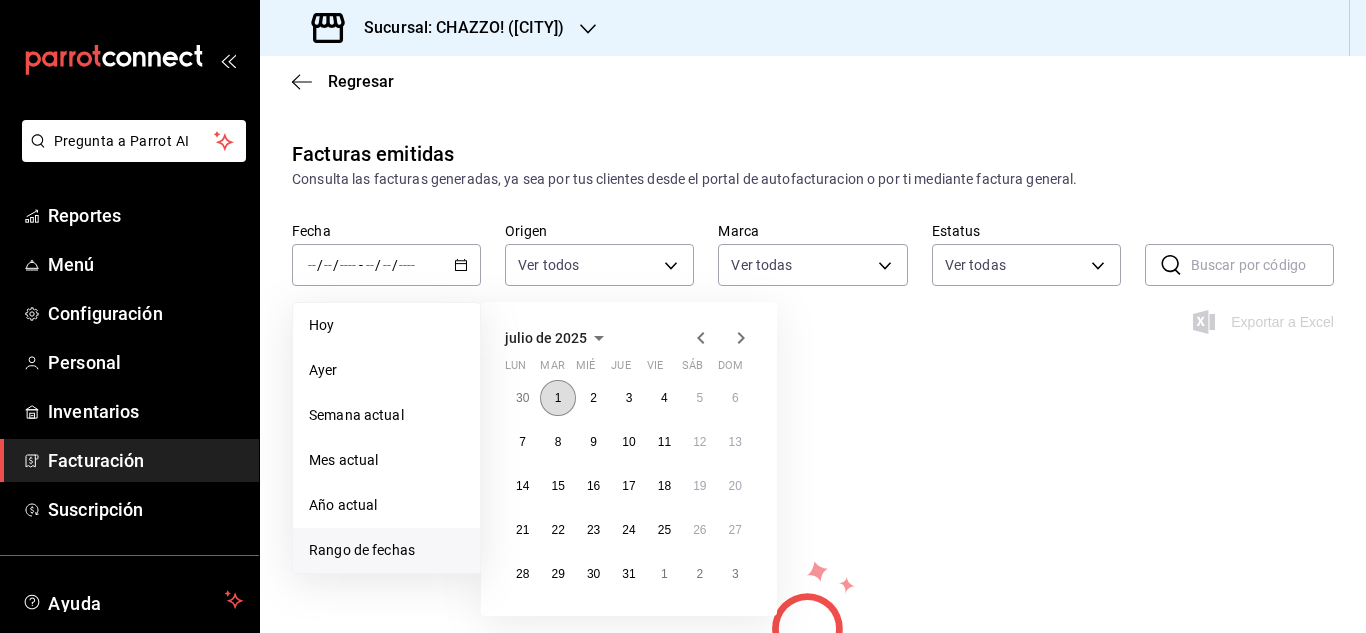 click on "1" at bounding box center (557, 398) 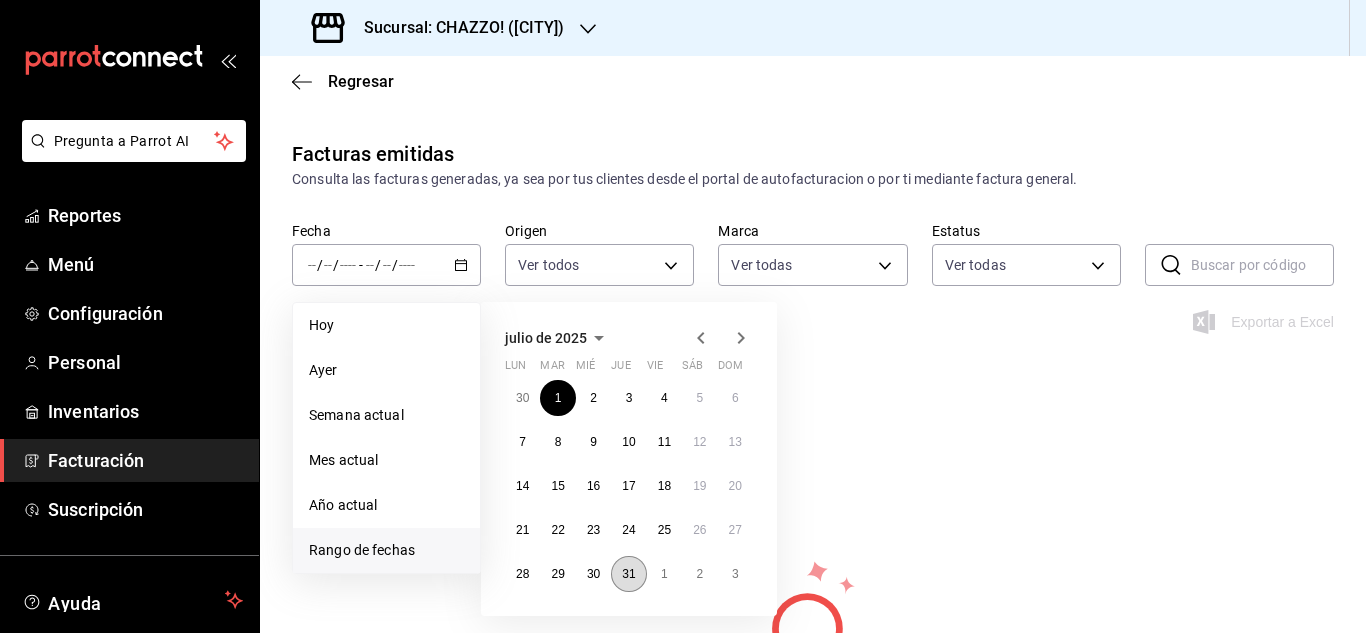 click on "31" at bounding box center [628, 574] 